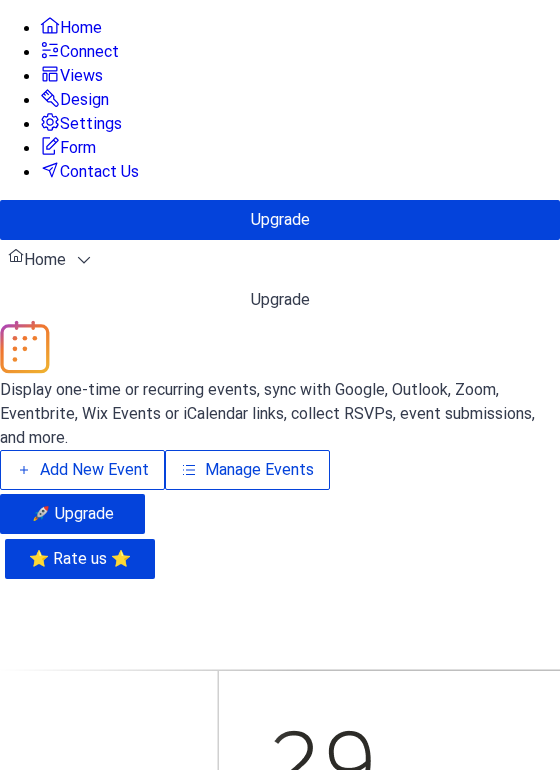 scroll, scrollTop: 0, scrollLeft: 0, axis: both 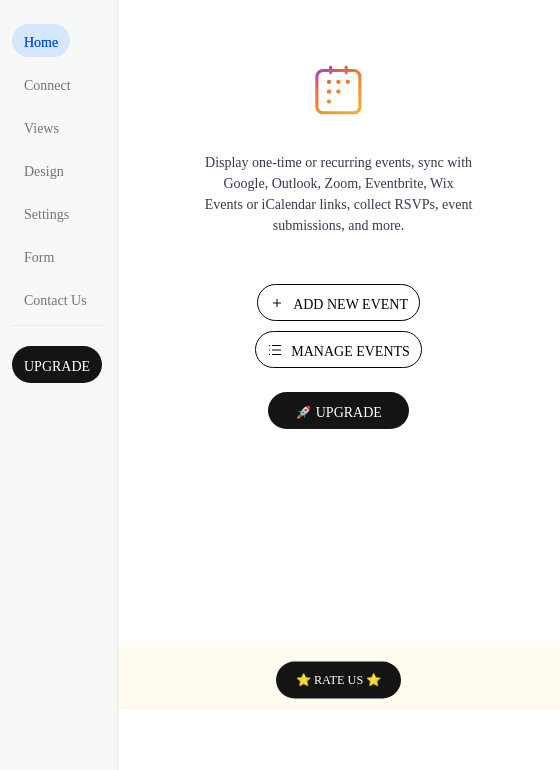 click on "Add New Event" at bounding box center [350, 304] 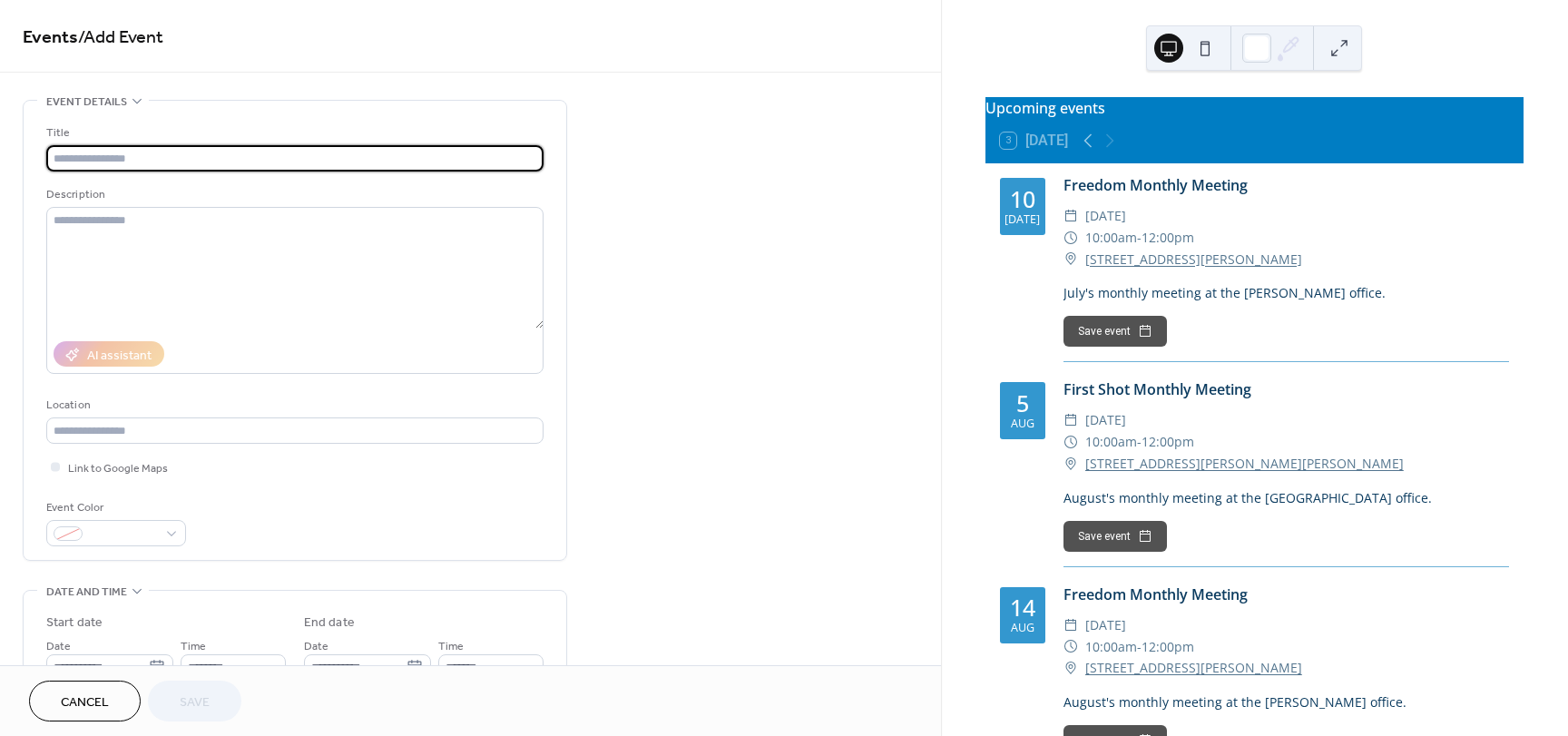 scroll, scrollTop: 0, scrollLeft: 0, axis: both 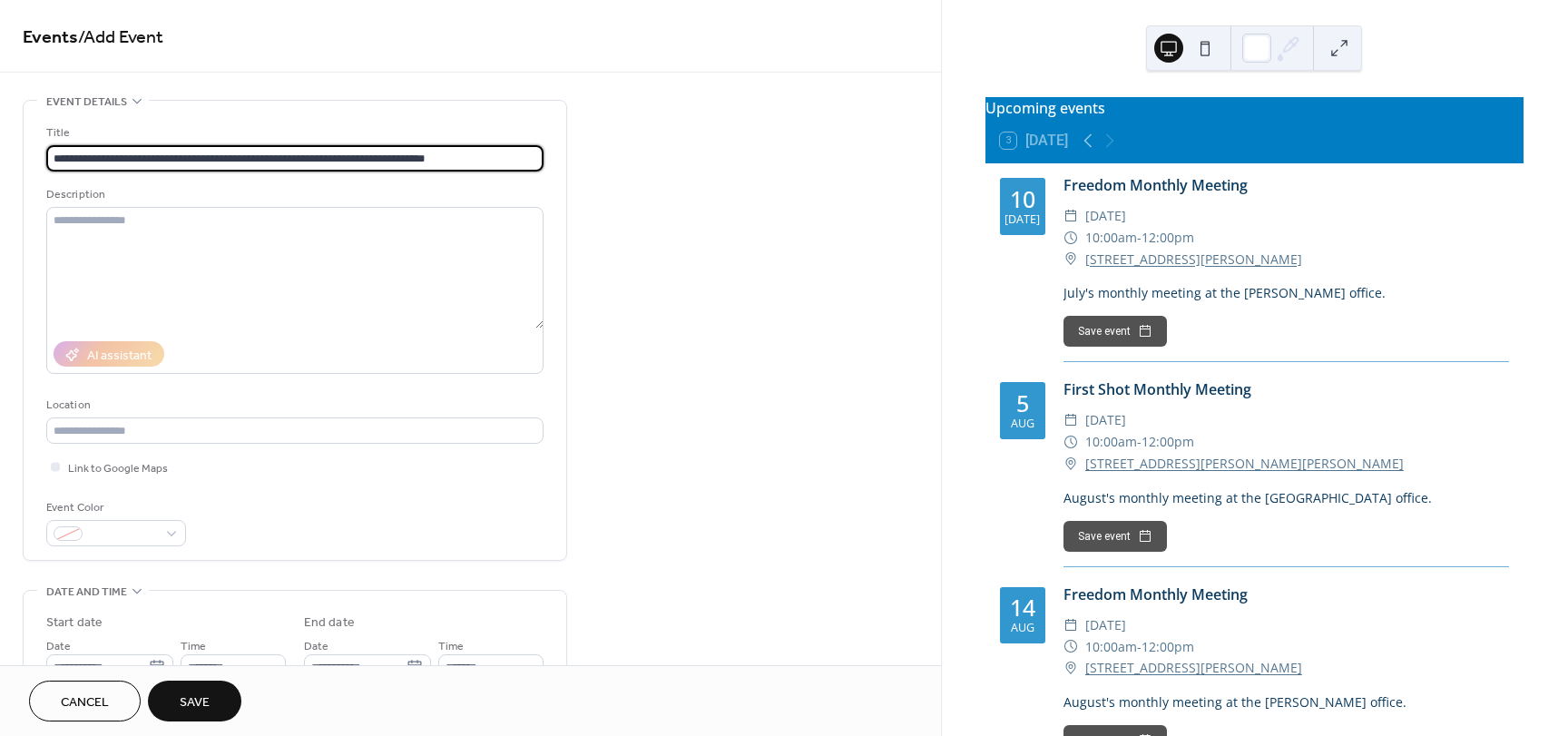 drag, startPoint x: 524, startPoint y: 157, endPoint x: 40, endPoint y: 162, distance: 484.02583 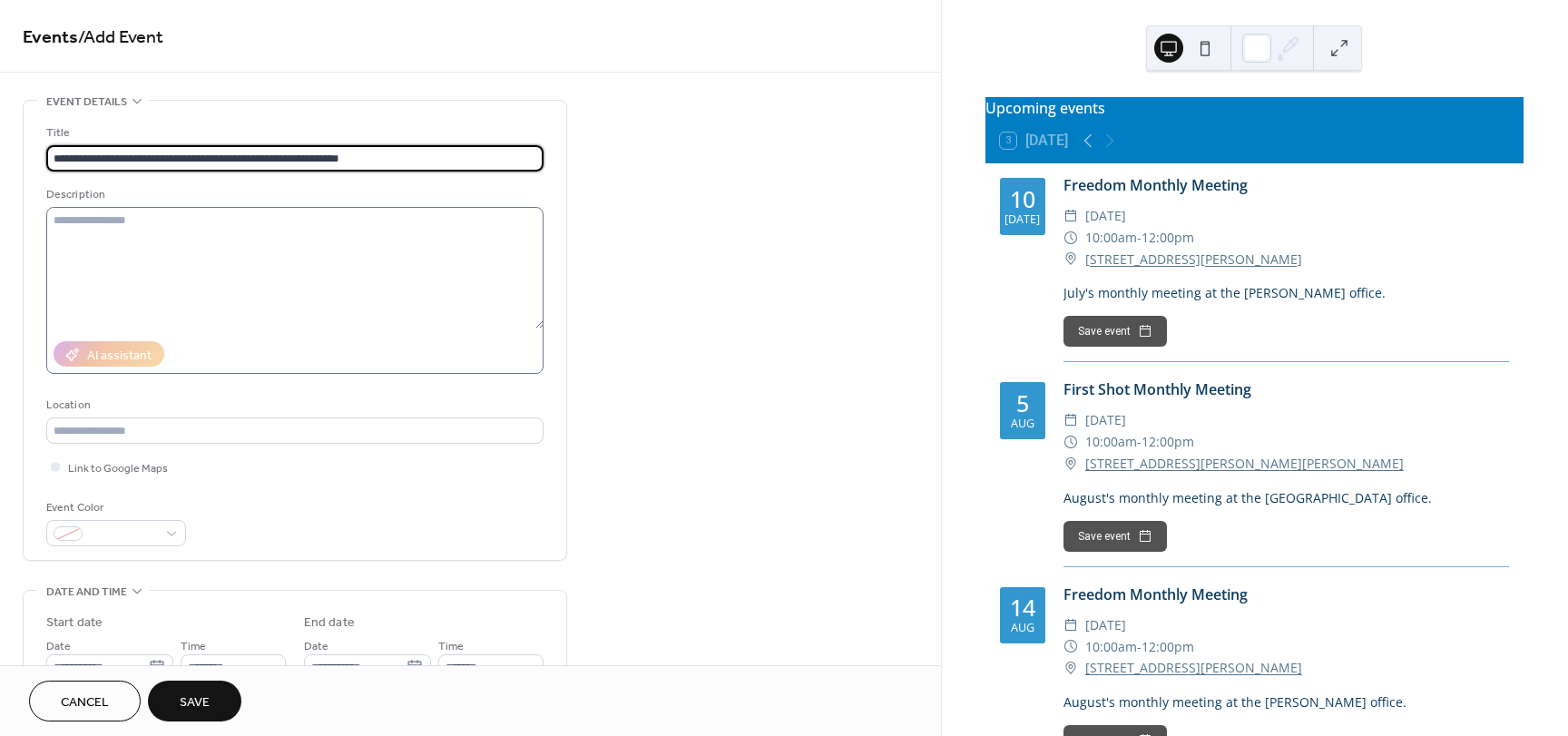 type on "**********" 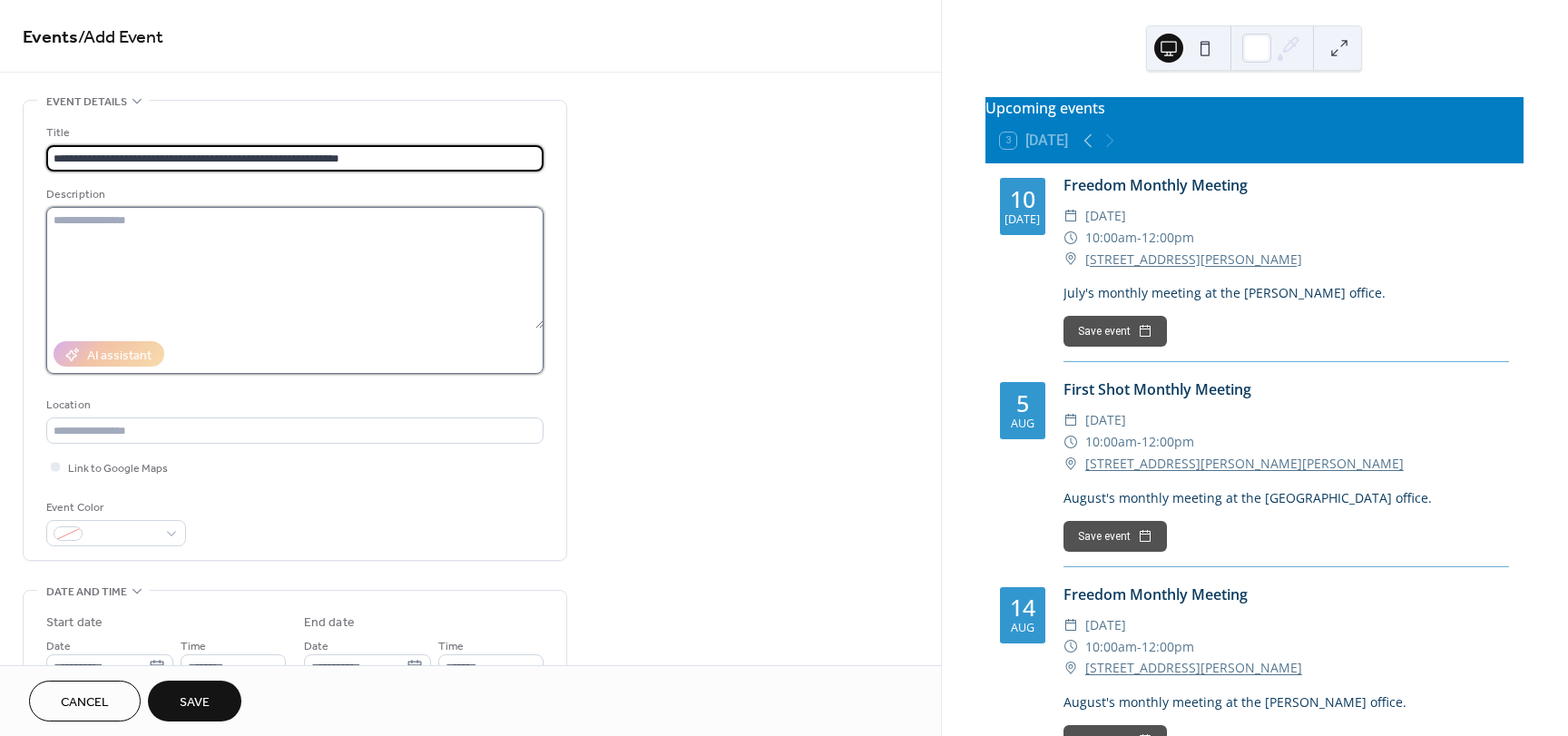 click at bounding box center (295, 268) 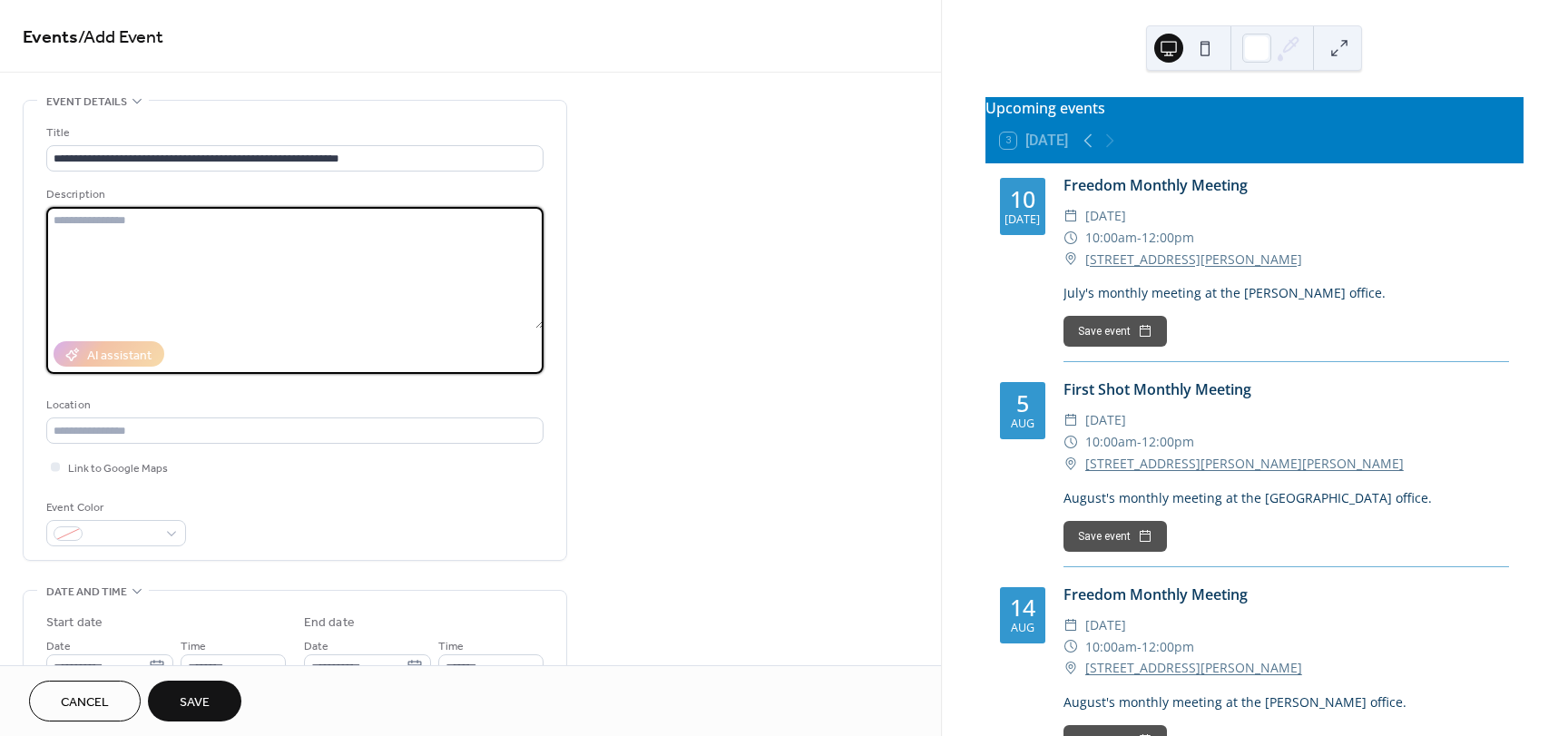 paste on "**********" 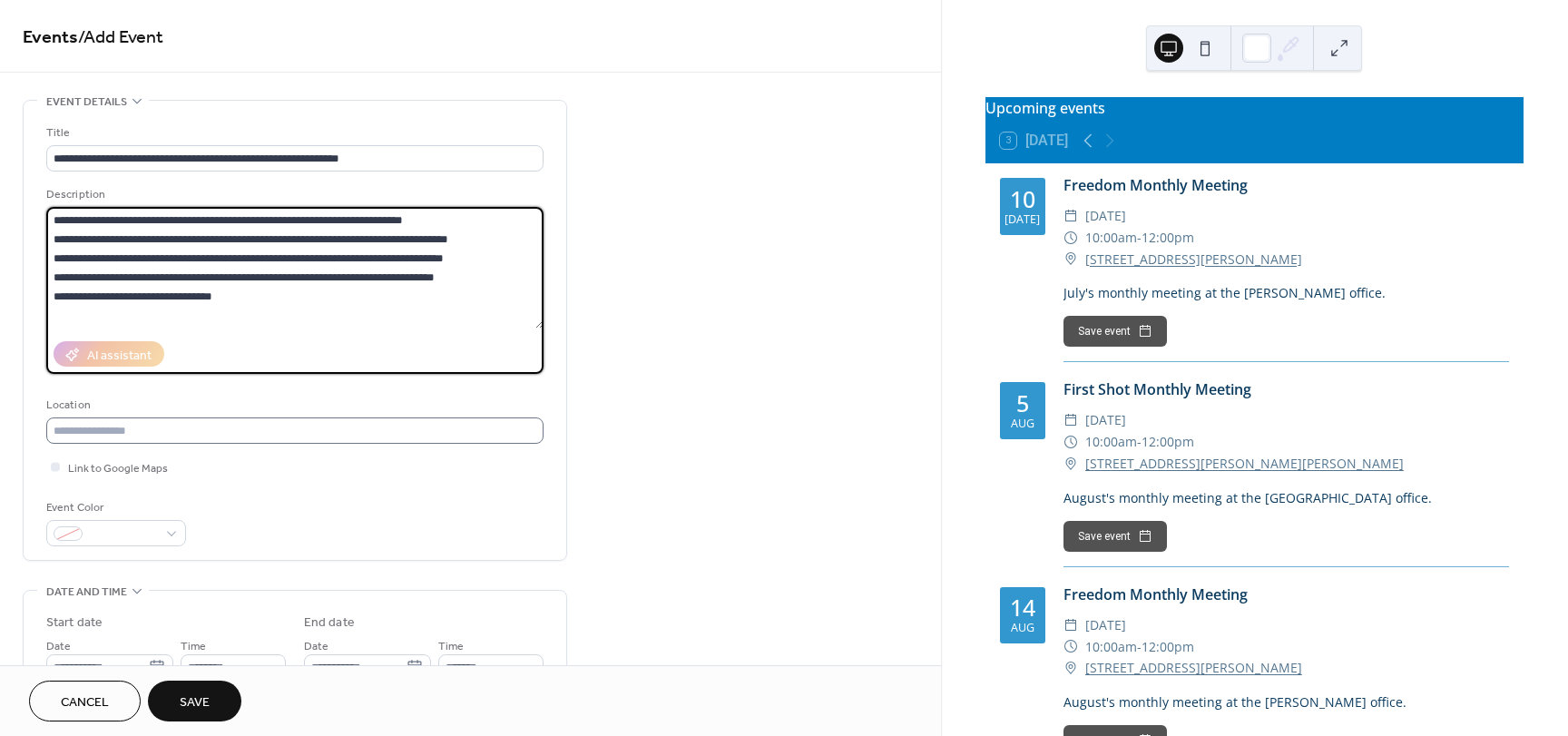 type on "**********" 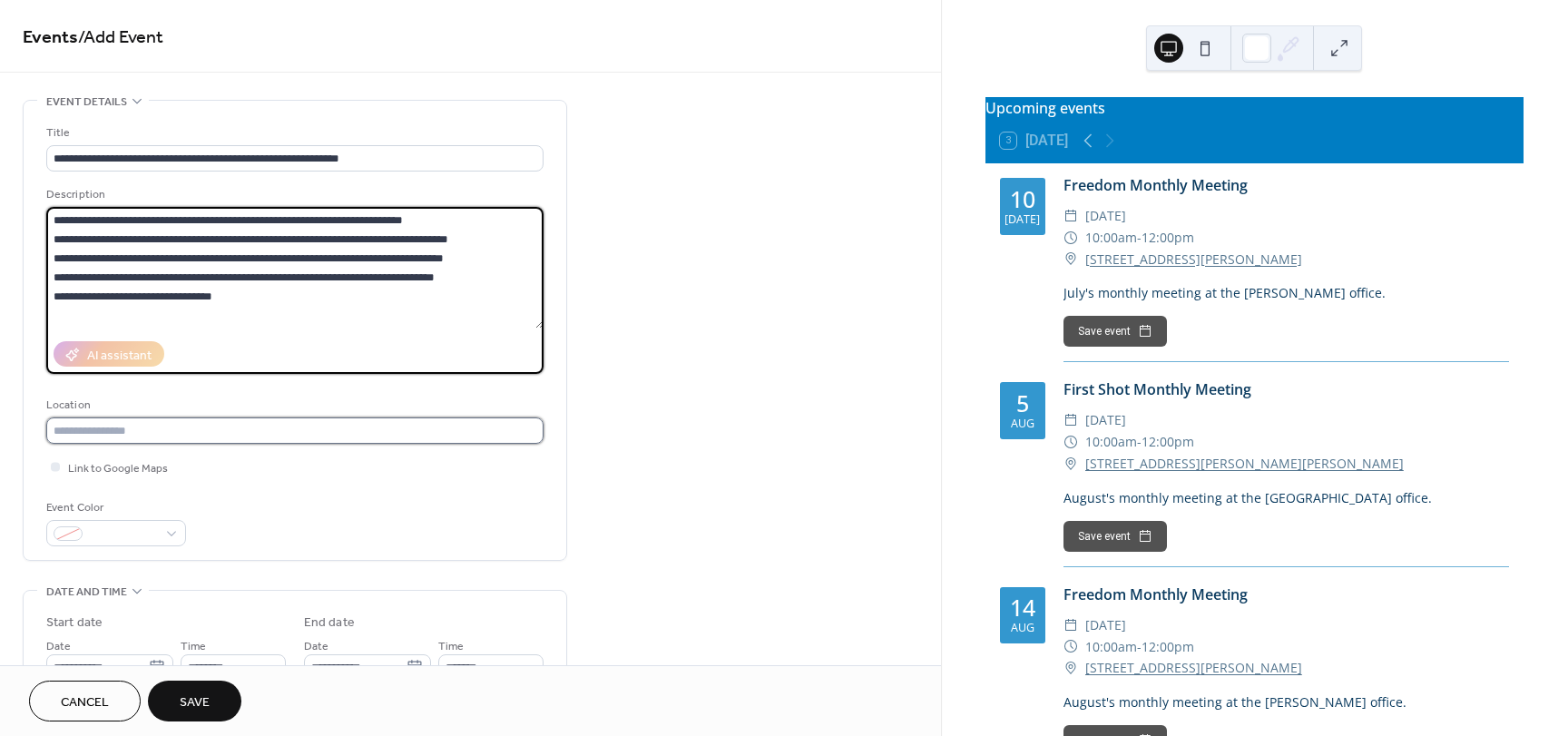 click at bounding box center (295, 430) 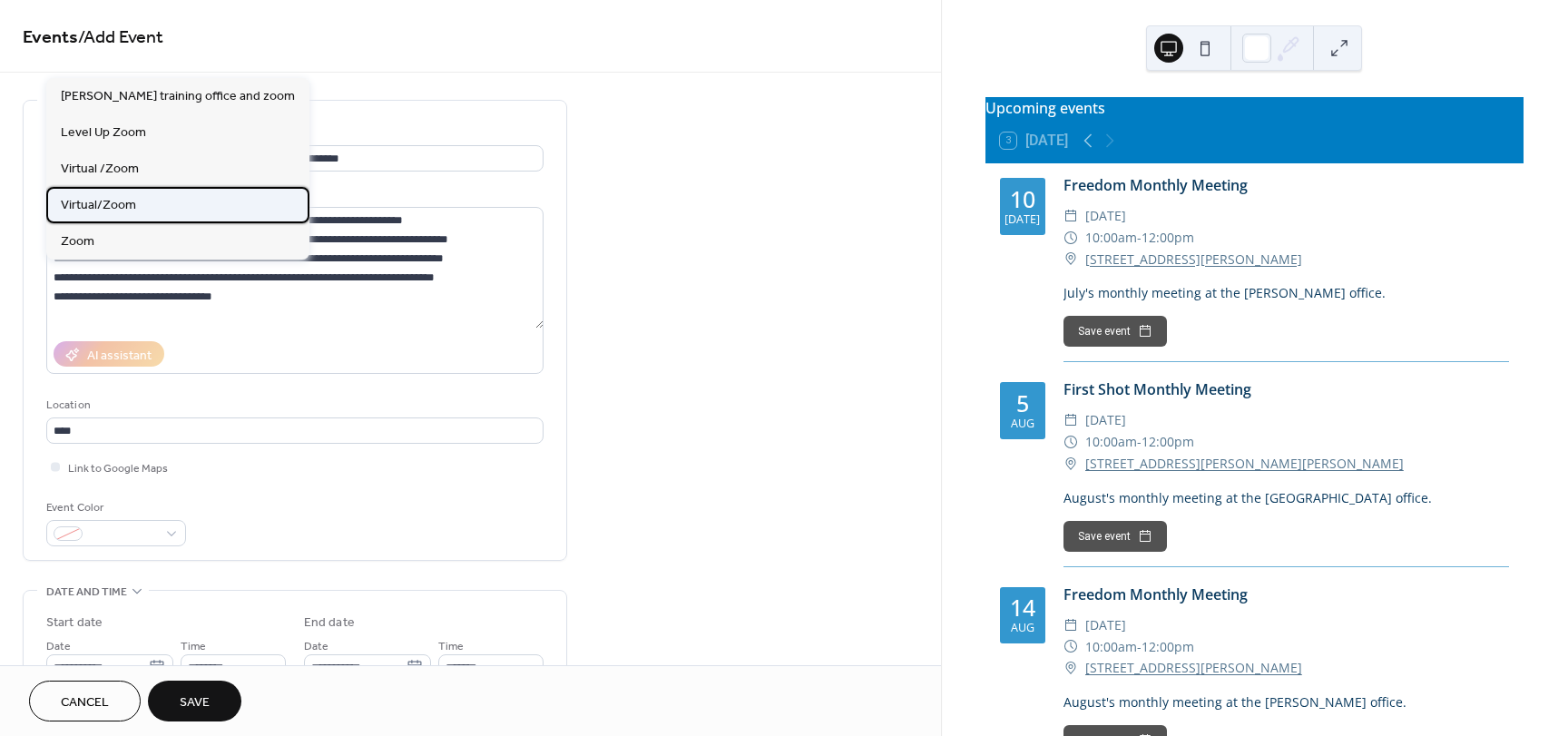 click on "Virtual/Zoom" at bounding box center (98, 205) 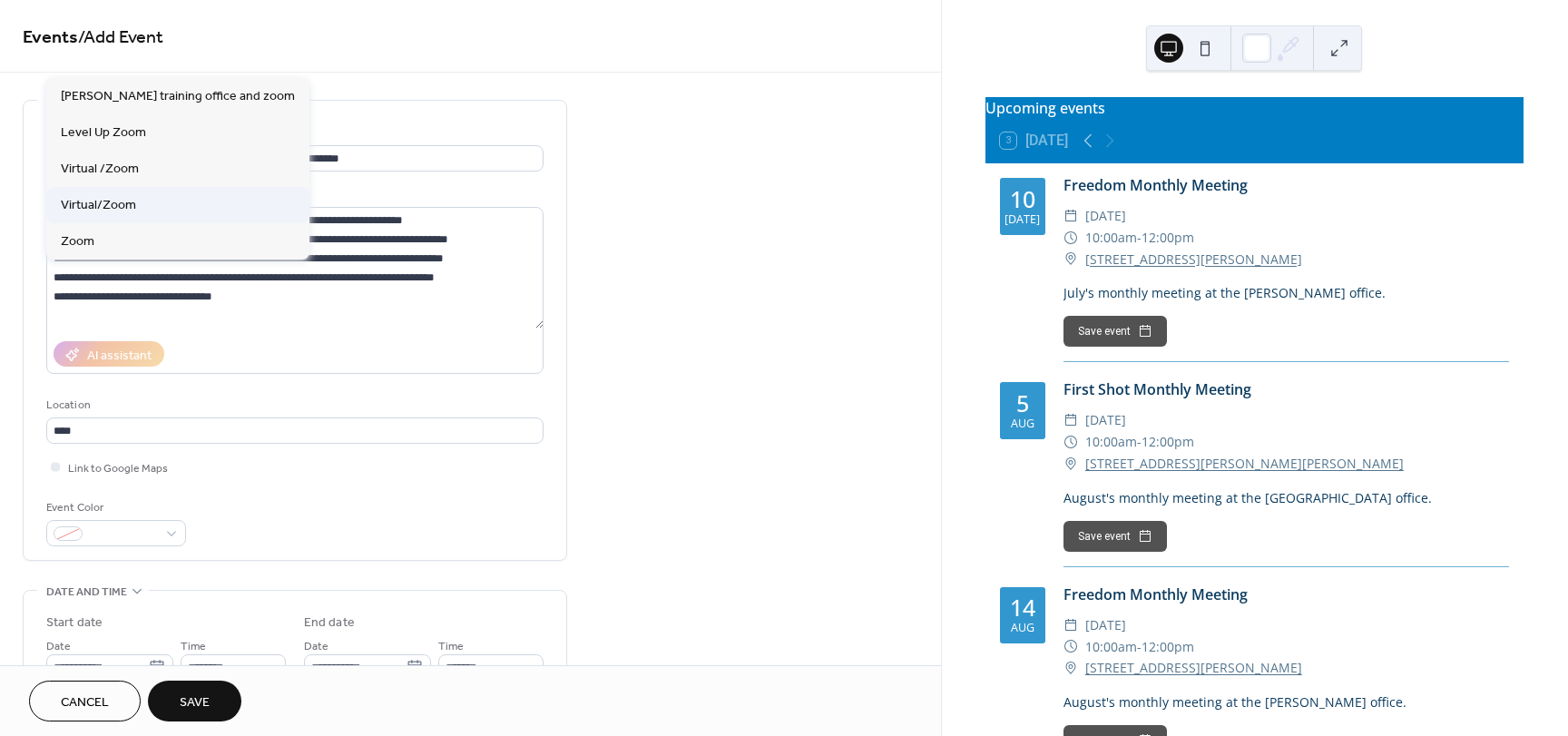 type on "**********" 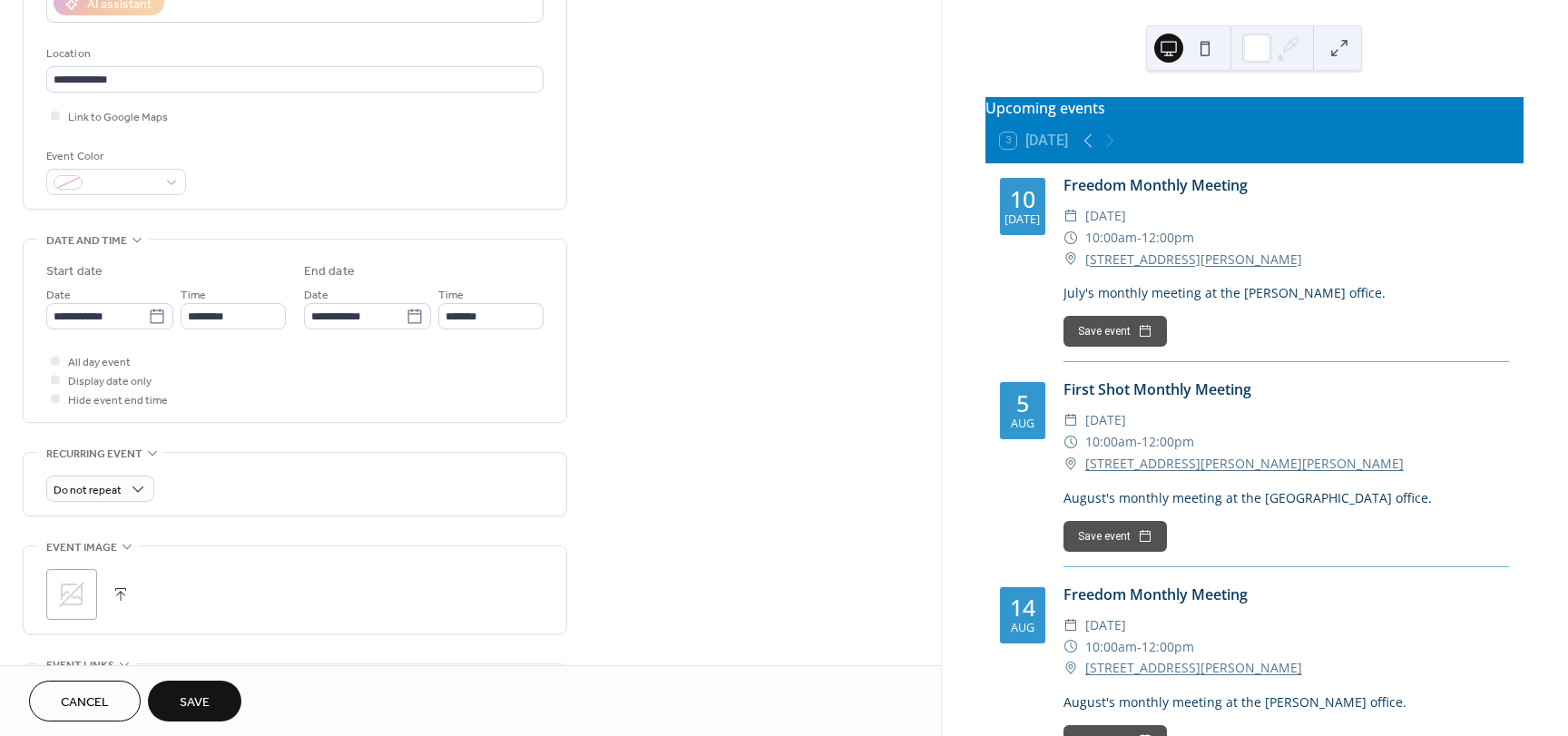 scroll, scrollTop: 352, scrollLeft: 0, axis: vertical 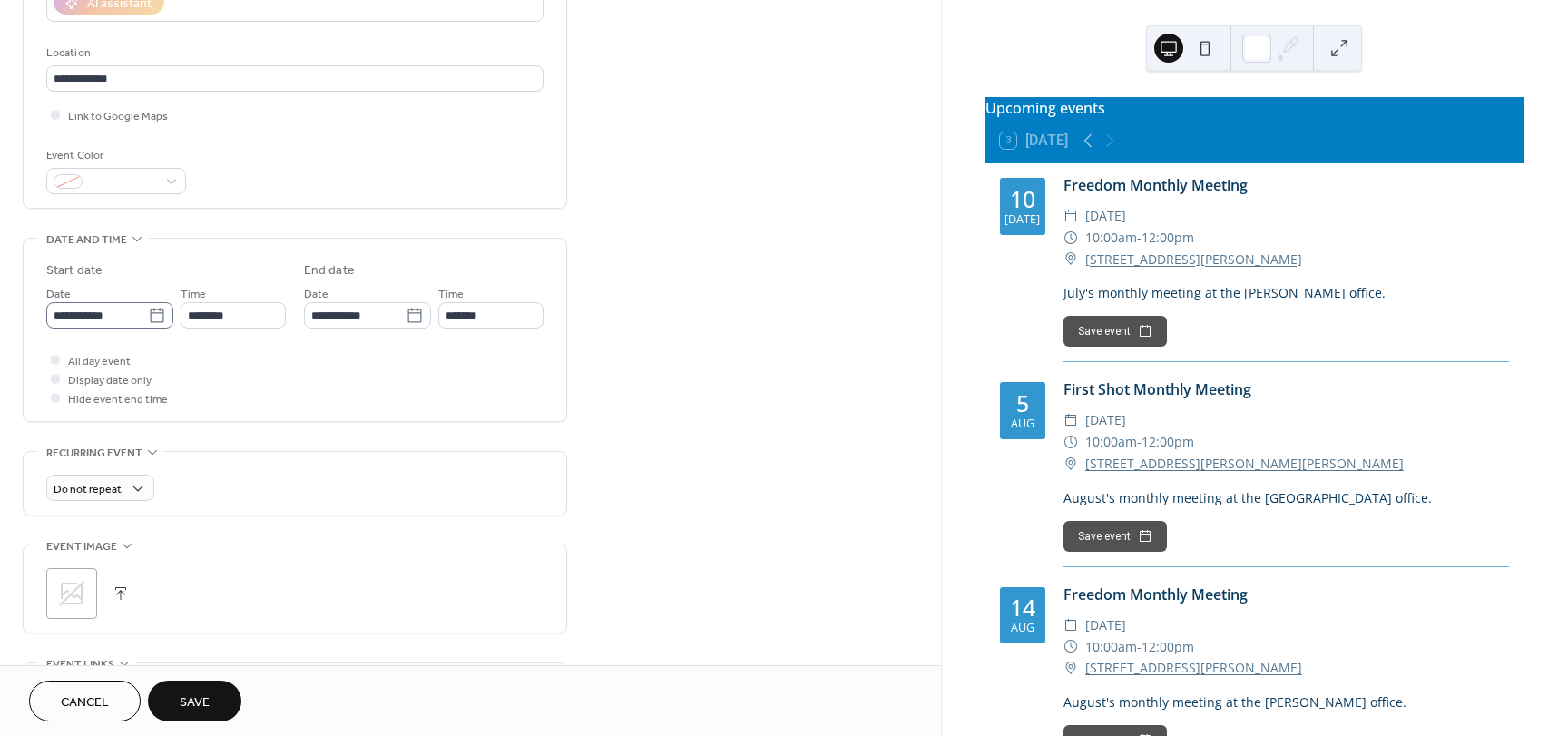click 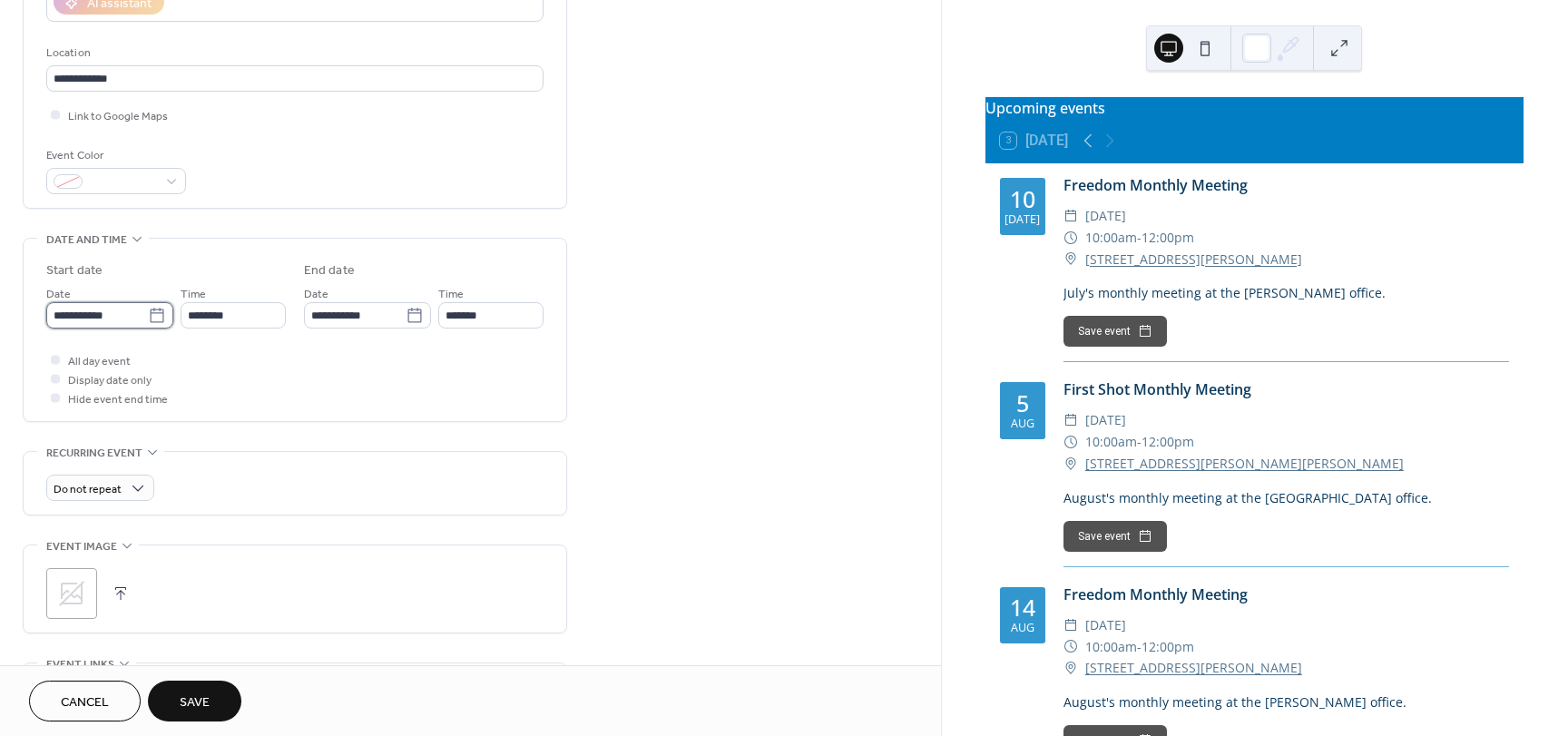 click on "**********" at bounding box center (97, 315) 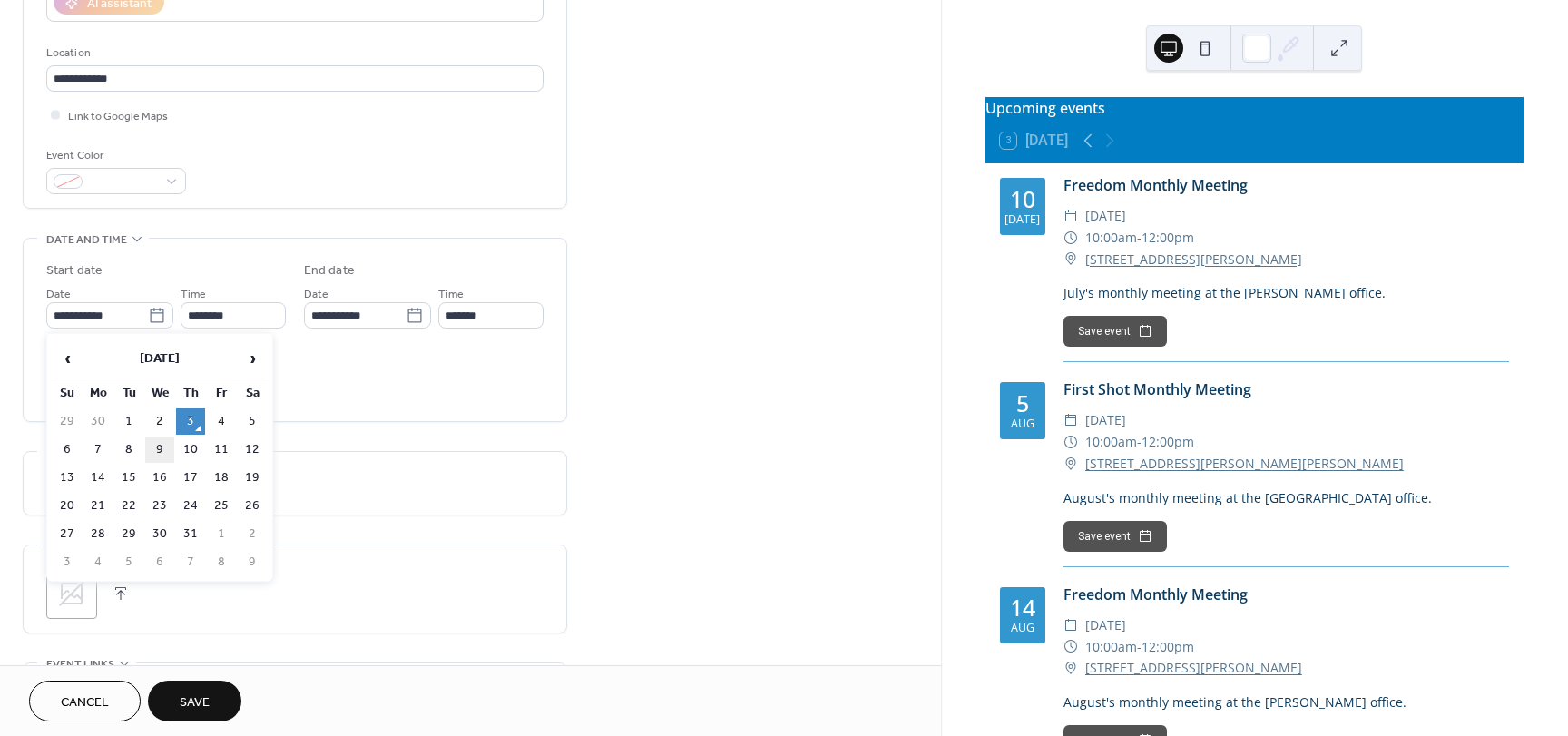 click on "9" at bounding box center (160, 449) 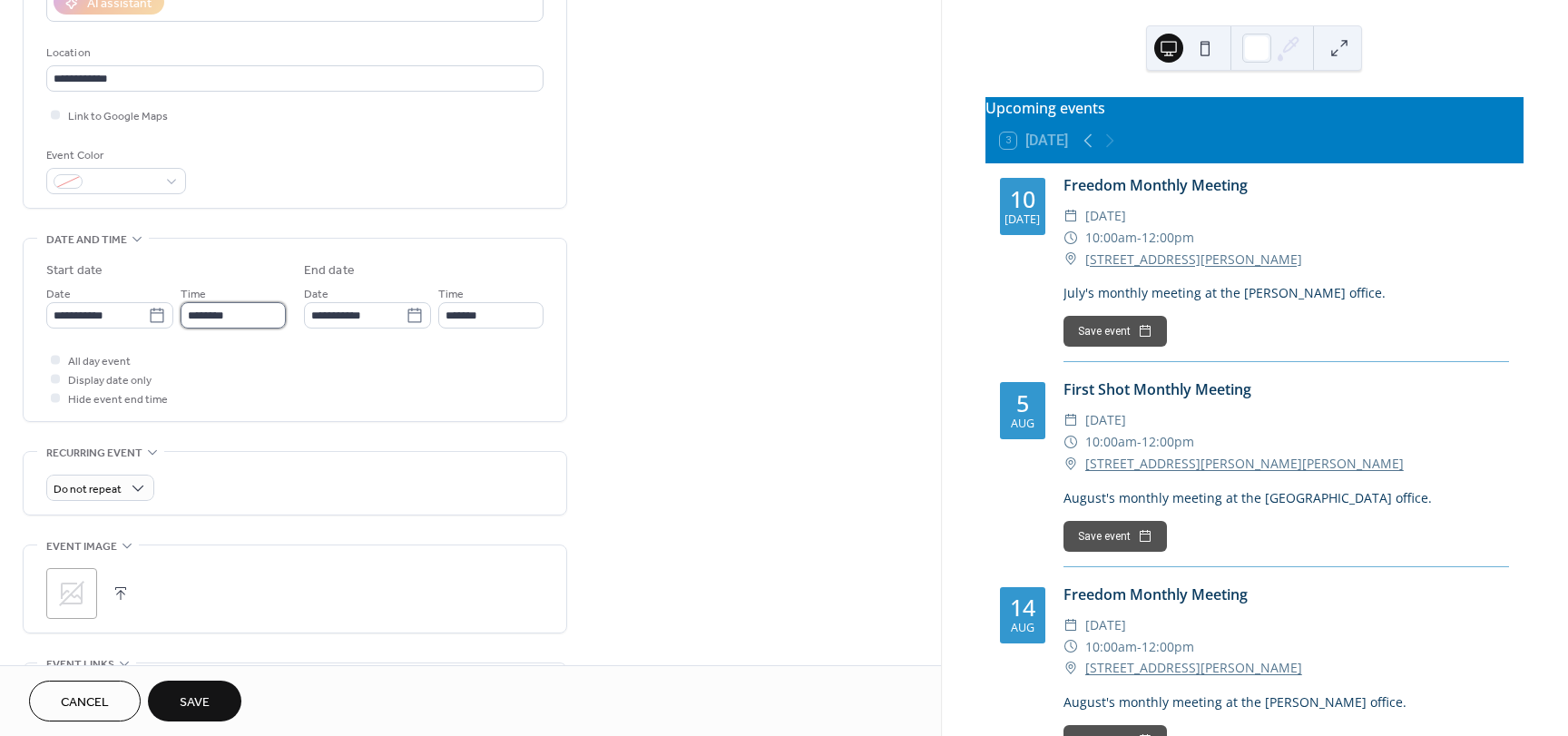 click on "********" at bounding box center (233, 315) 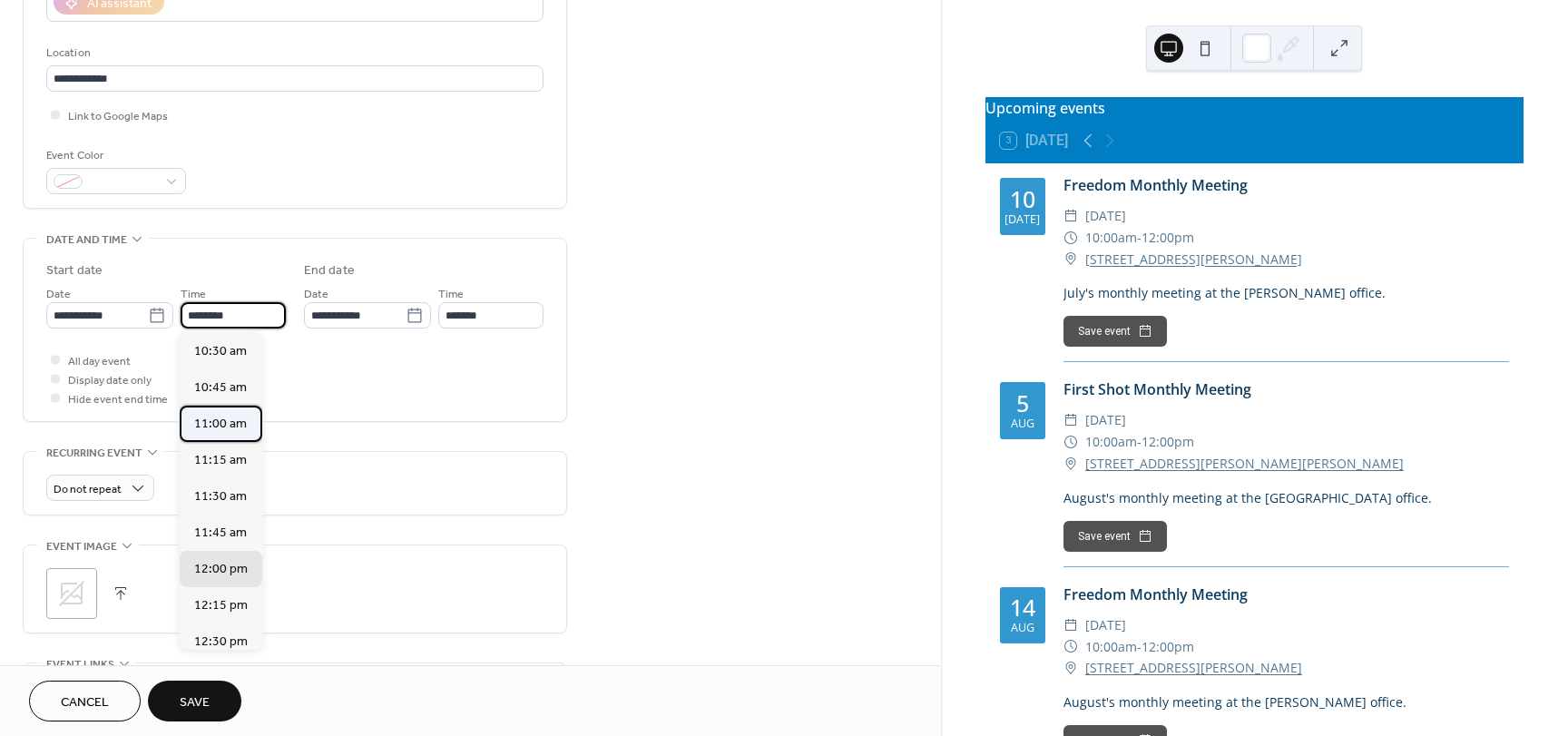 scroll, scrollTop: 1523, scrollLeft: 0, axis: vertical 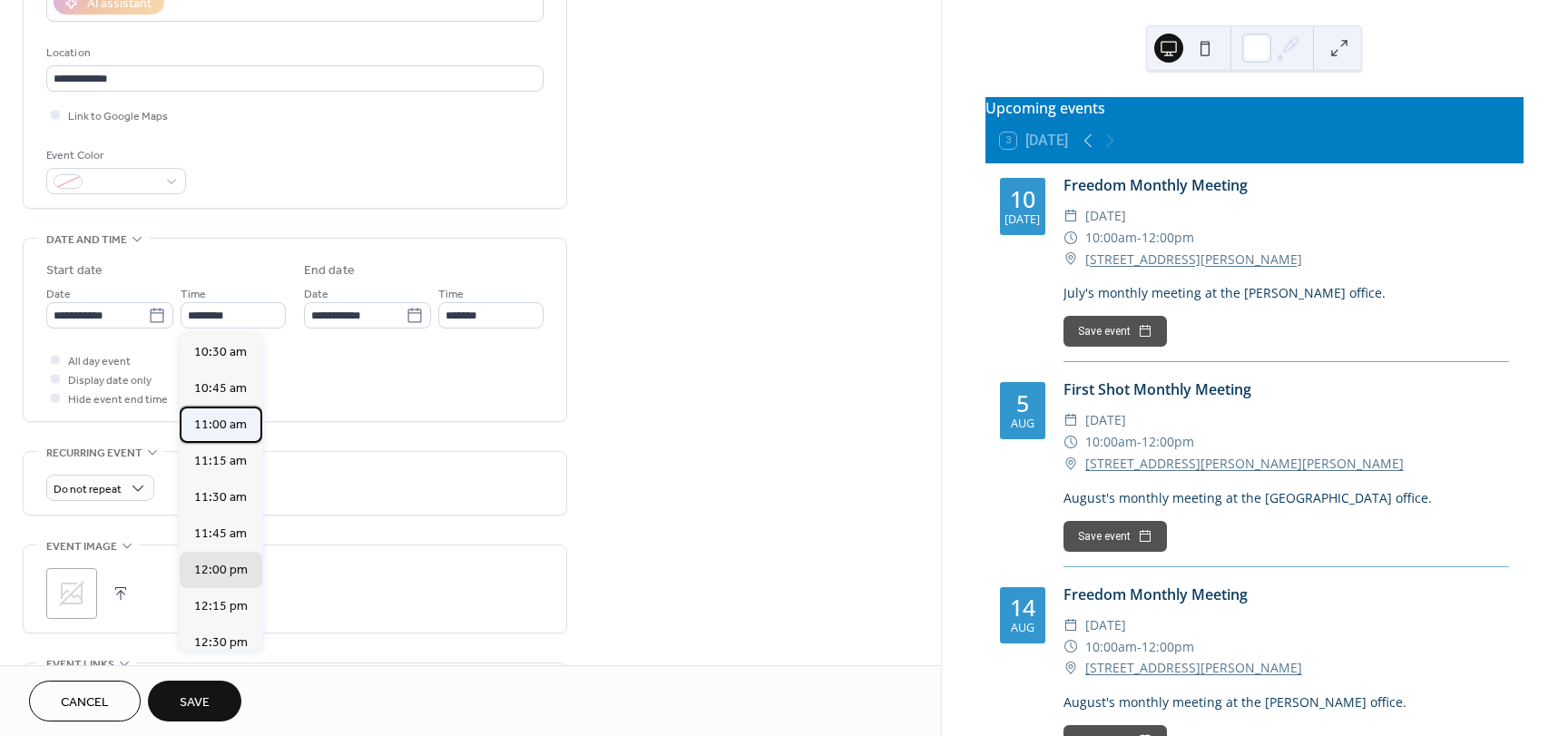 click on "11:00 am" at bounding box center (220, 425) 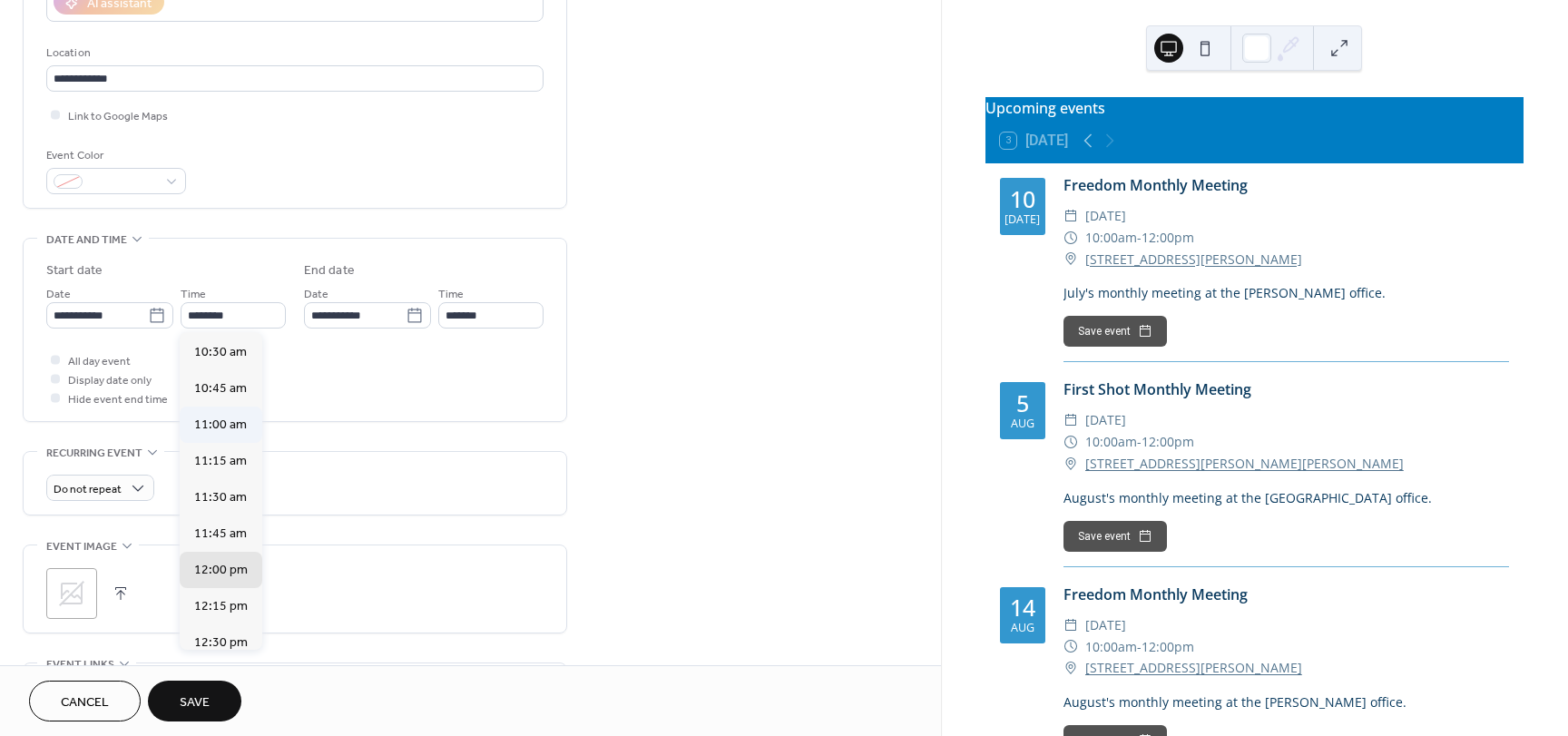 type on "********" 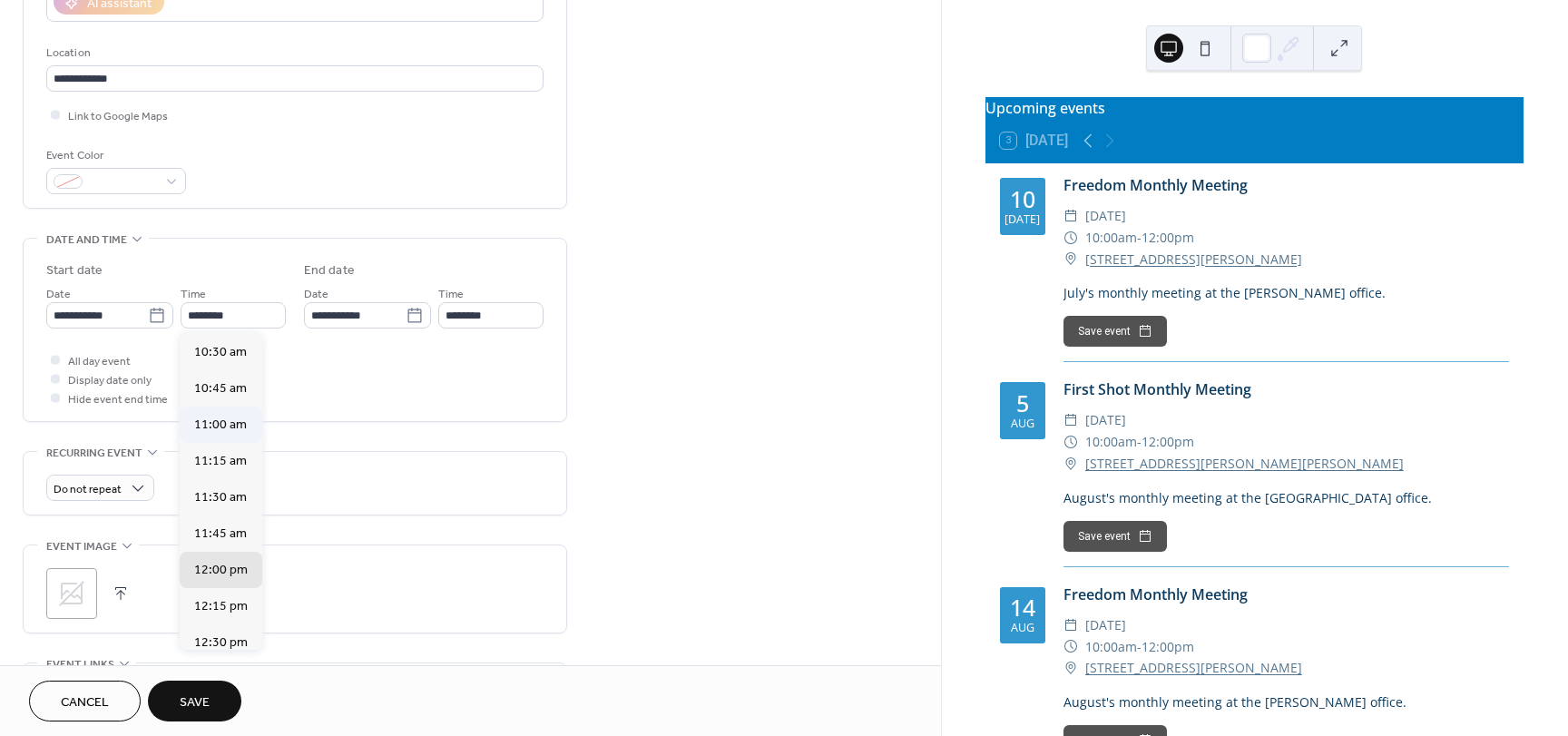 scroll, scrollTop: 0, scrollLeft: 0, axis: both 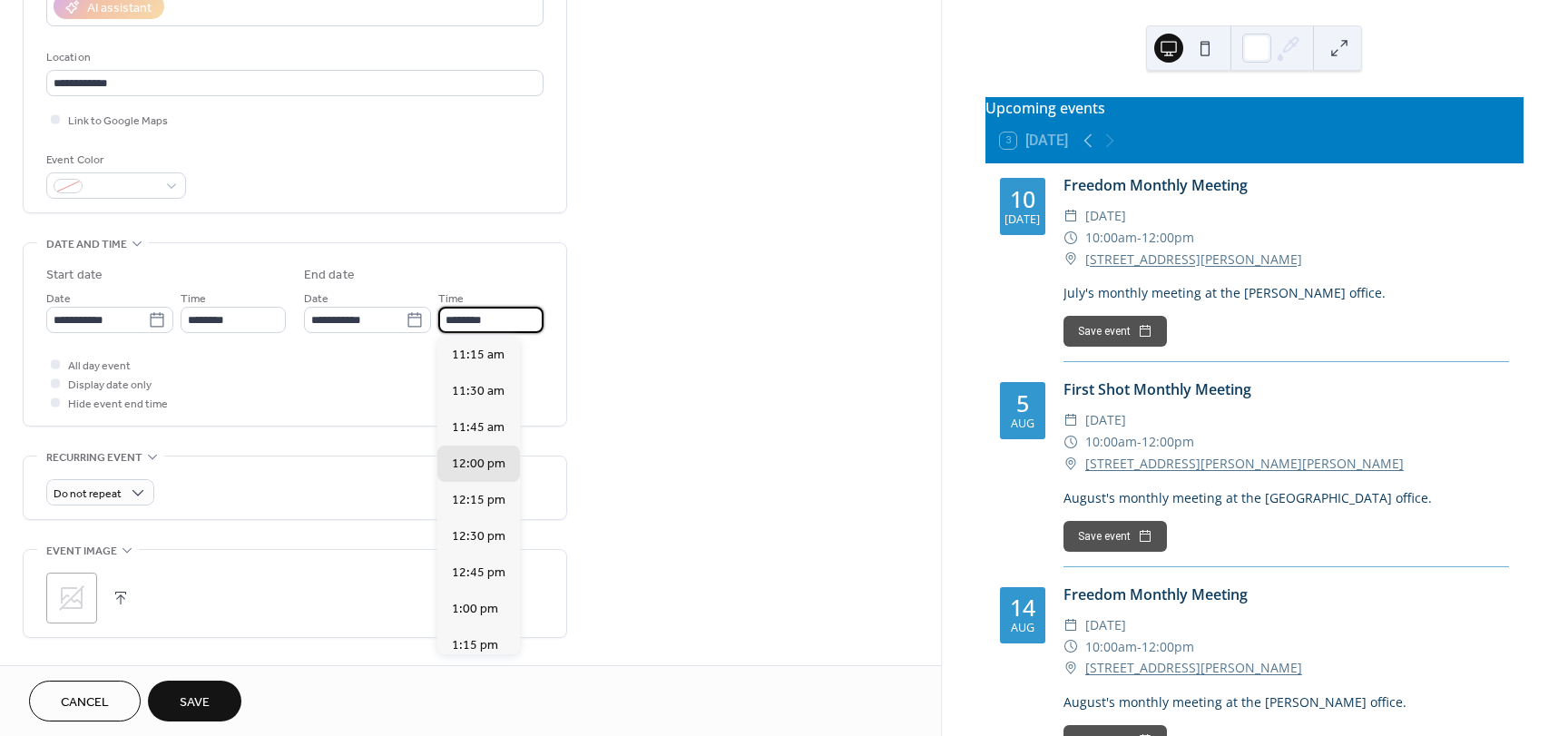 click on "********" at bounding box center (491, 319) 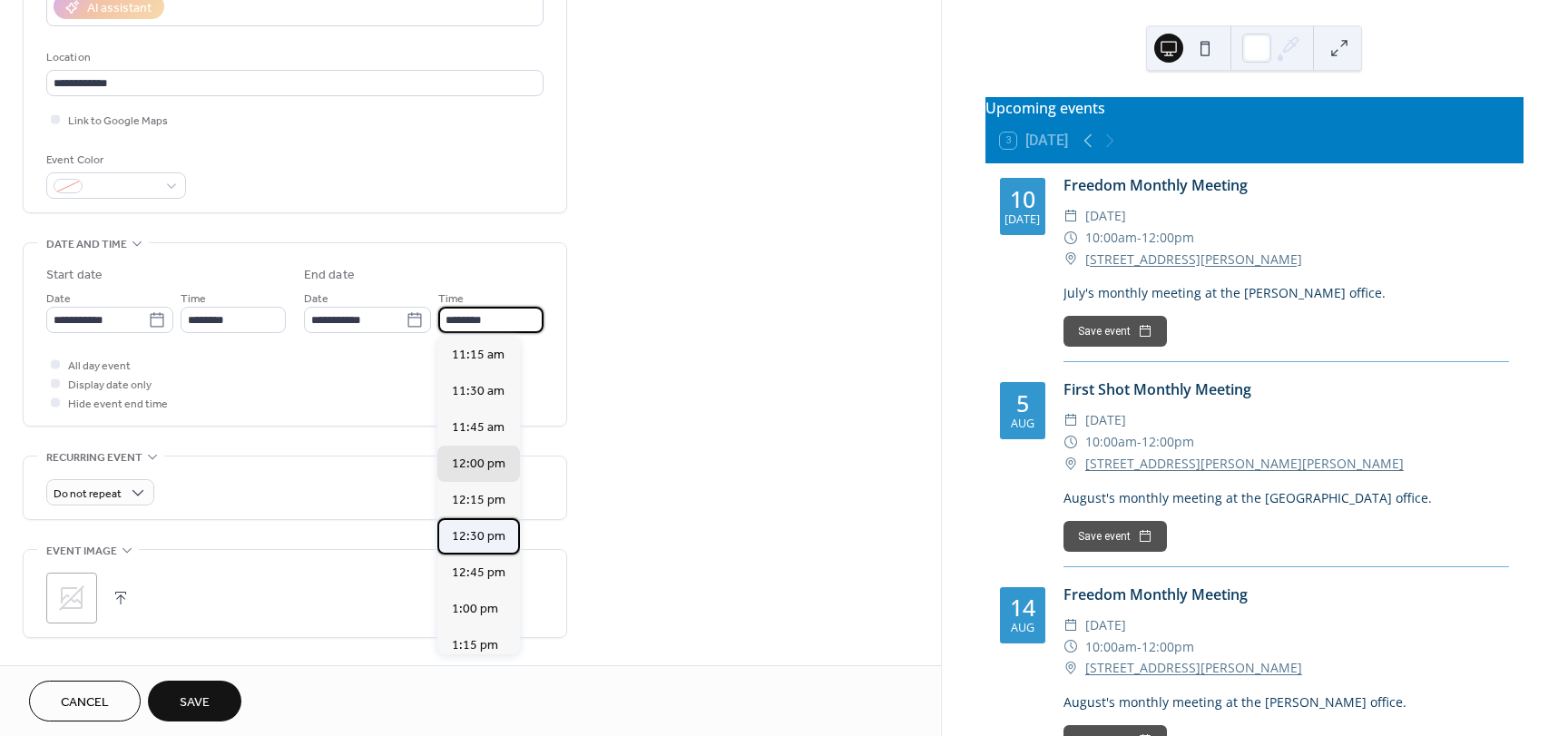 click on "12:30 pm" at bounding box center (478, 536) 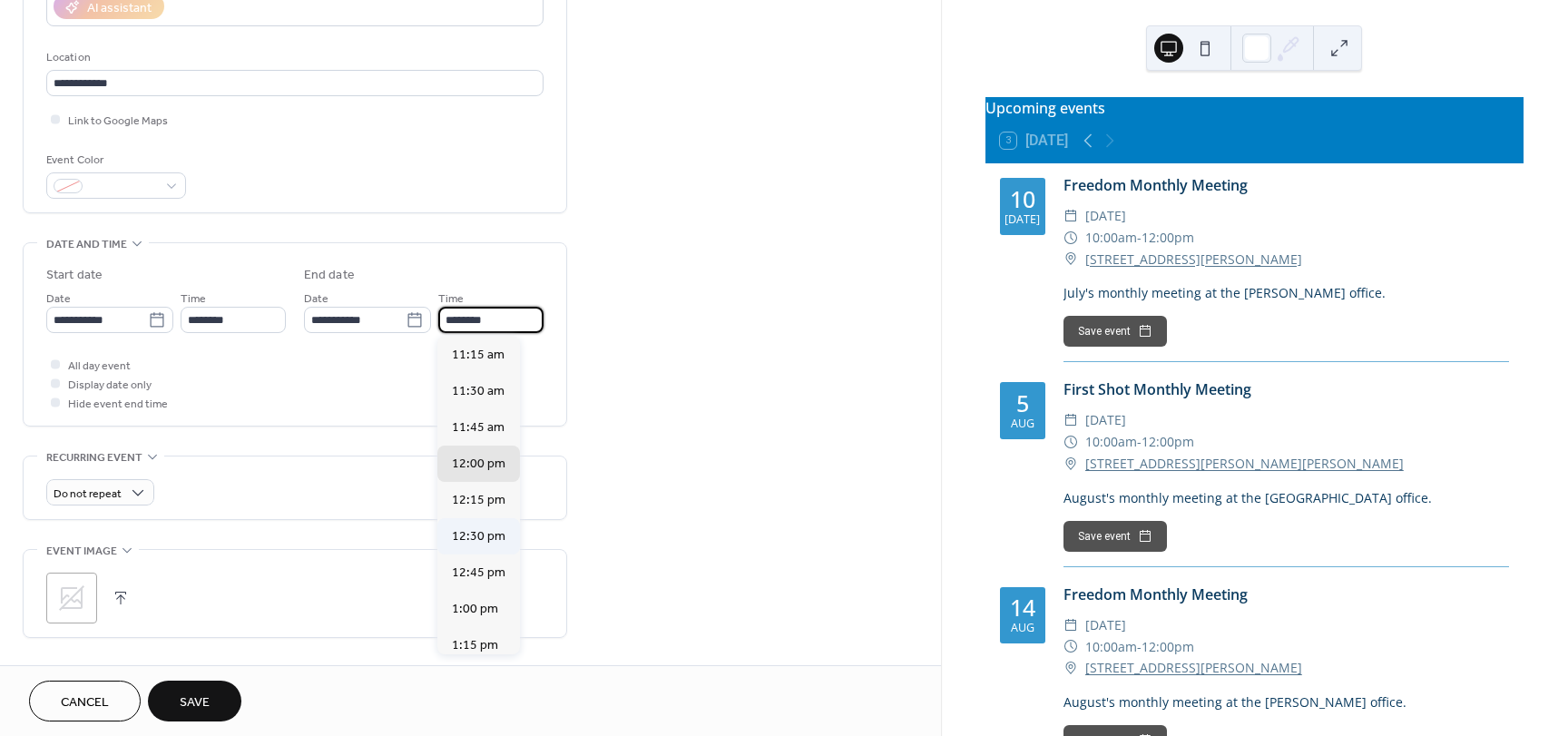 type on "********" 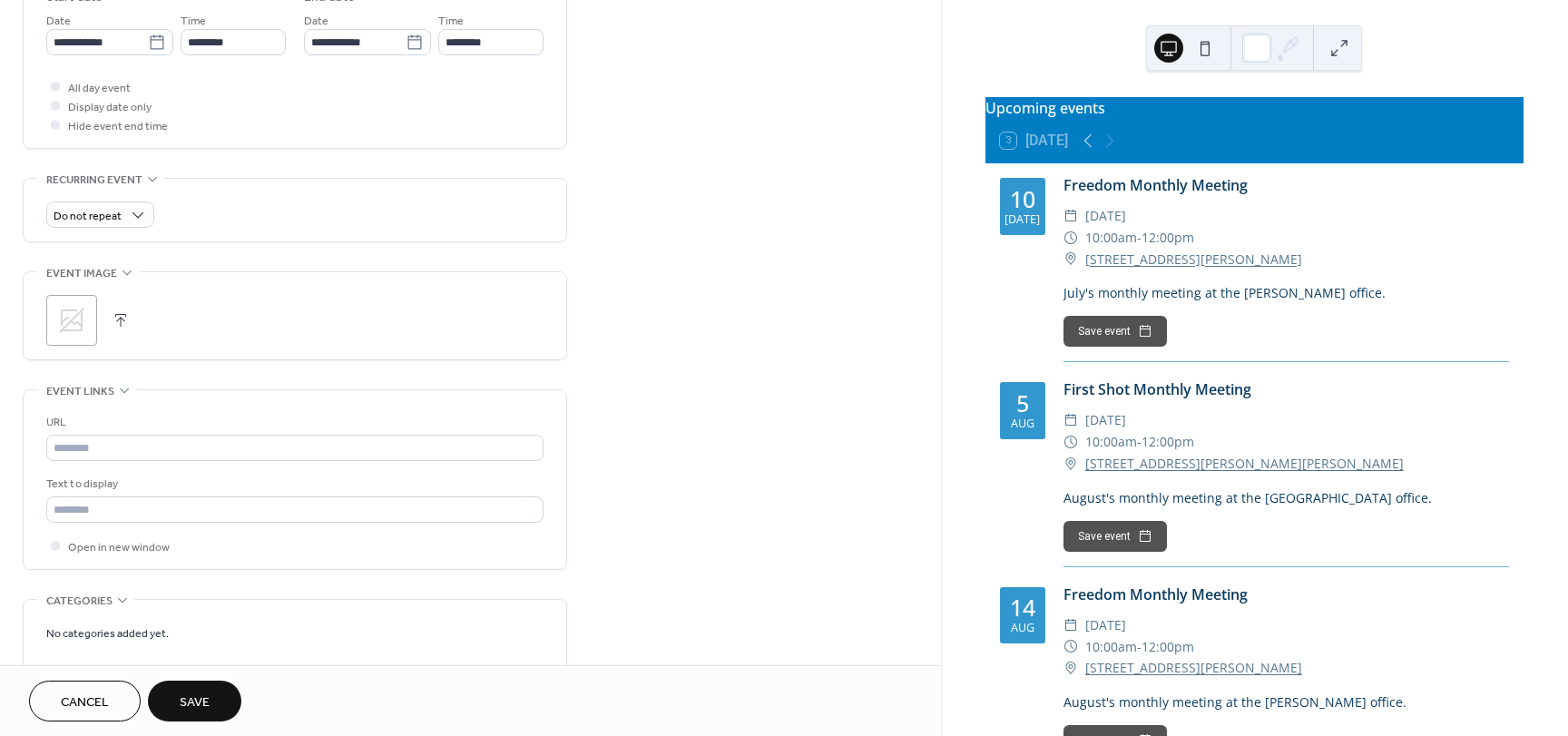 scroll, scrollTop: 624, scrollLeft: 0, axis: vertical 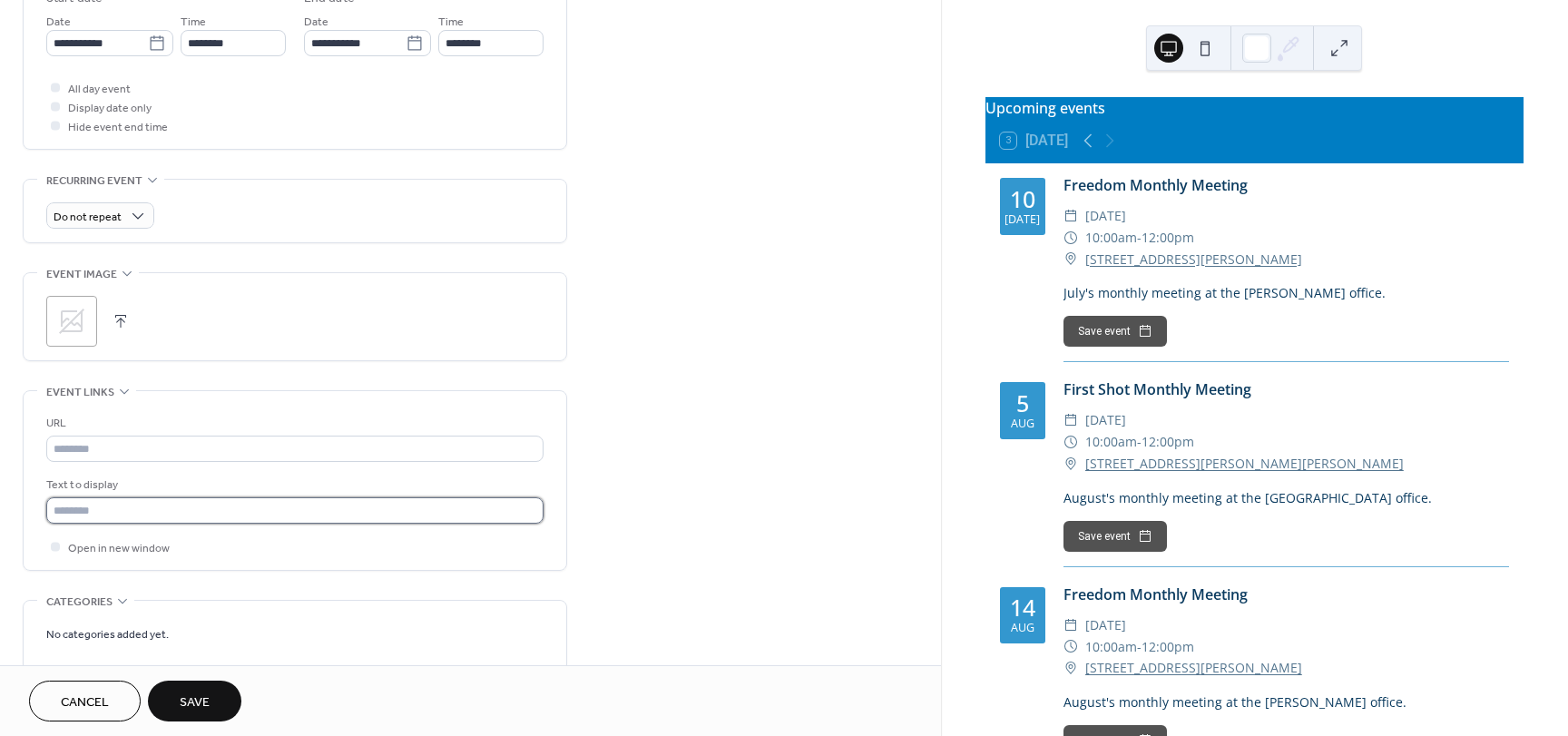 click at bounding box center [295, 510] 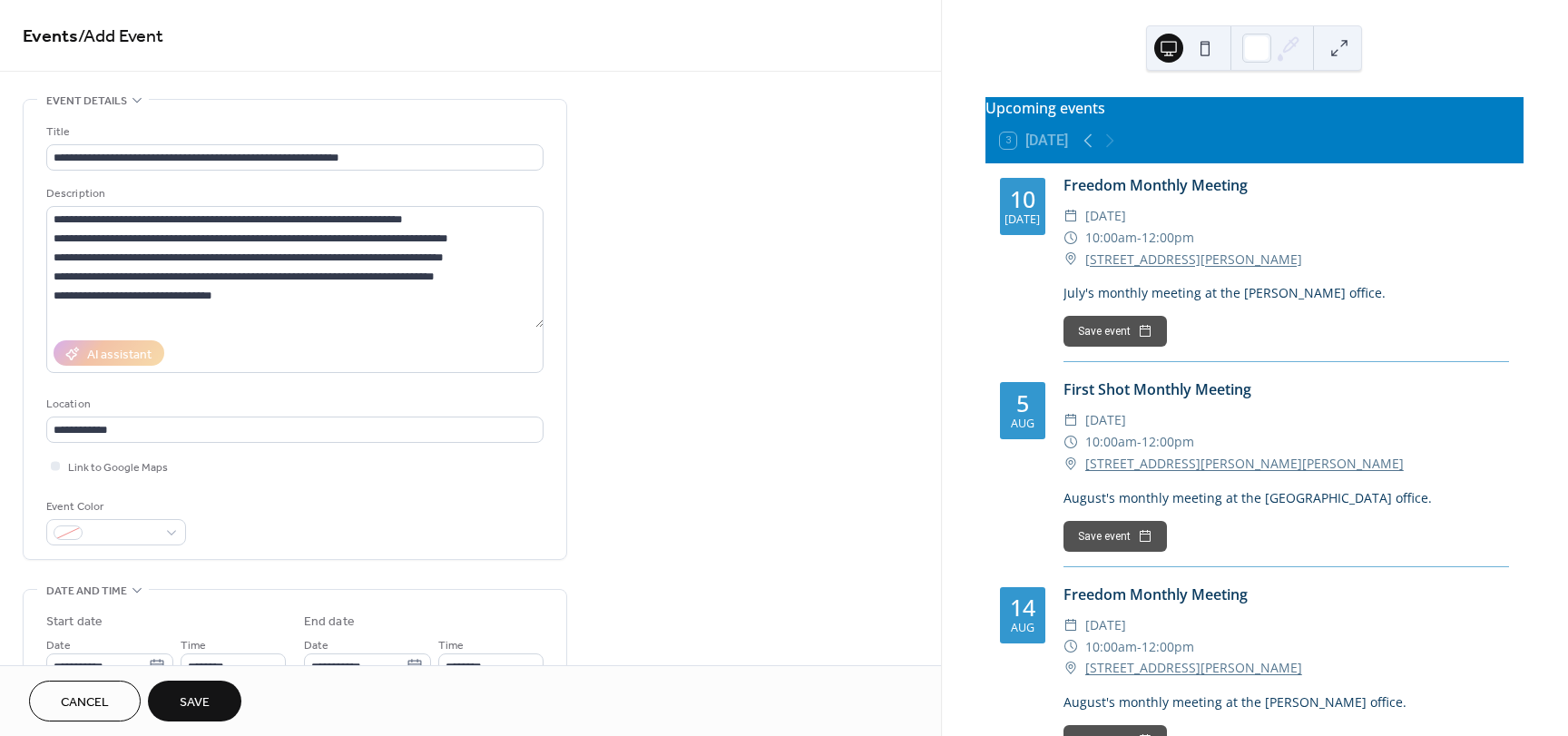 scroll, scrollTop: 0, scrollLeft: 0, axis: both 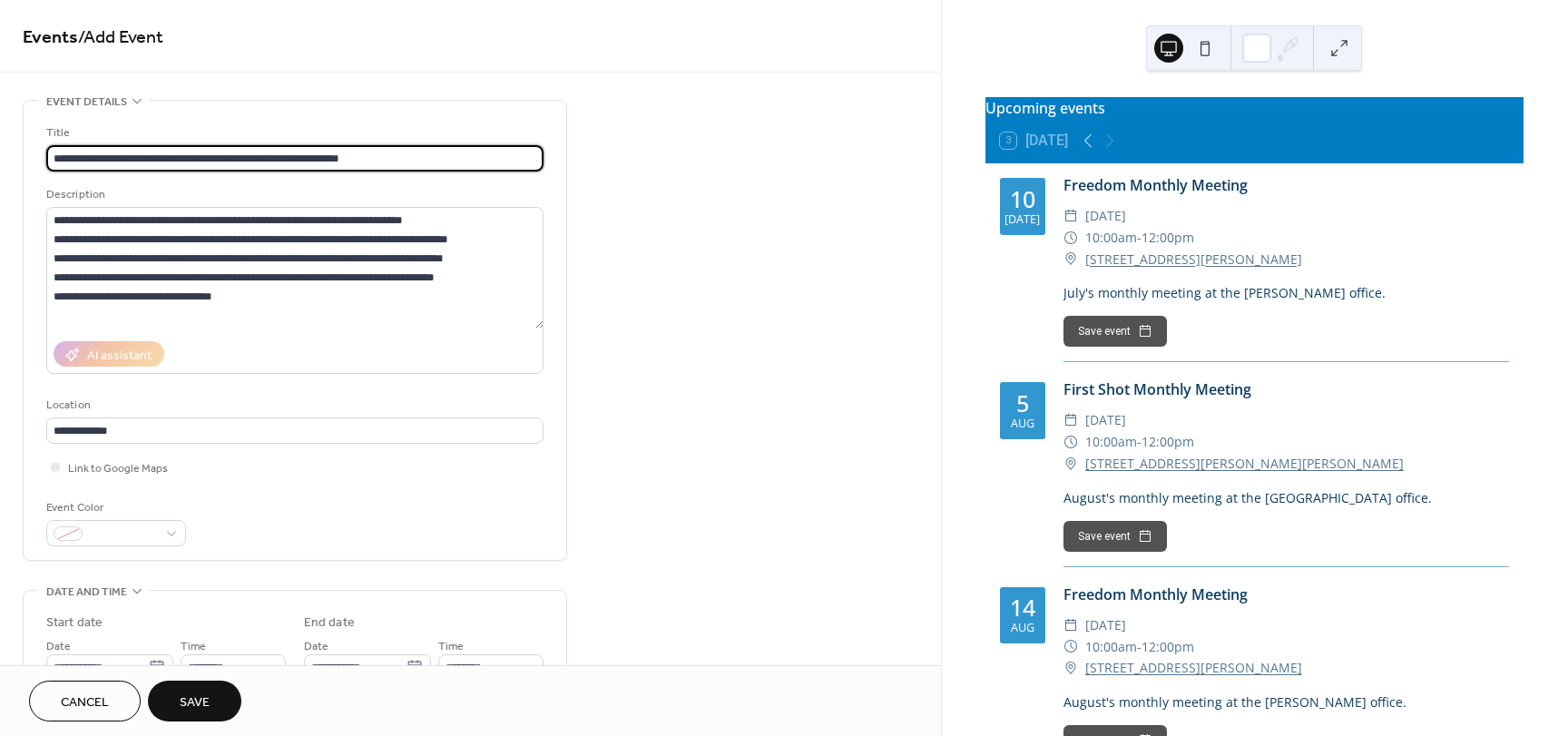 drag, startPoint x: 401, startPoint y: 154, endPoint x: 32, endPoint y: 163, distance: 369.10974 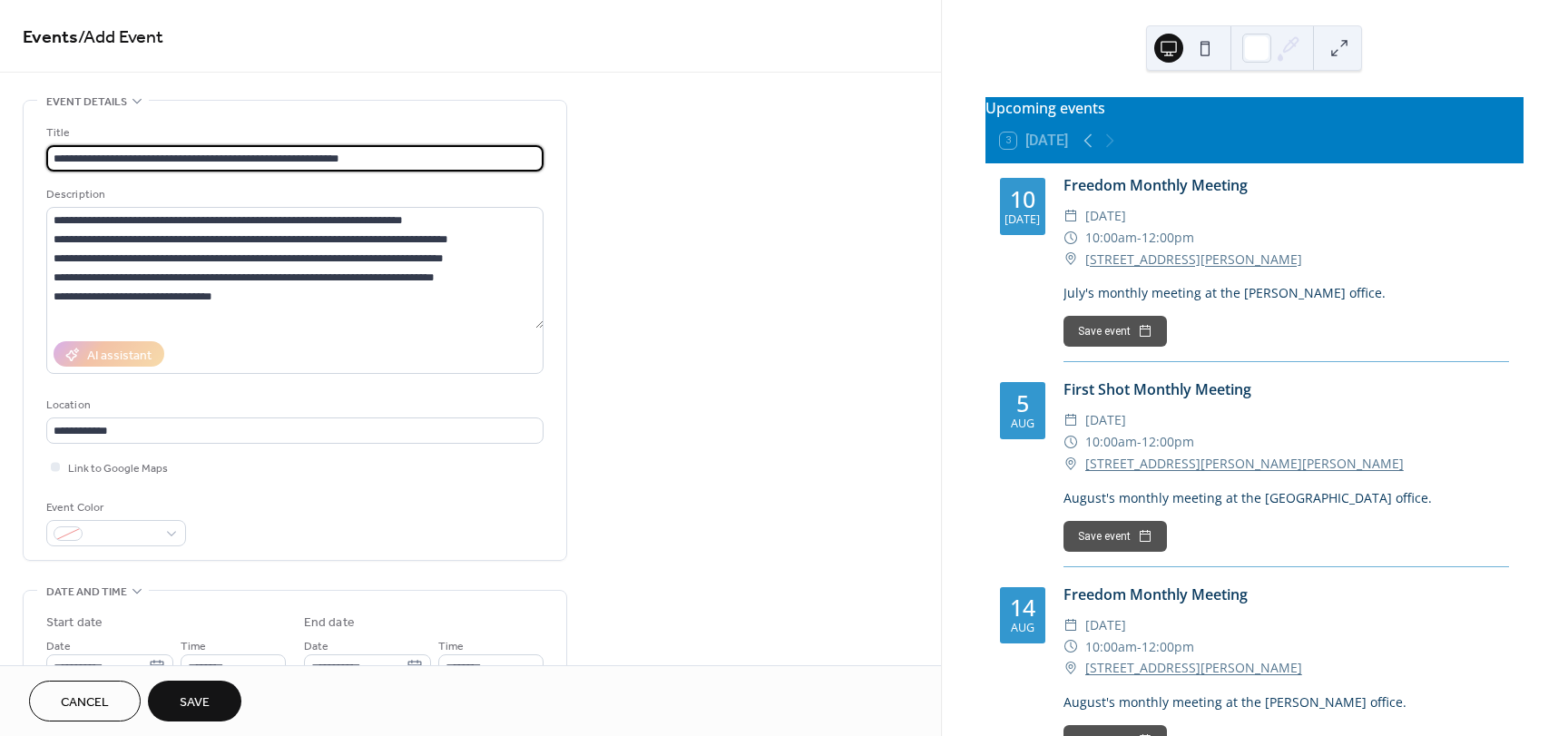 click on "**********" at bounding box center [295, 330] 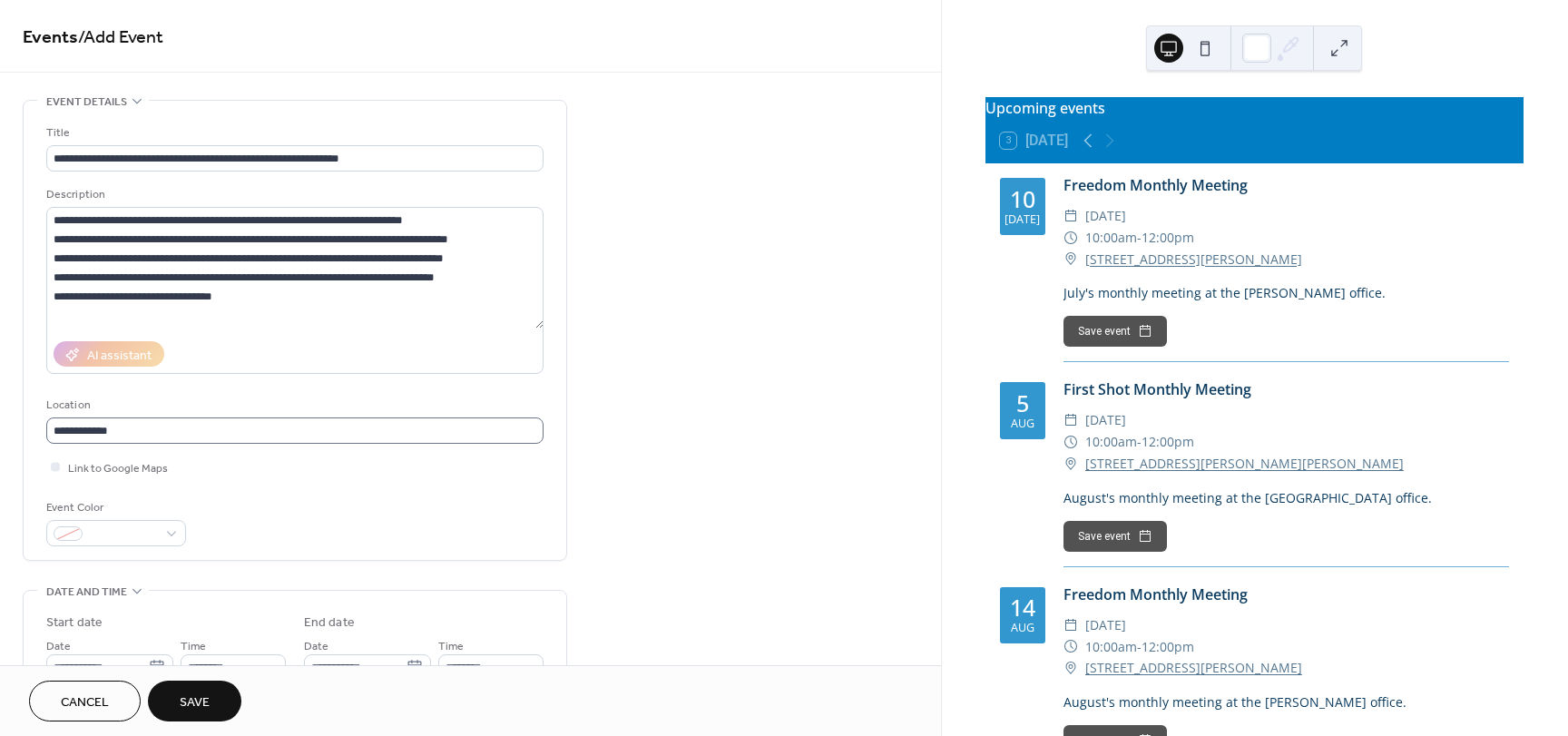 scroll, scrollTop: 1, scrollLeft: 0, axis: vertical 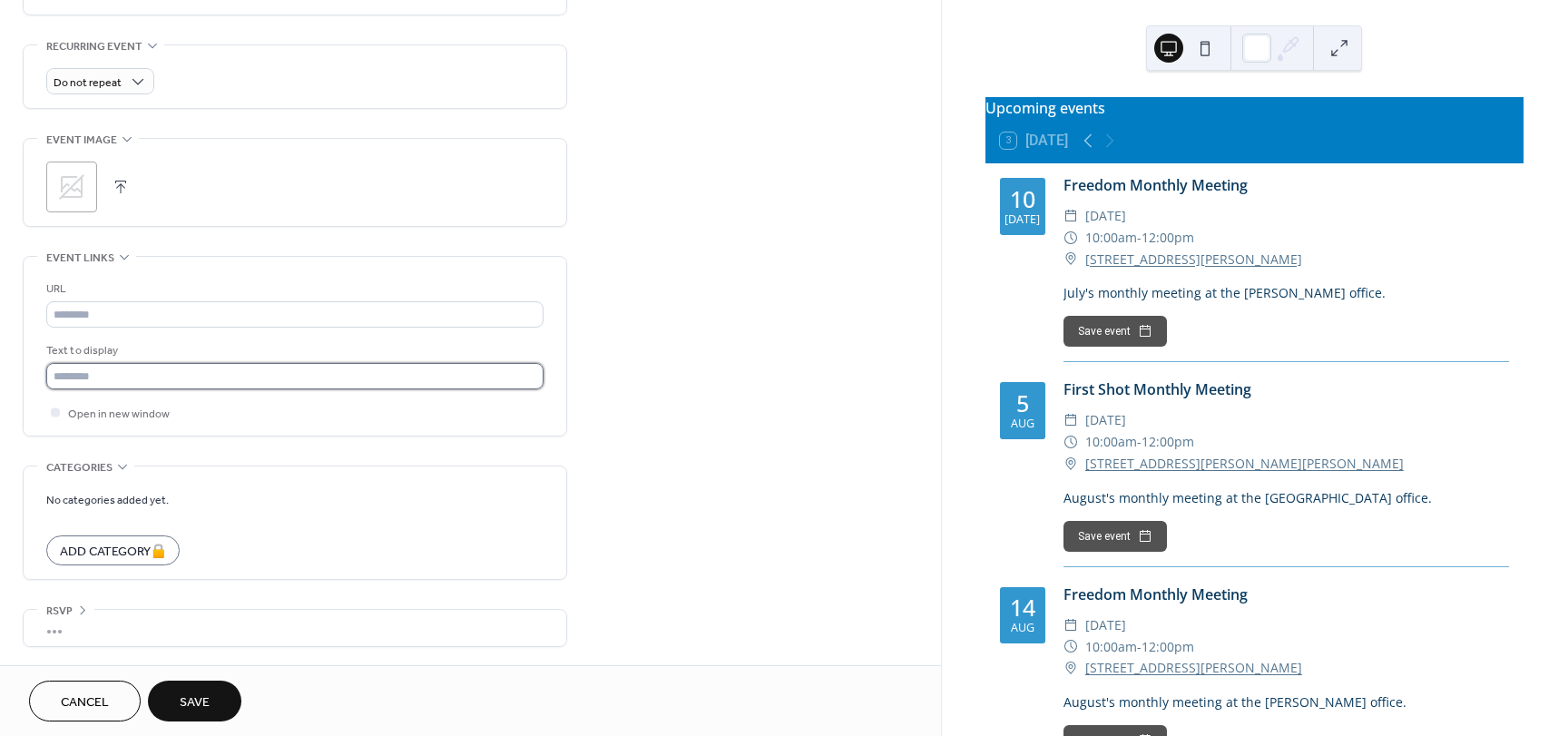 click at bounding box center (295, 376) 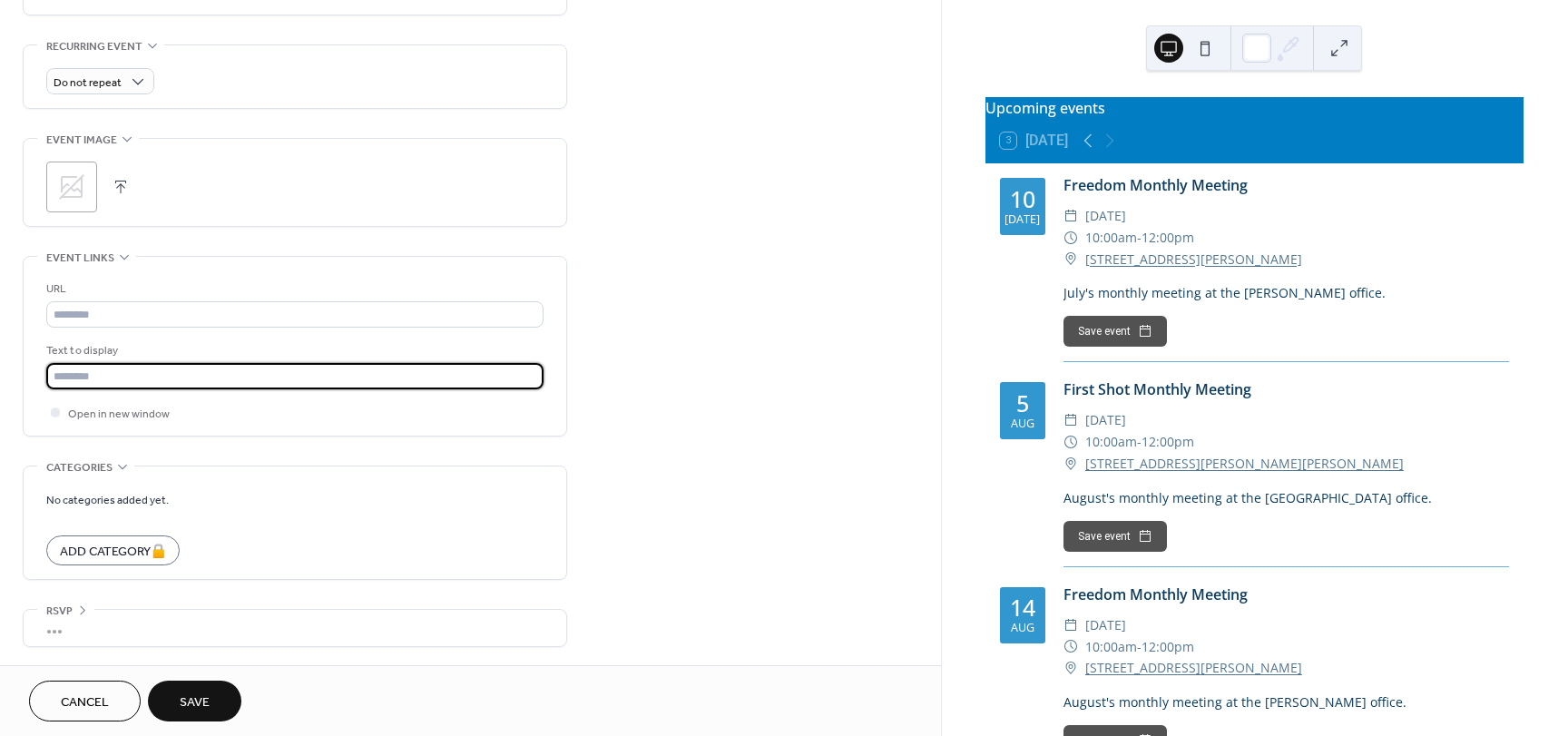 paste on "**********" 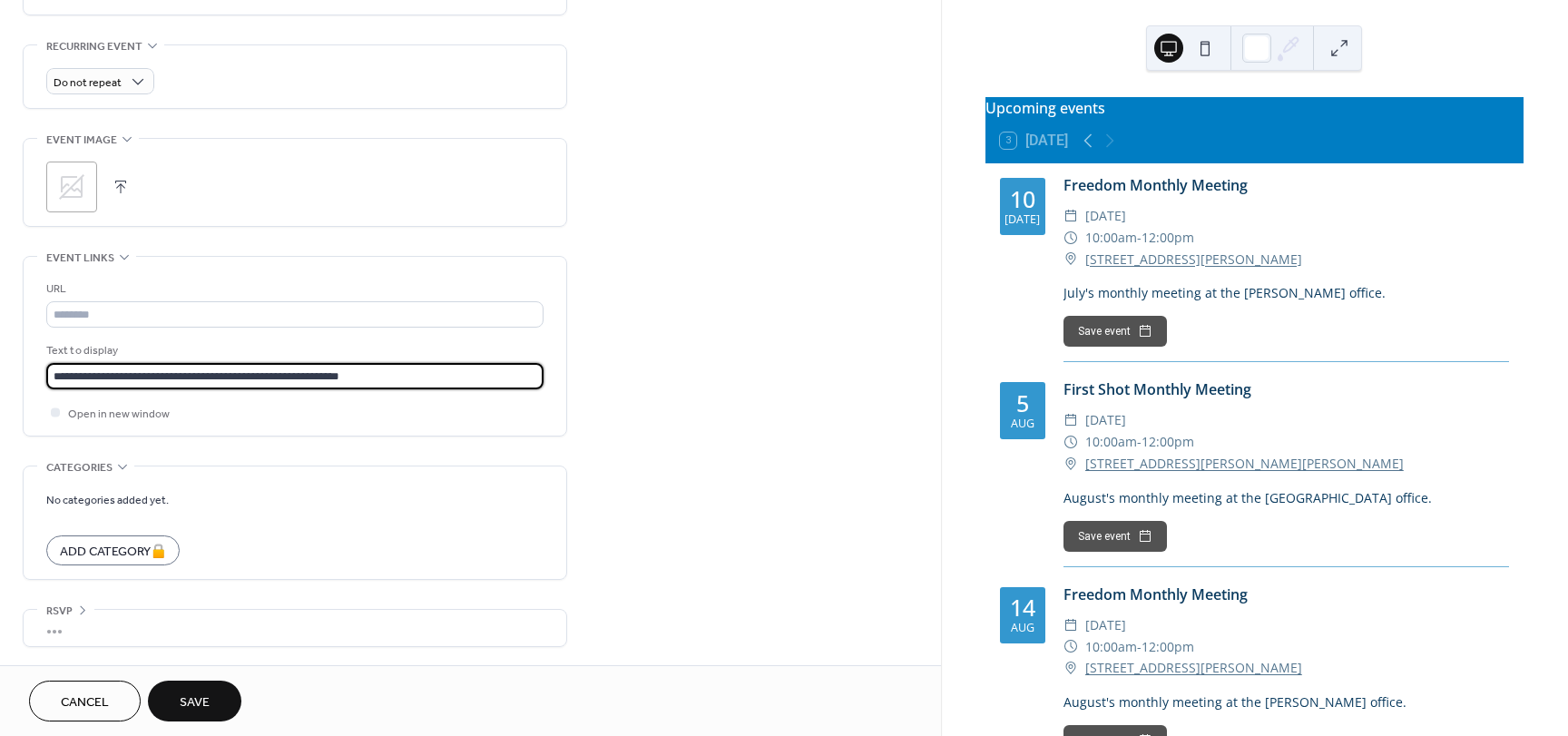 type on "**********" 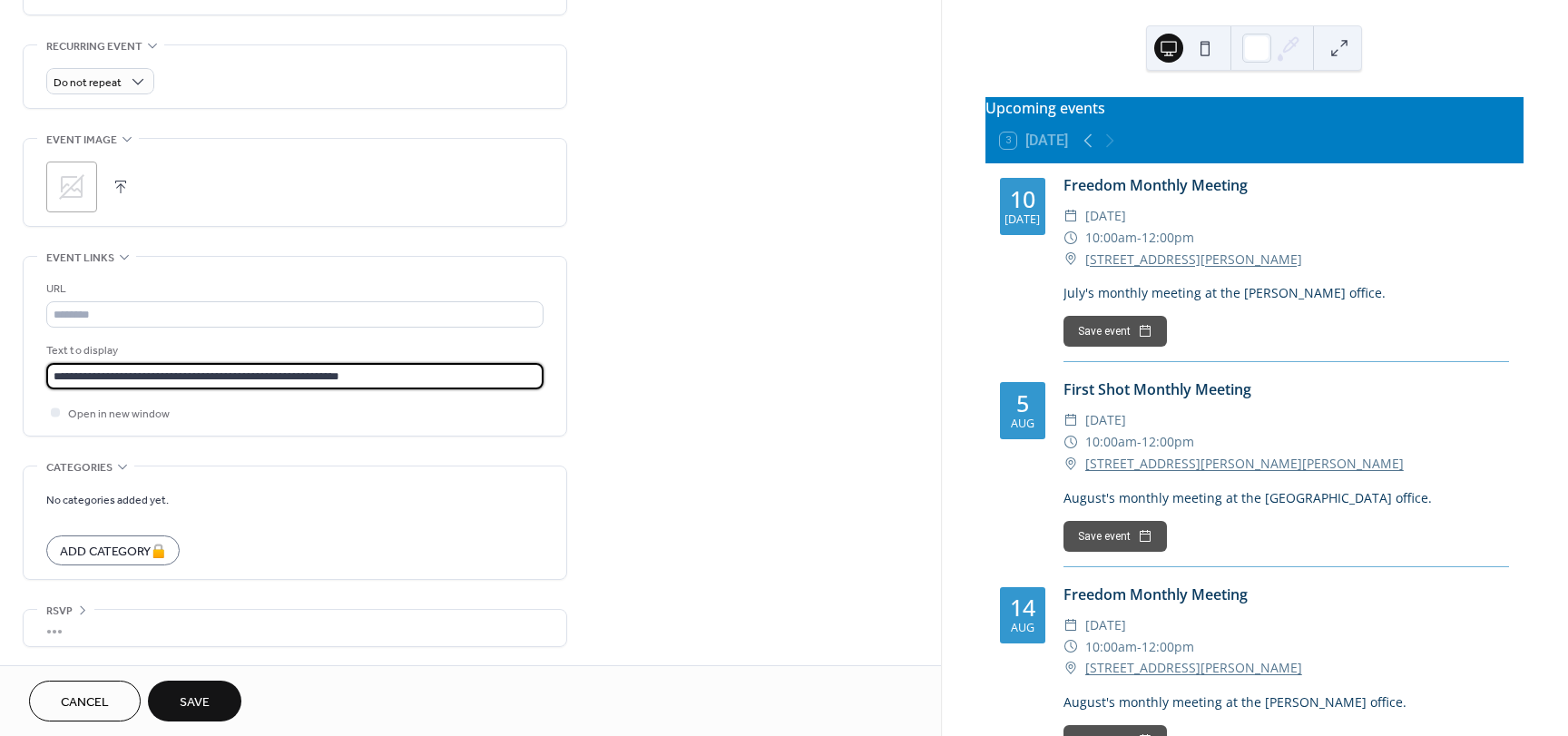 click 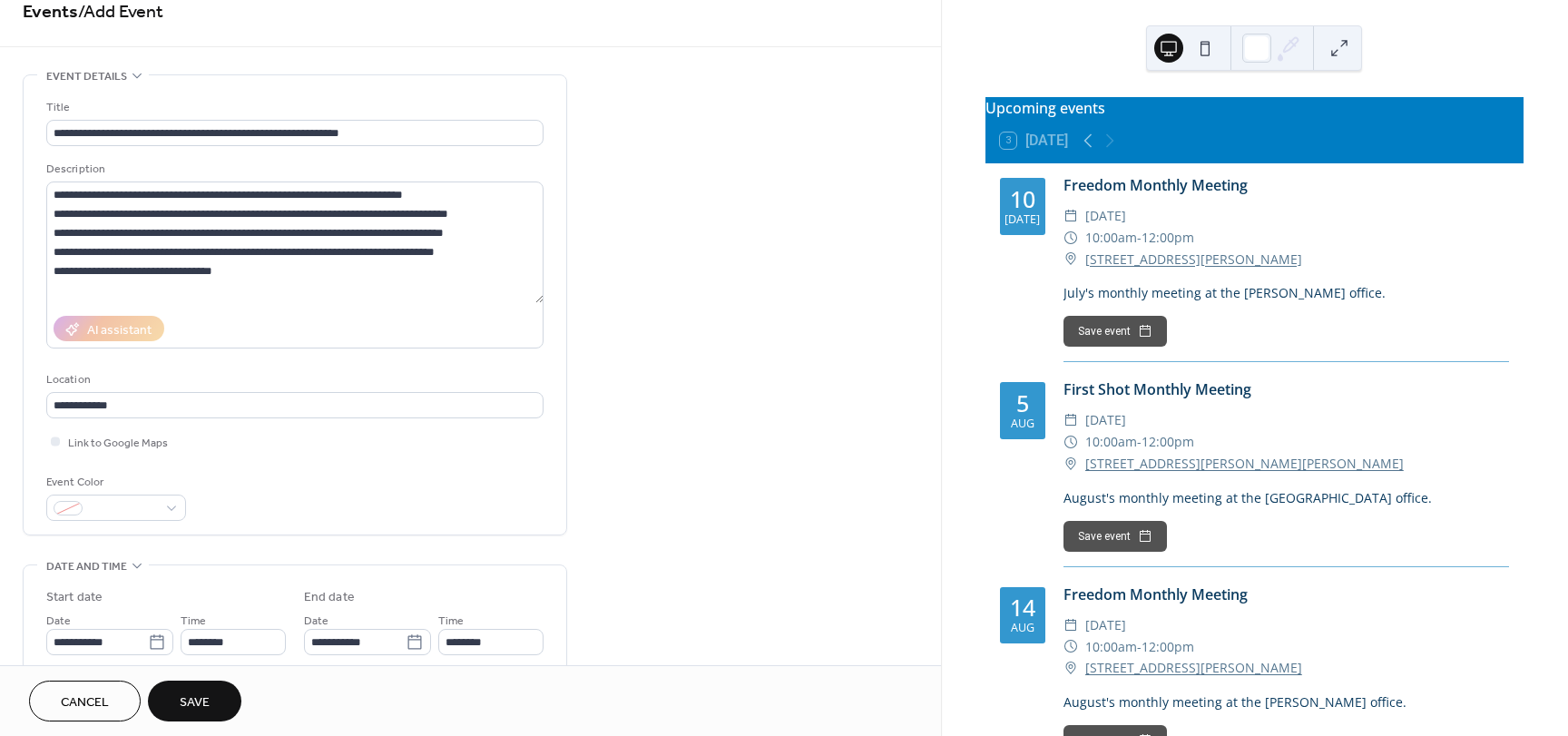 scroll, scrollTop: 0, scrollLeft: 0, axis: both 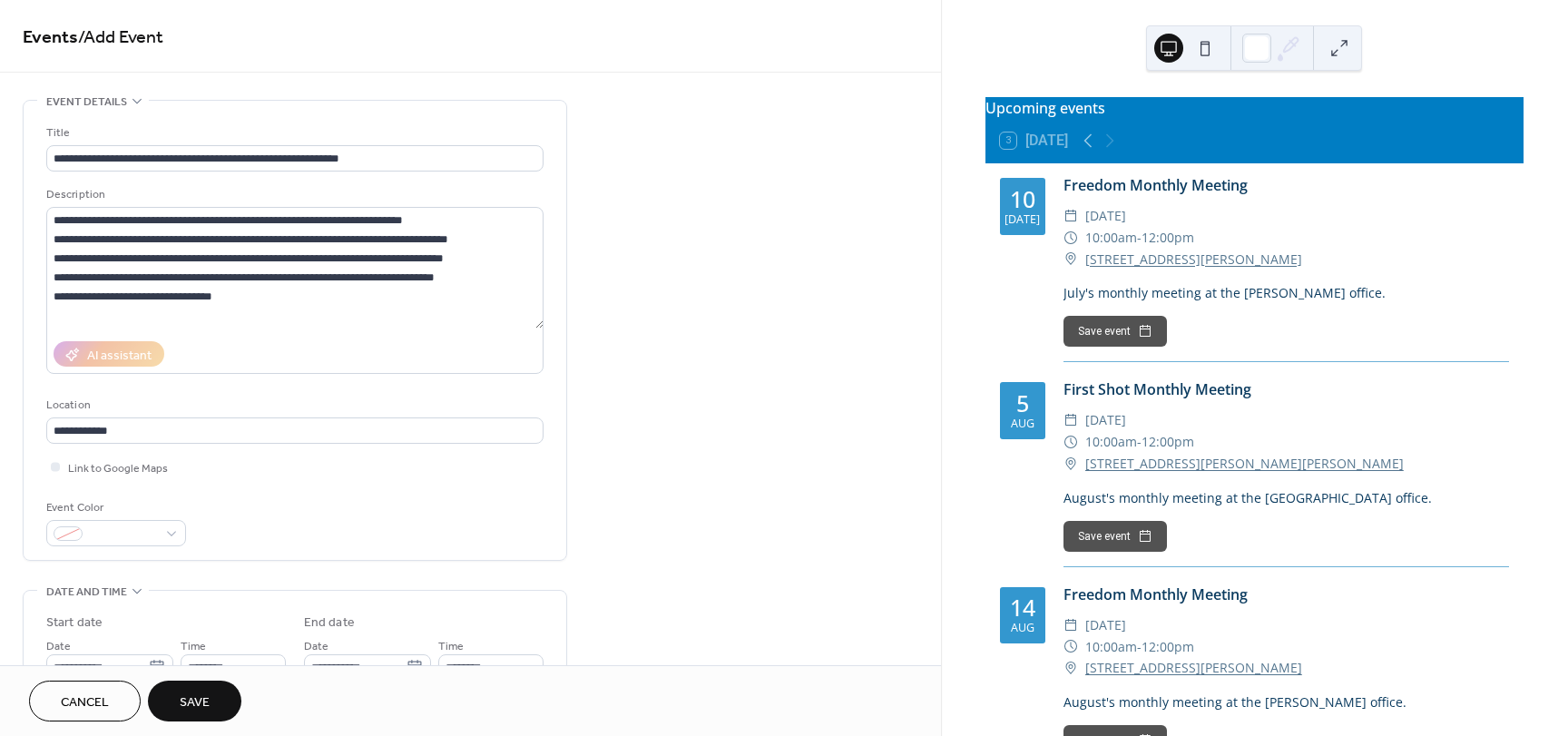 click on "Cancel" at bounding box center (84, 702) 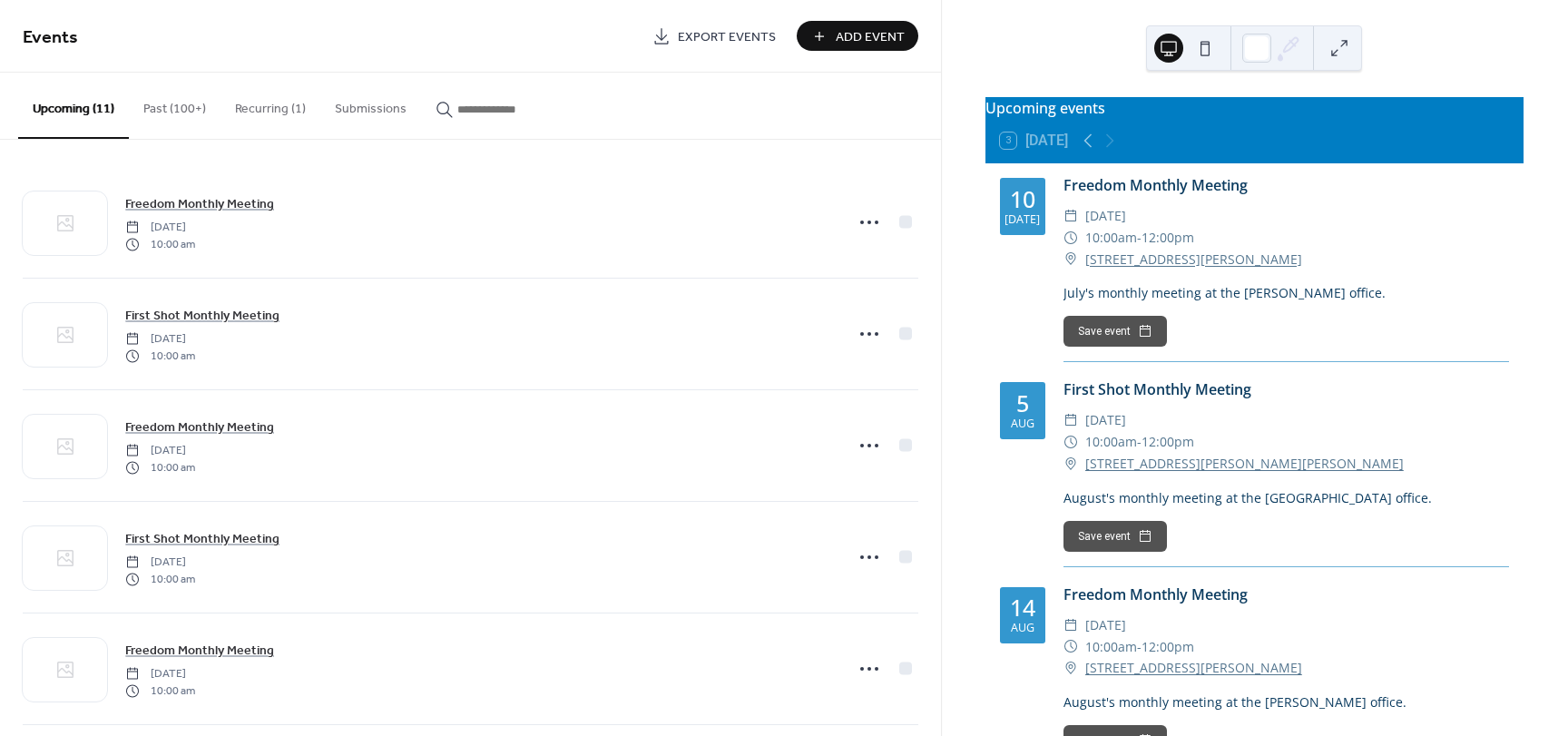 click on "Add Event" at bounding box center [870, 37] 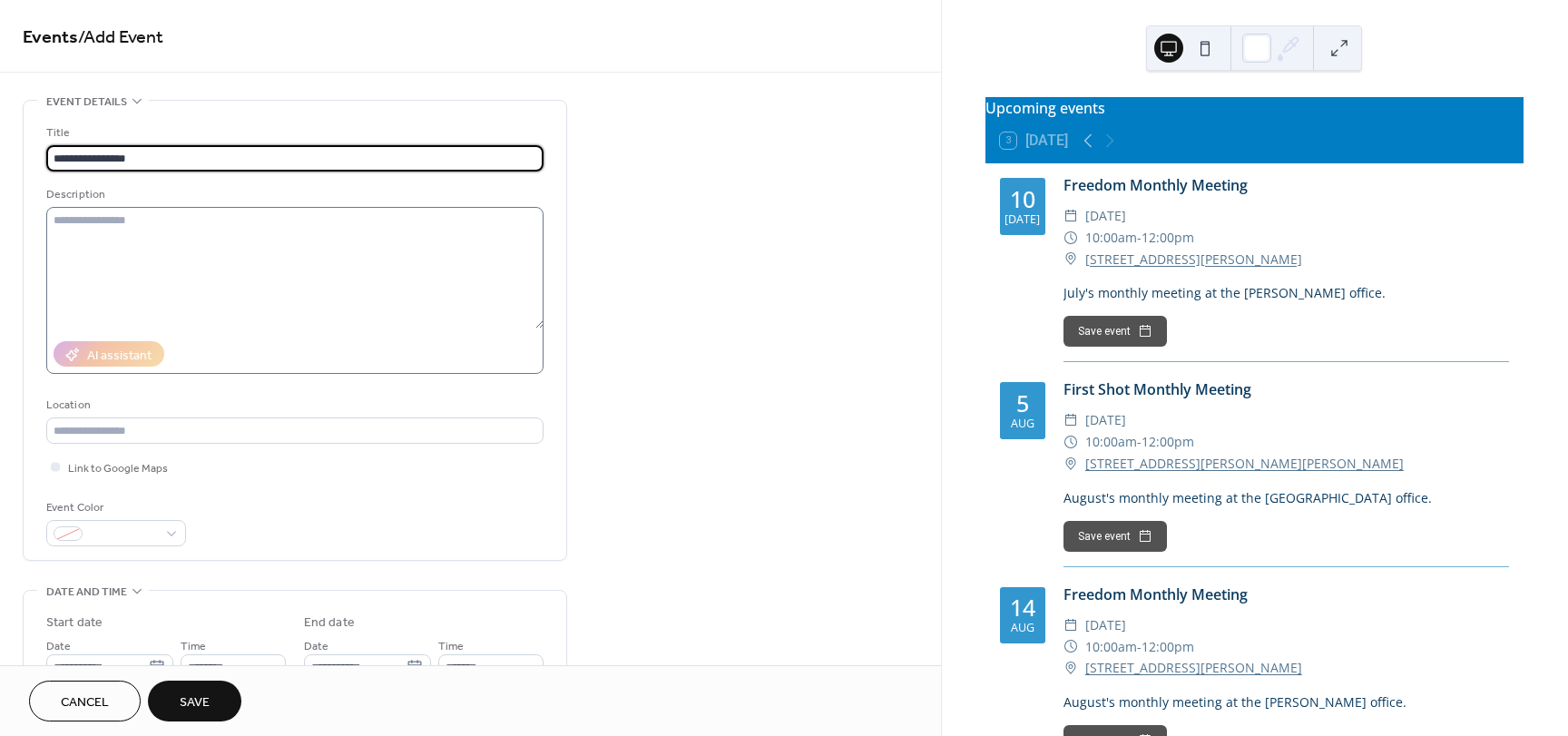 type on "**********" 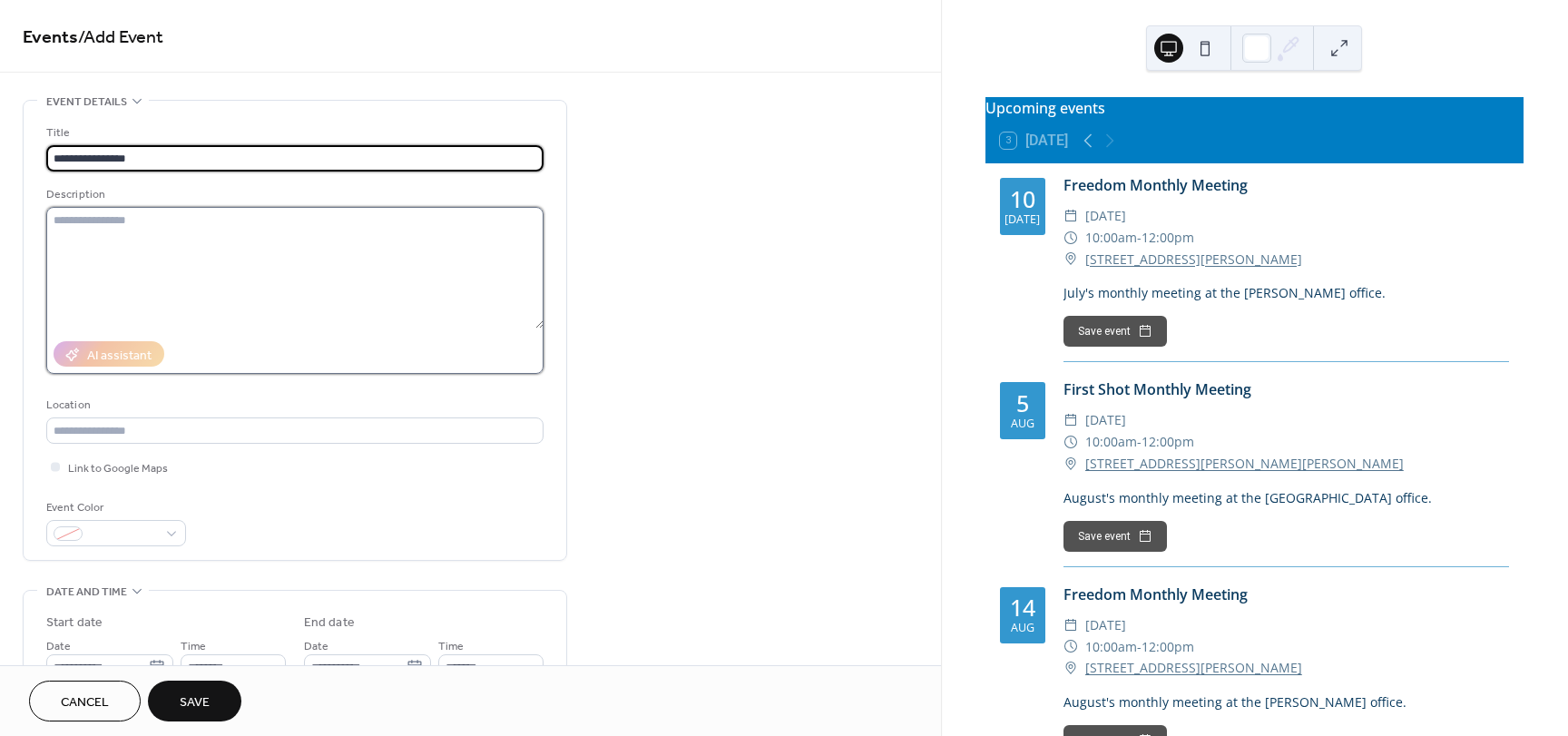 click at bounding box center (295, 268) 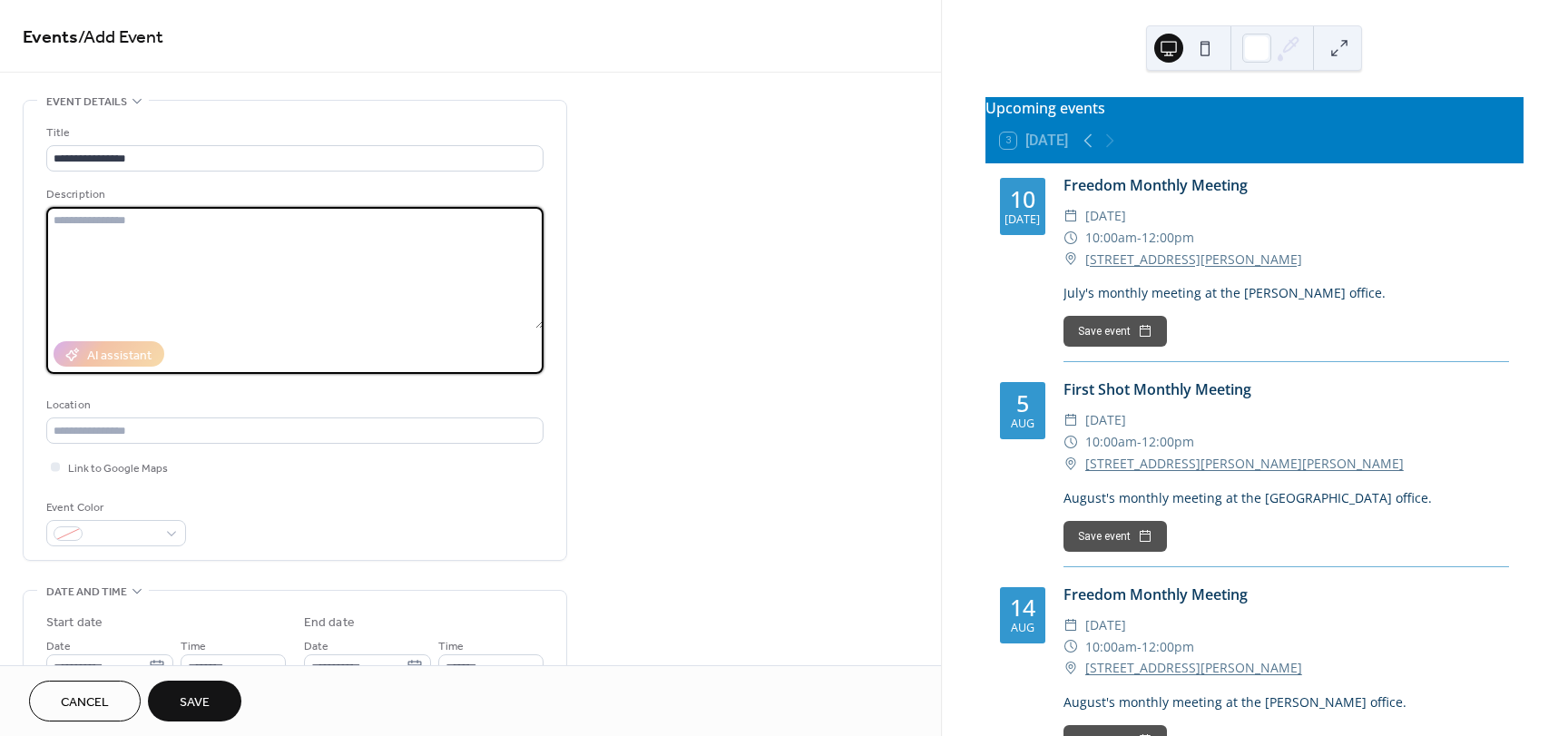 paste on "**********" 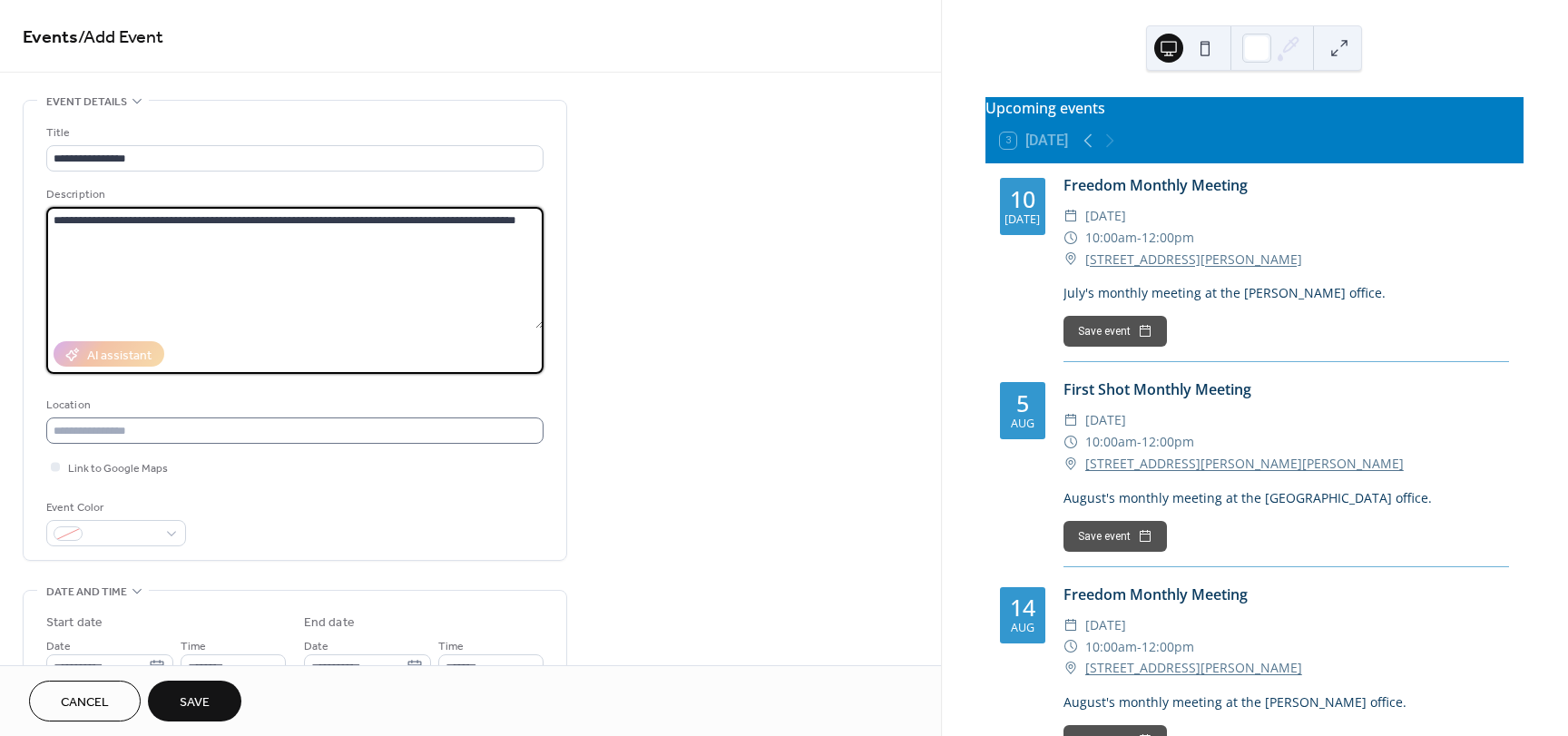 type on "**********" 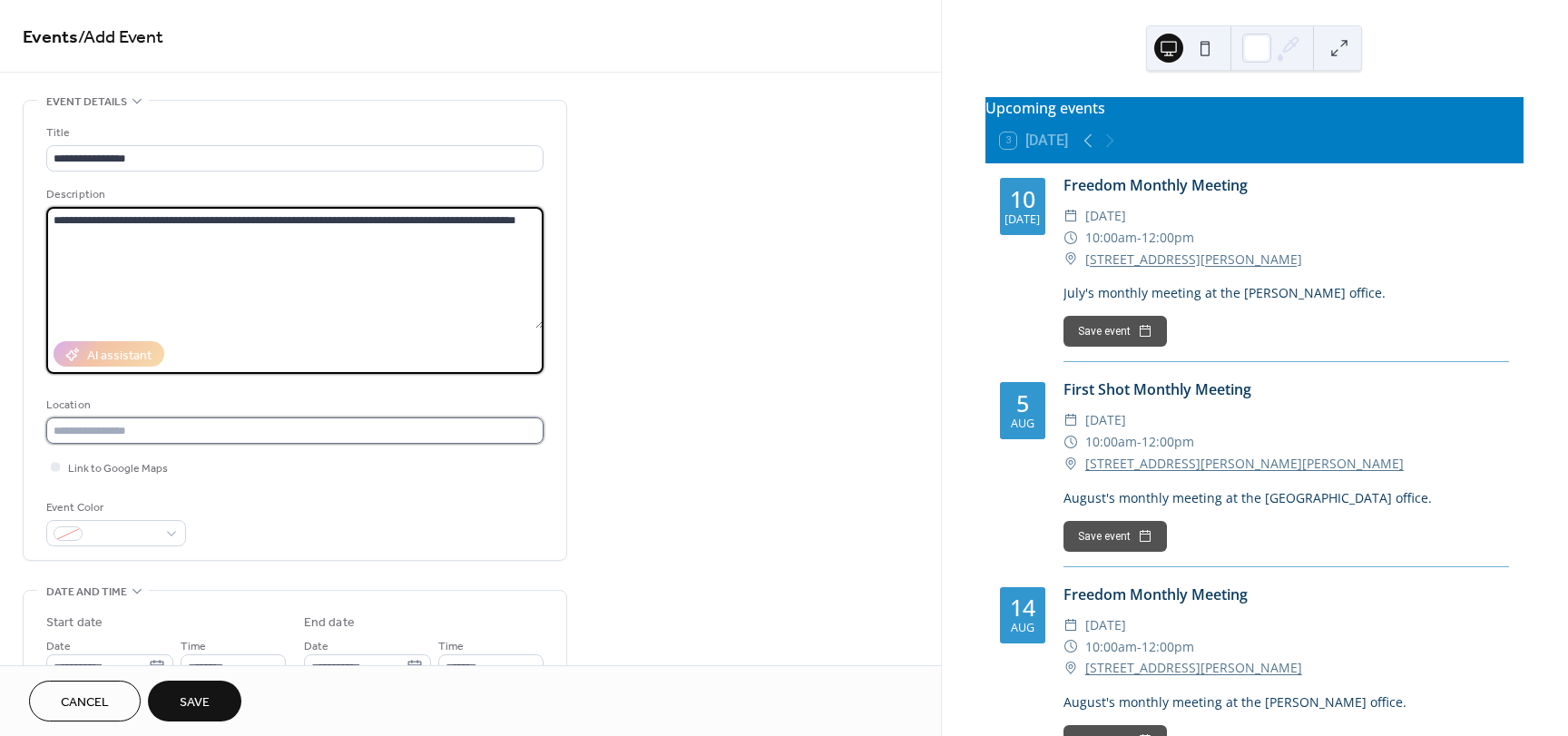 click at bounding box center (295, 430) 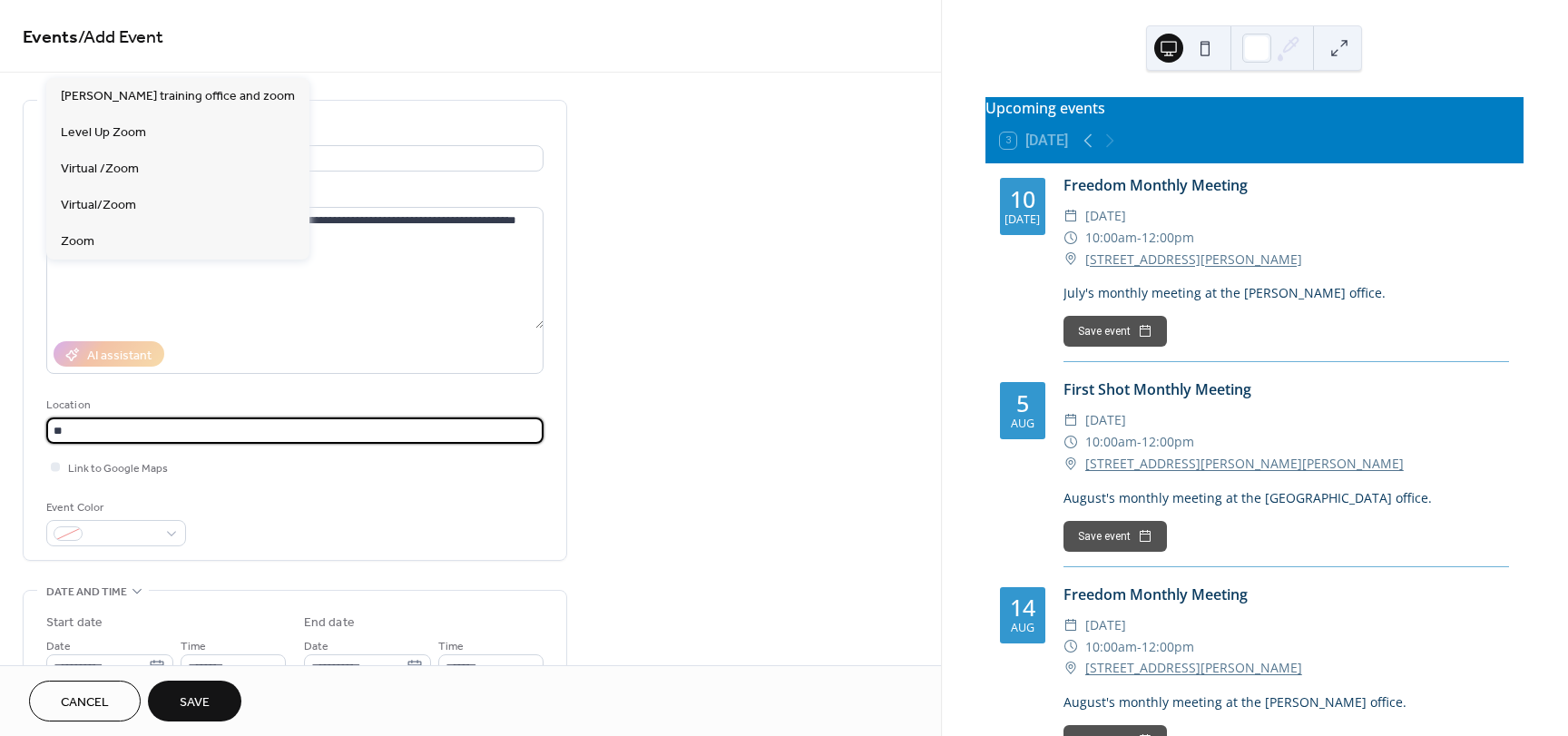 type on "*" 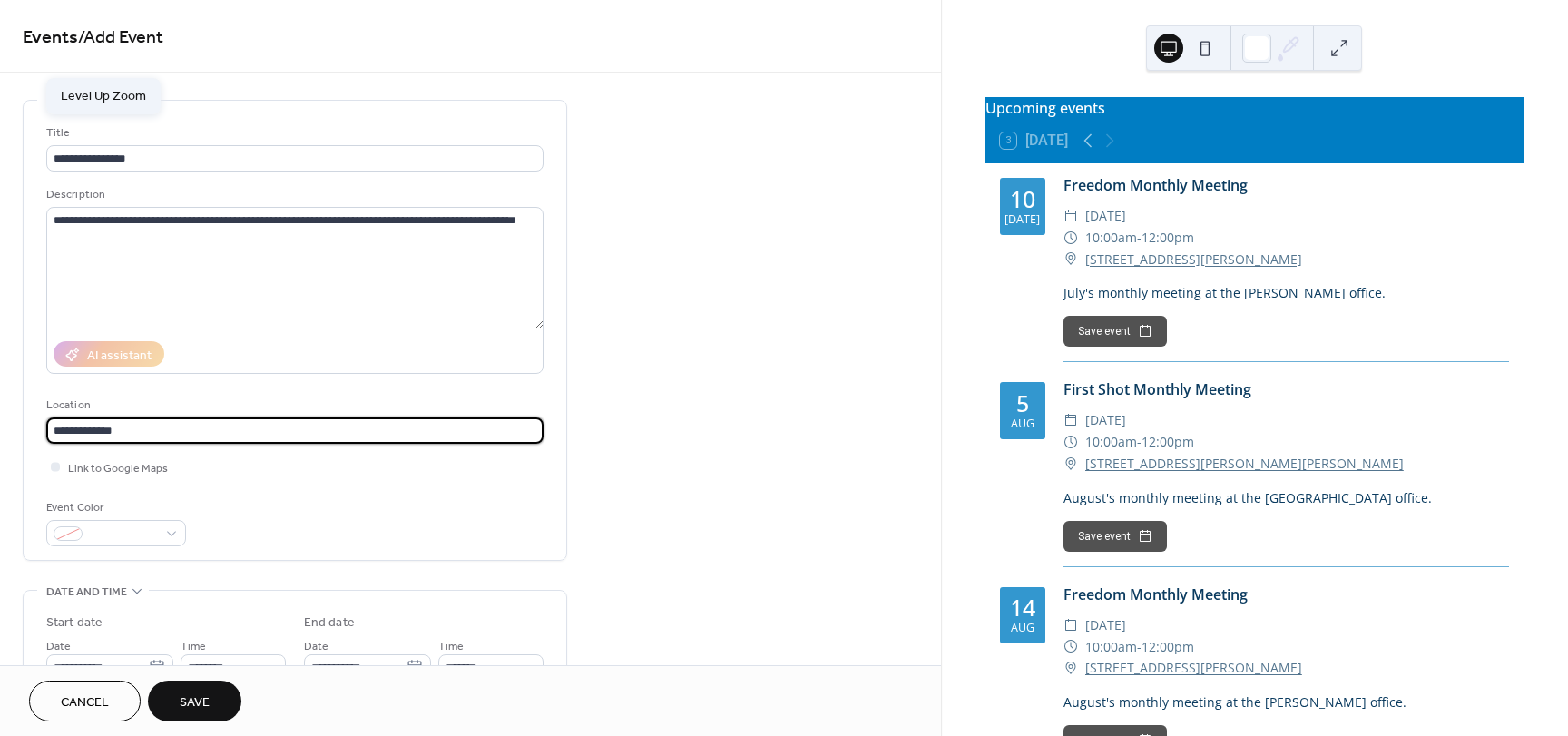 type on "**********" 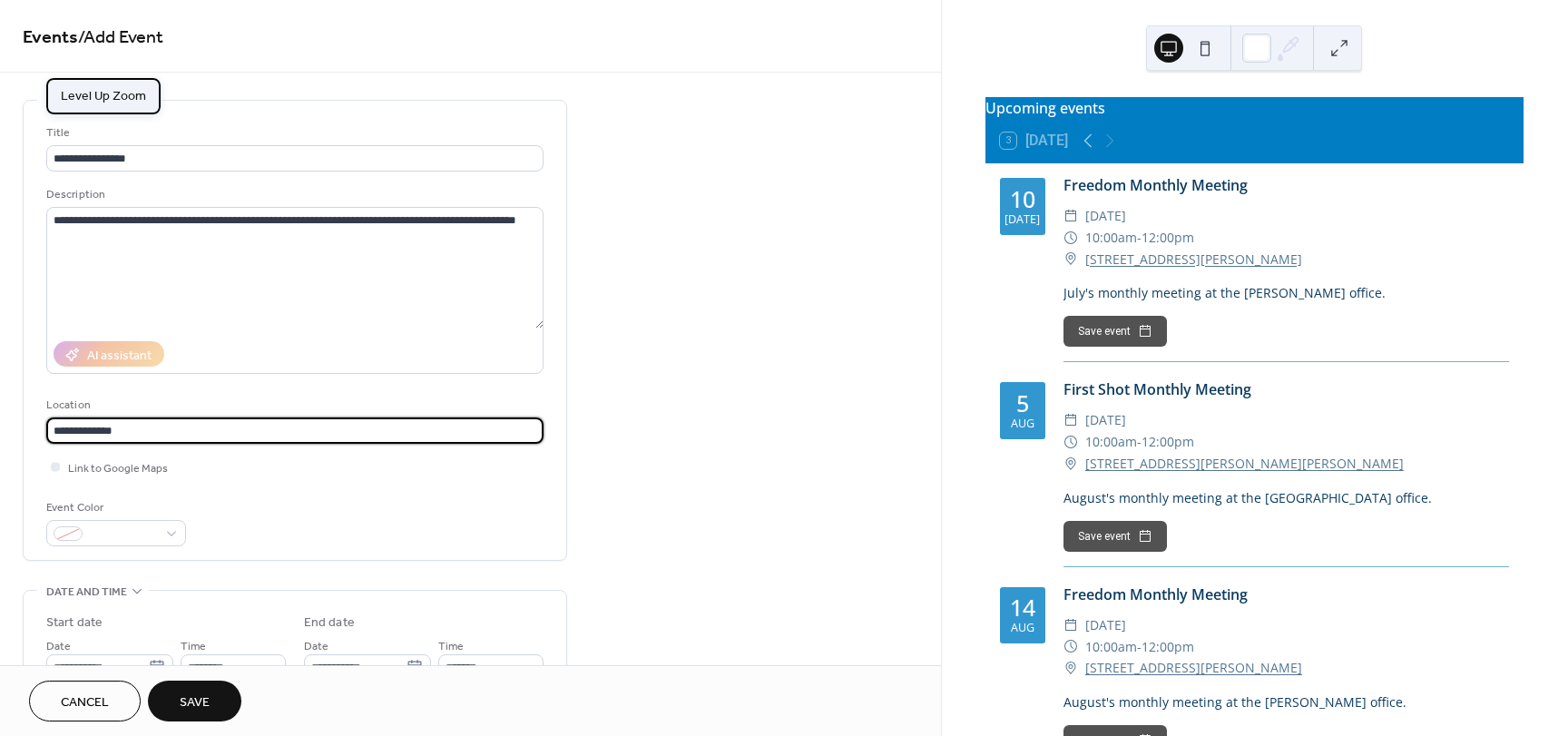 click on "Level Up Zoom" at bounding box center [103, 96] 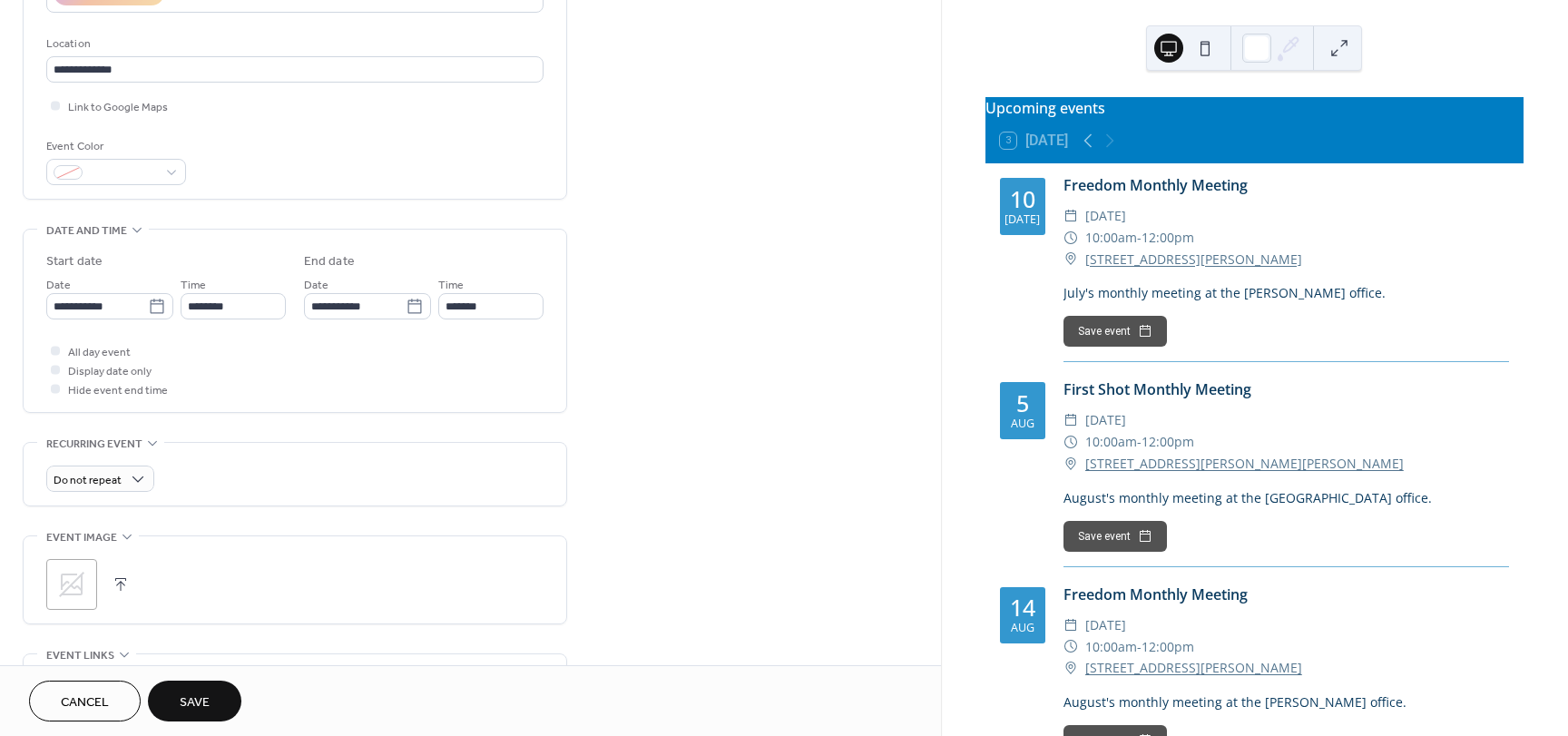 scroll, scrollTop: 362, scrollLeft: 0, axis: vertical 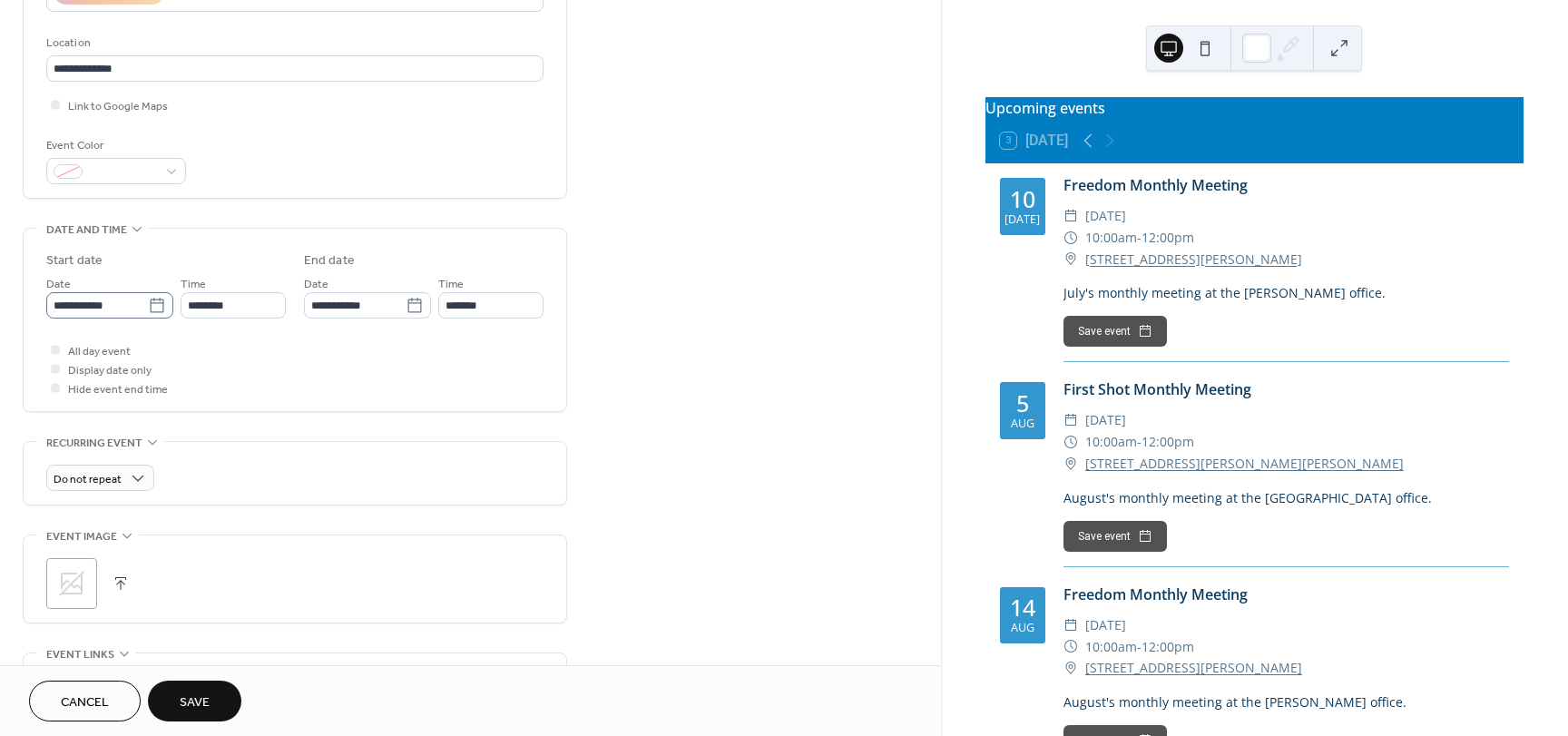 click 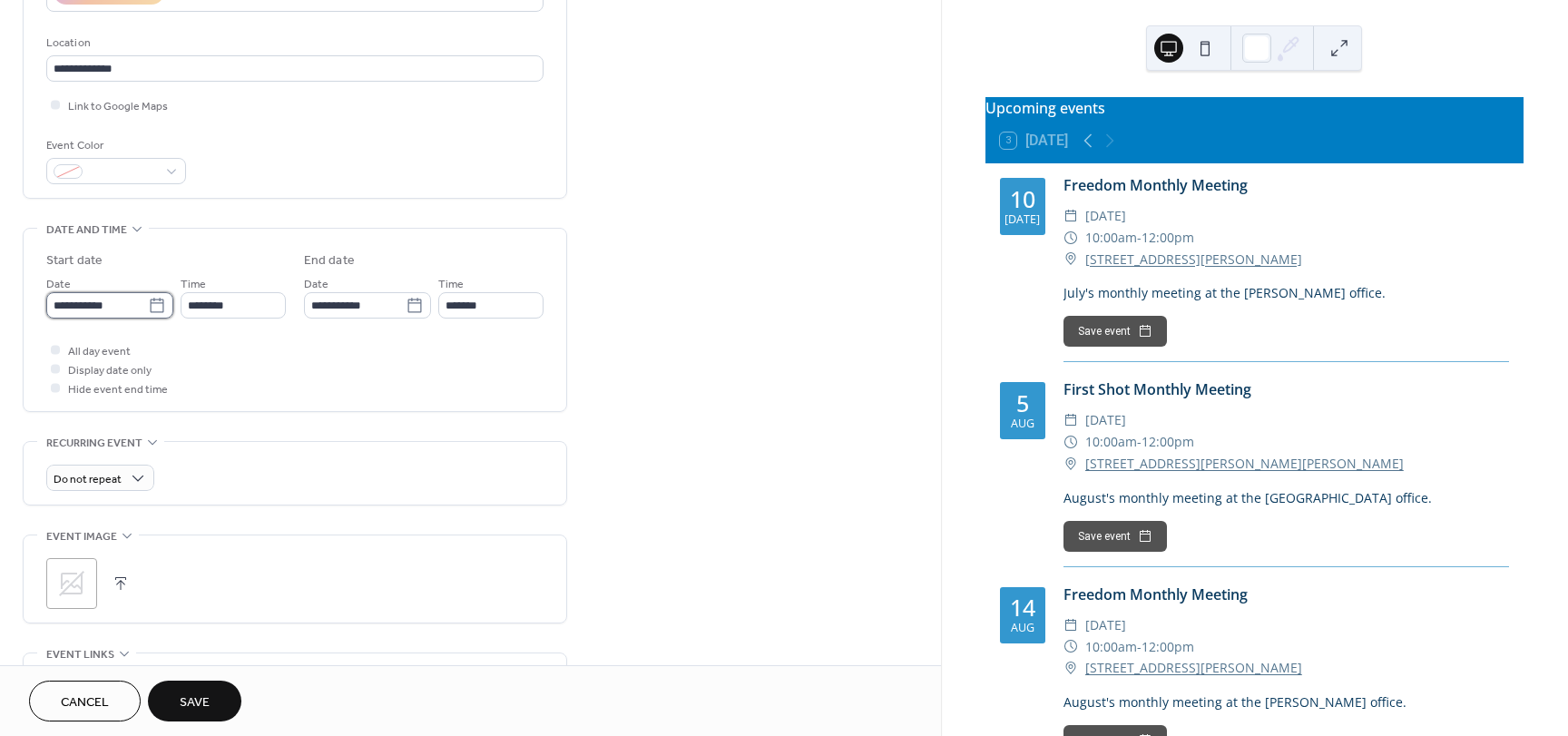 click on "**********" at bounding box center (97, 305) 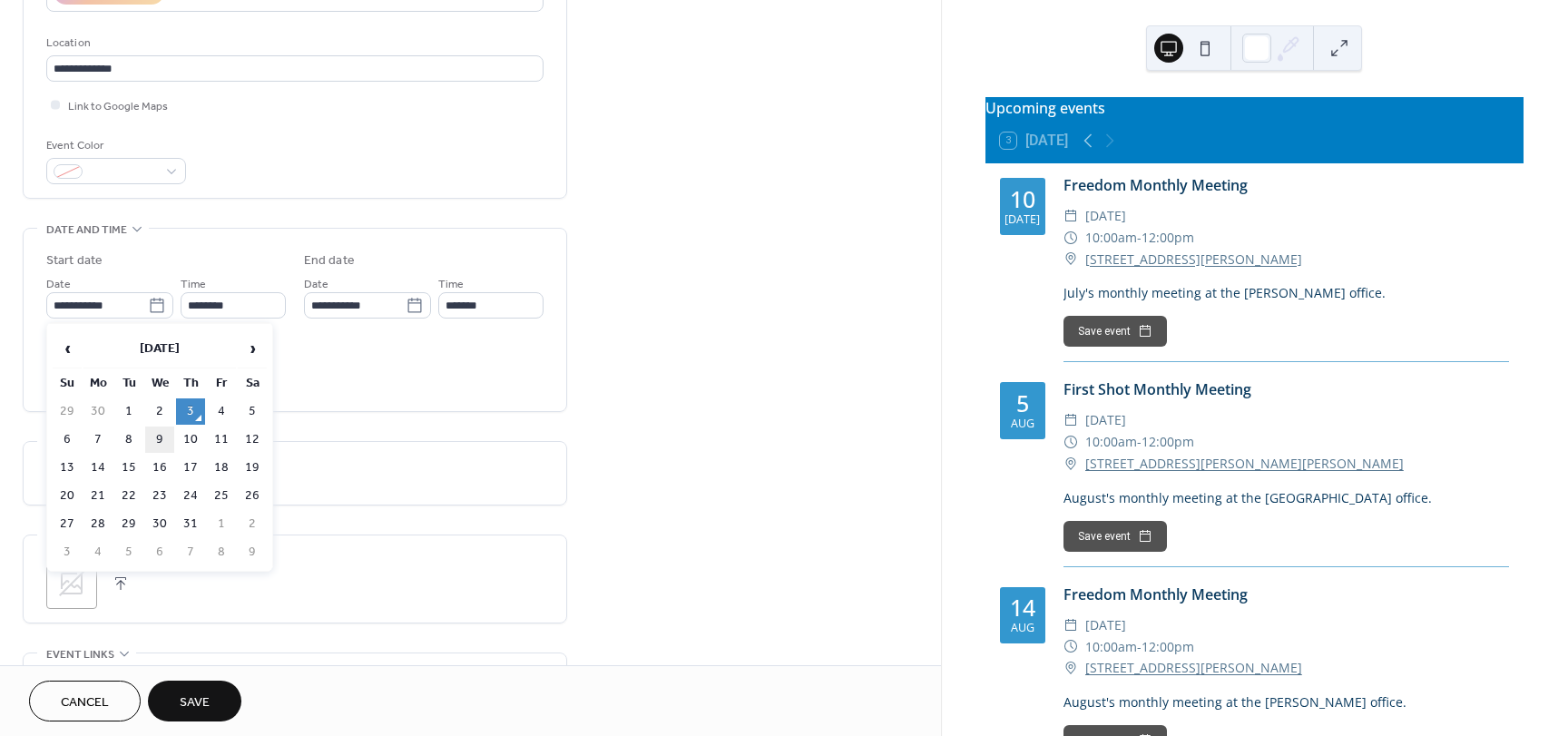 click on "9" at bounding box center (160, 439) 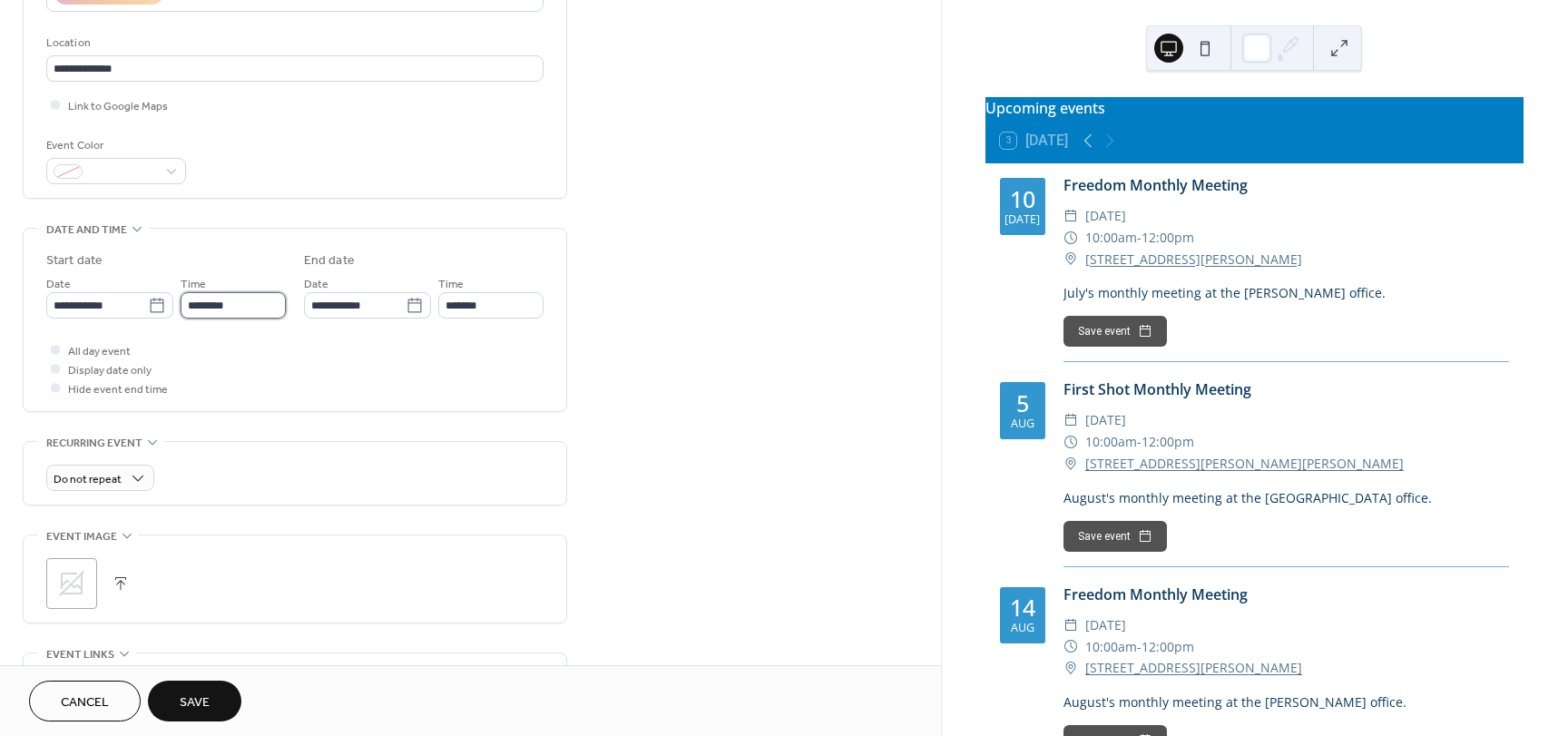 click on "********" at bounding box center (233, 305) 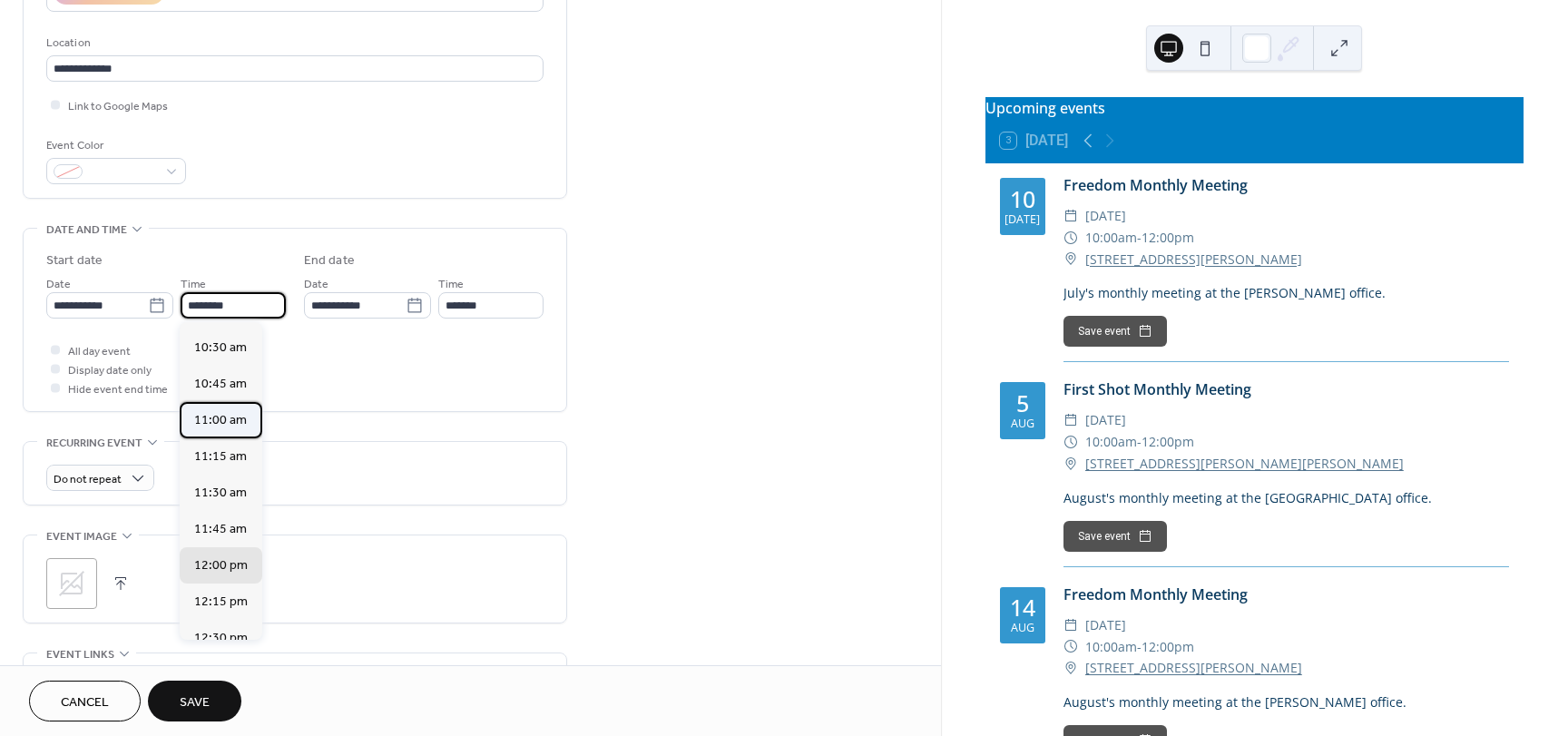 scroll, scrollTop: 1516, scrollLeft: 0, axis: vertical 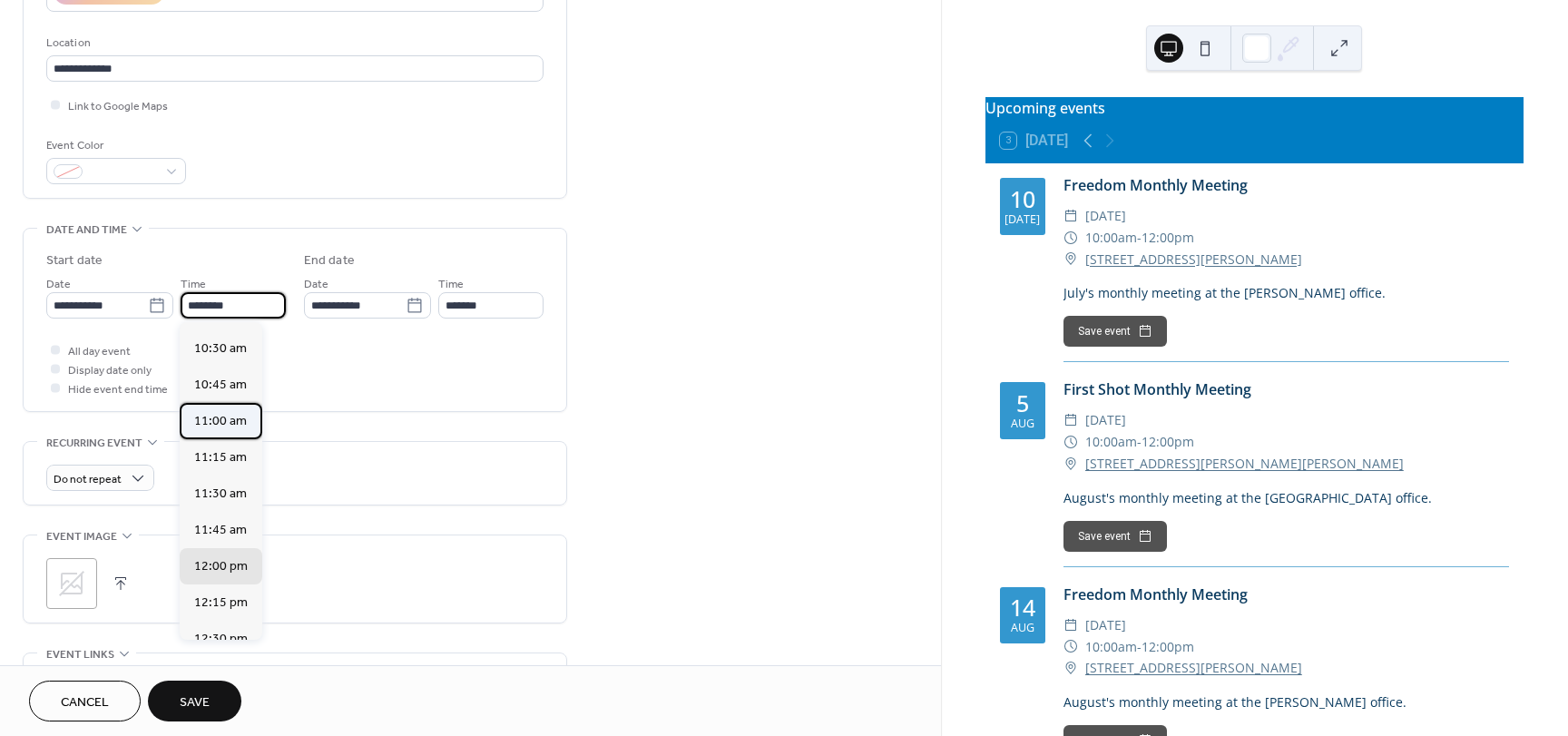 click on "11:00 am" at bounding box center [220, 421] 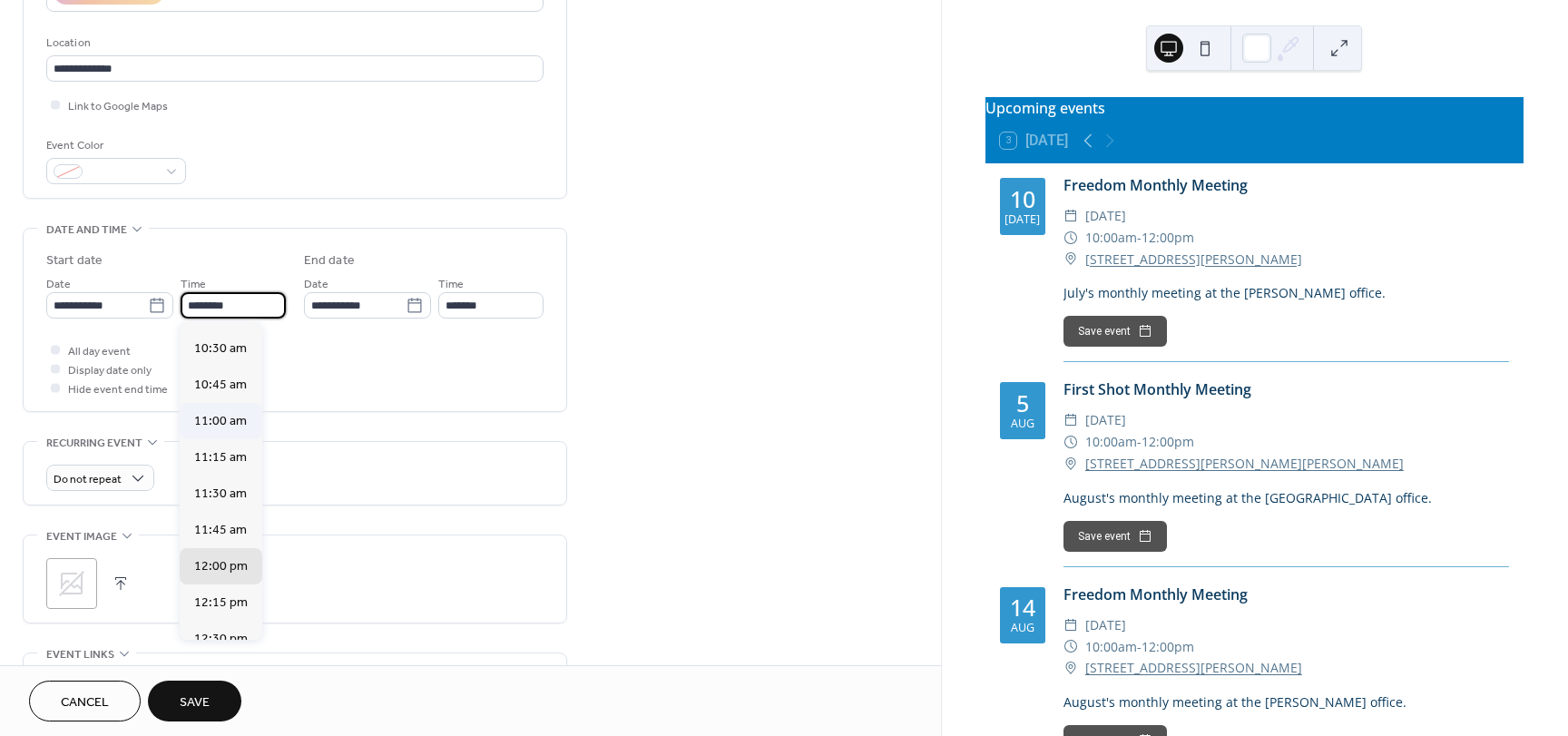 type on "********" 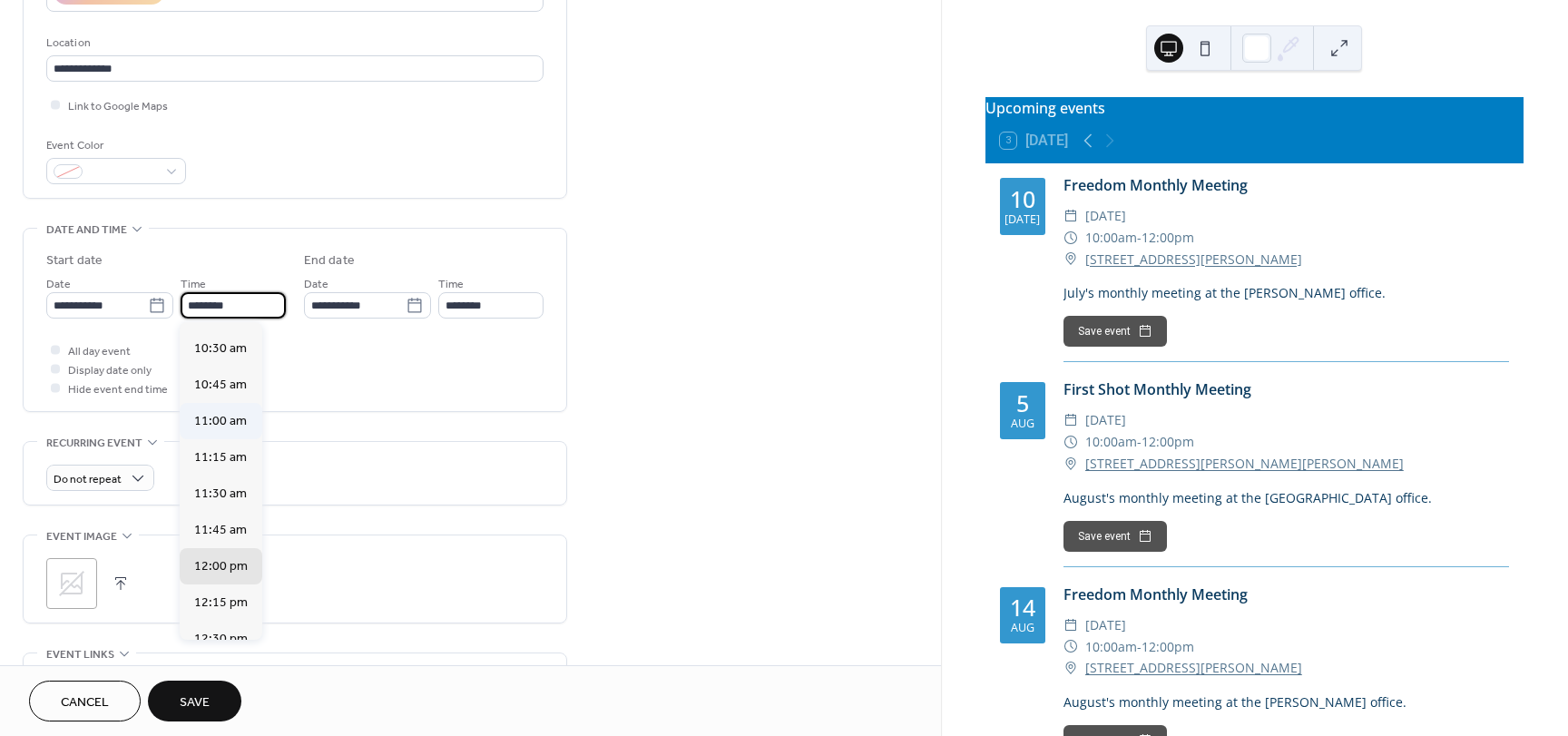 scroll, scrollTop: 0, scrollLeft: 0, axis: both 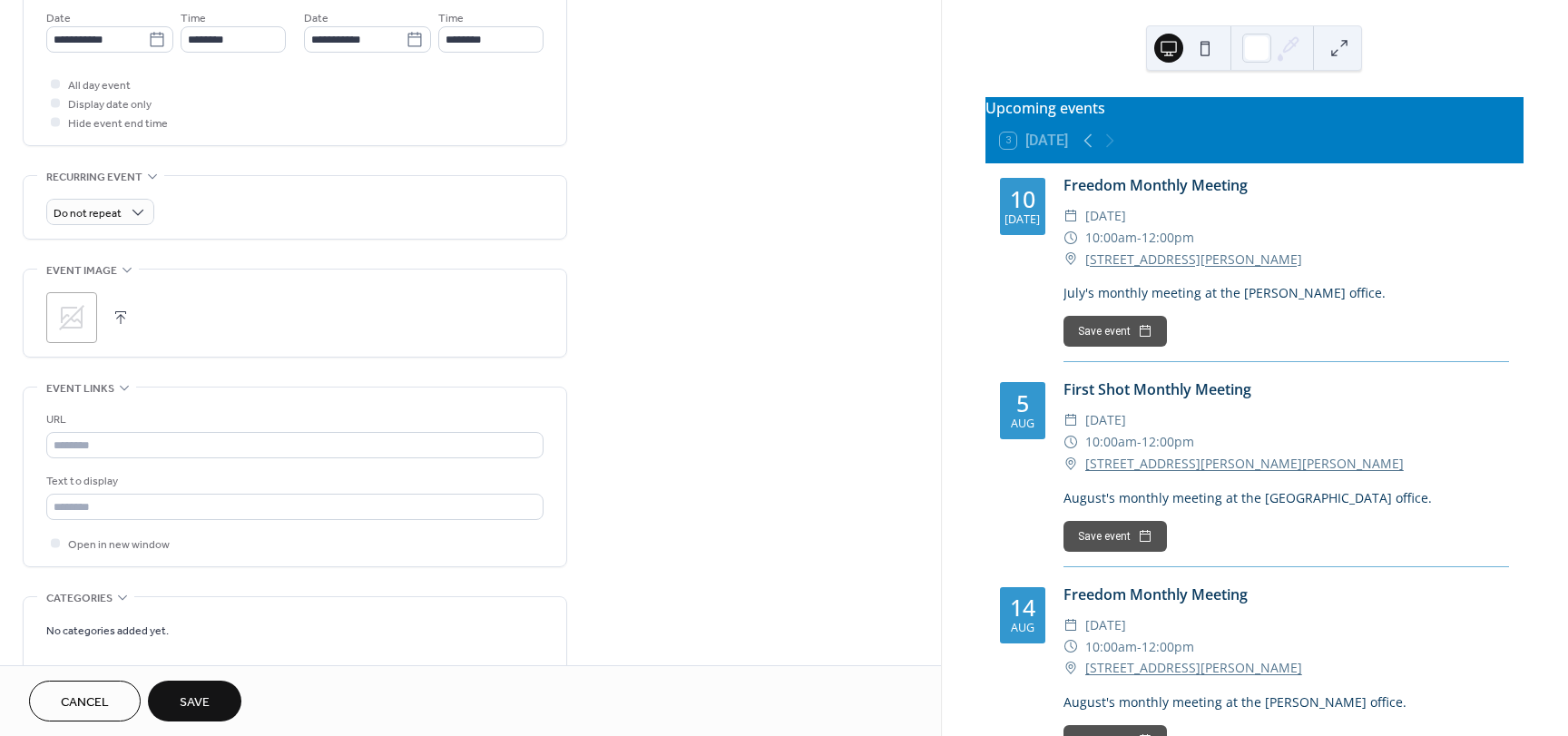 click 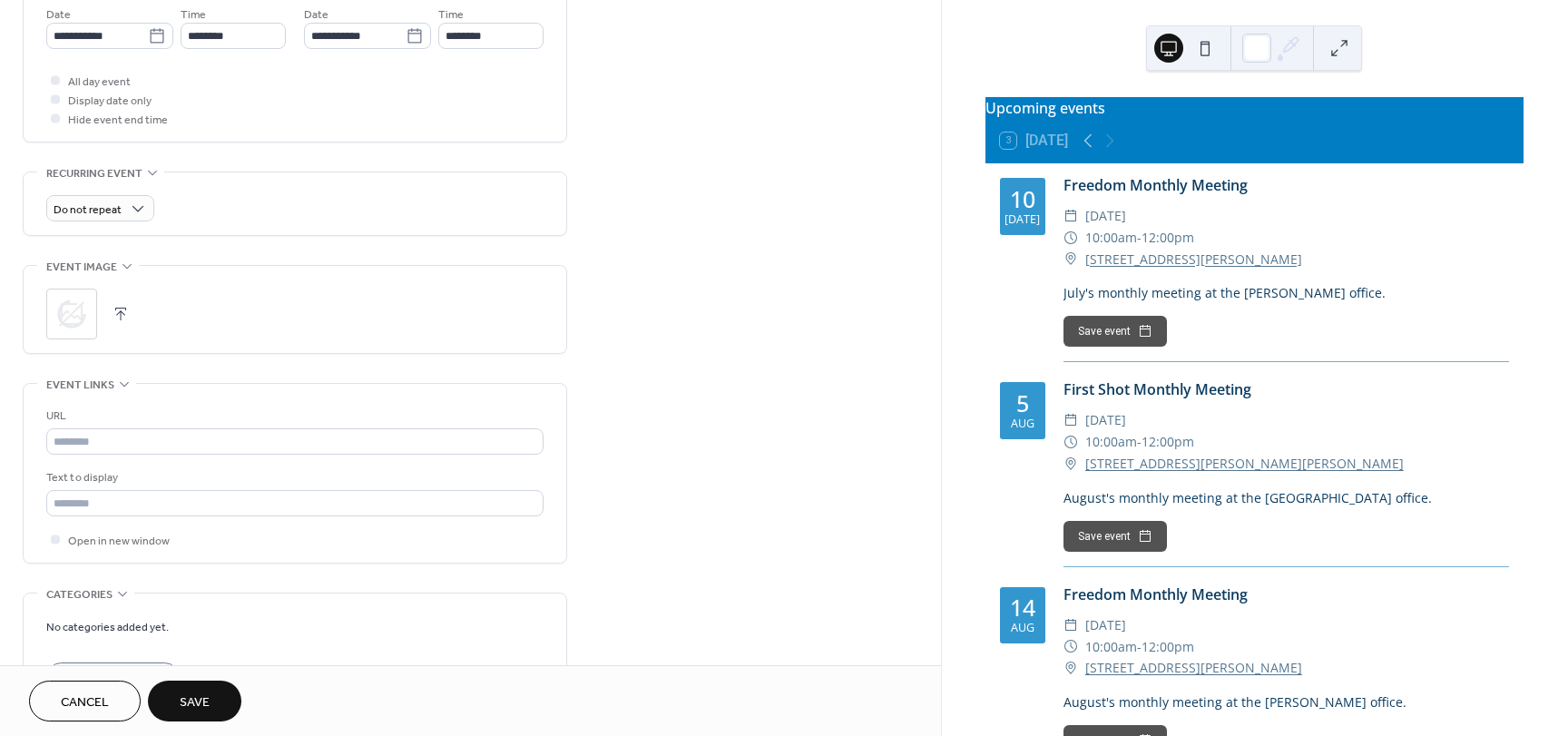 scroll, scrollTop: 633, scrollLeft: 0, axis: vertical 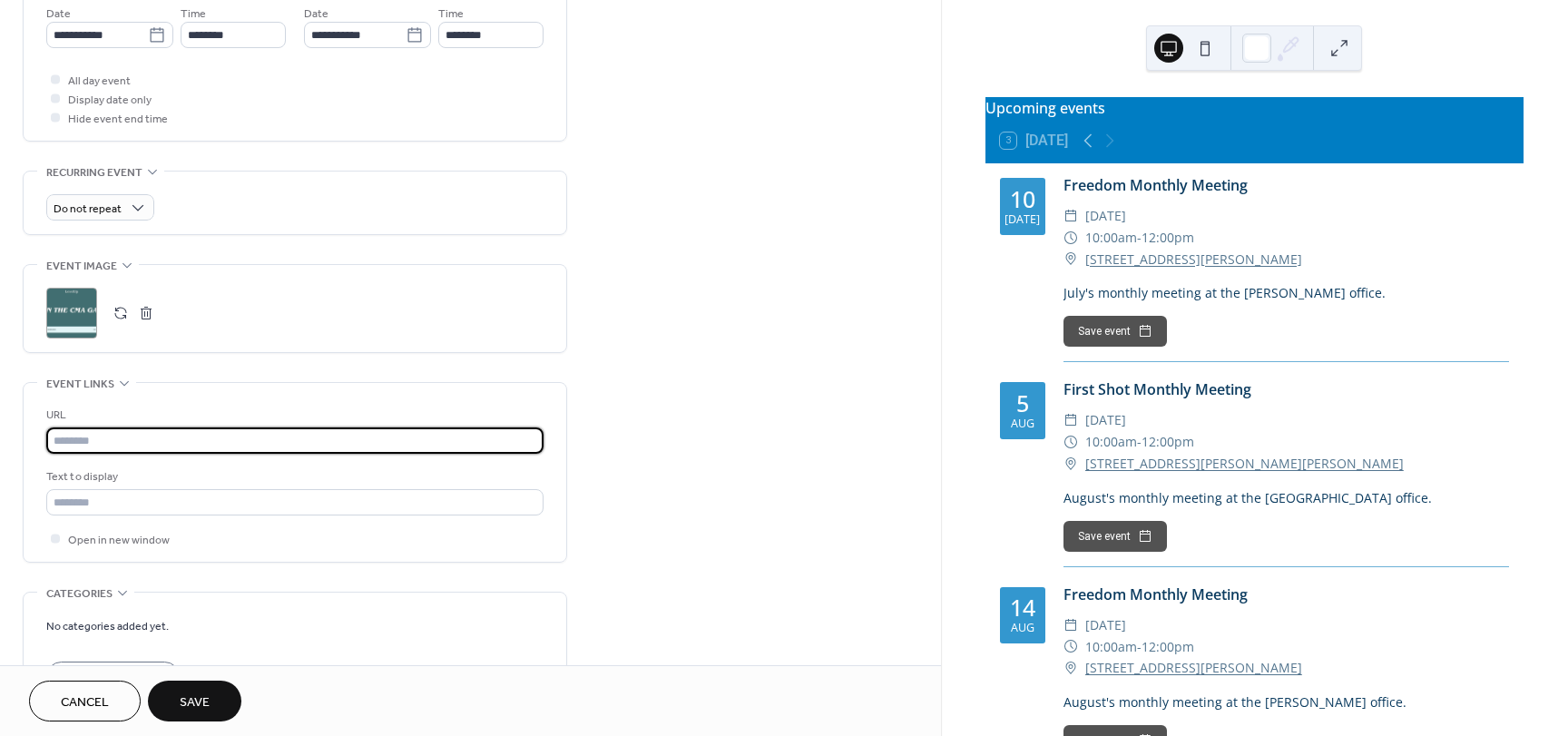 click at bounding box center (295, 440) 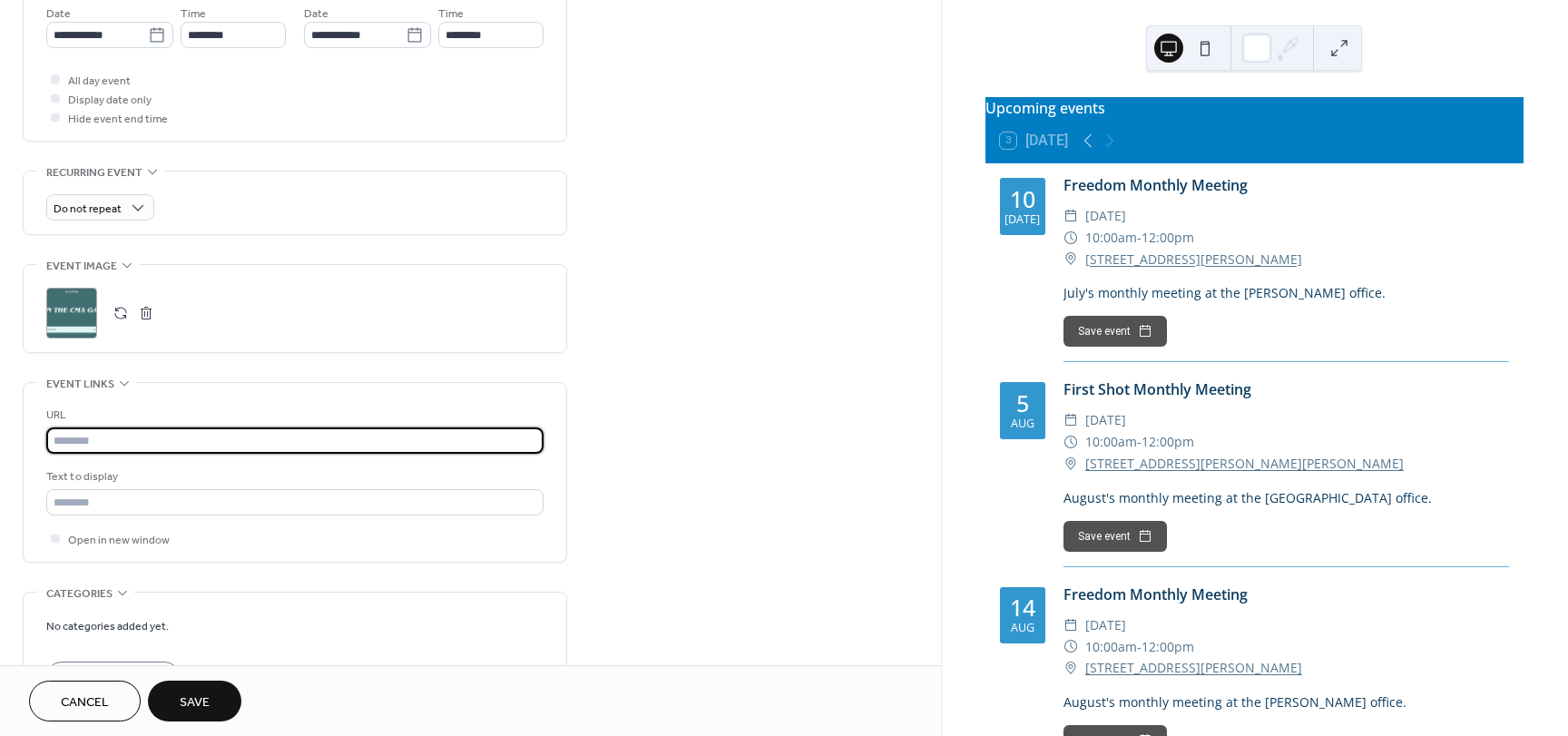 paste on "**********" 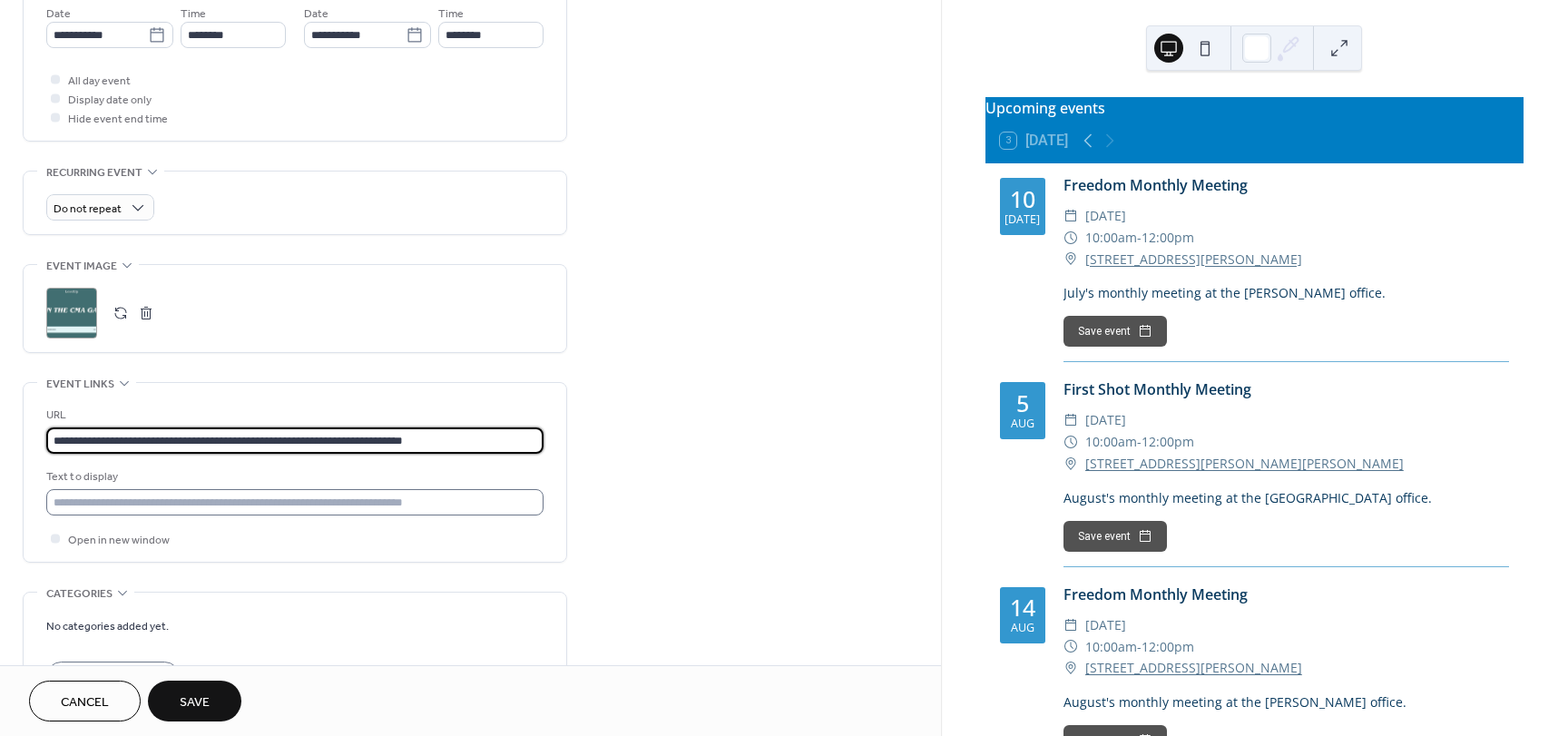 type on "**********" 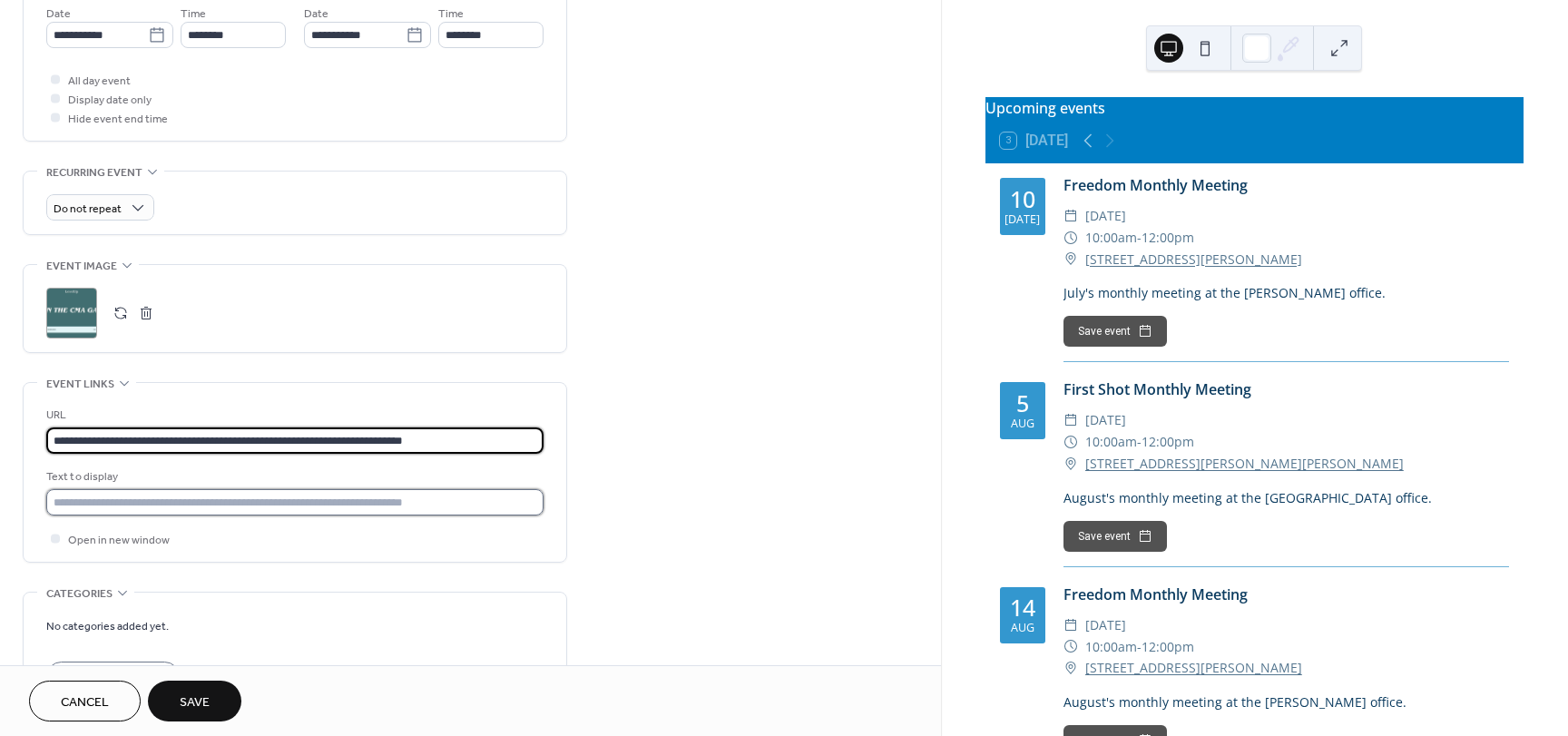 click at bounding box center (295, 502) 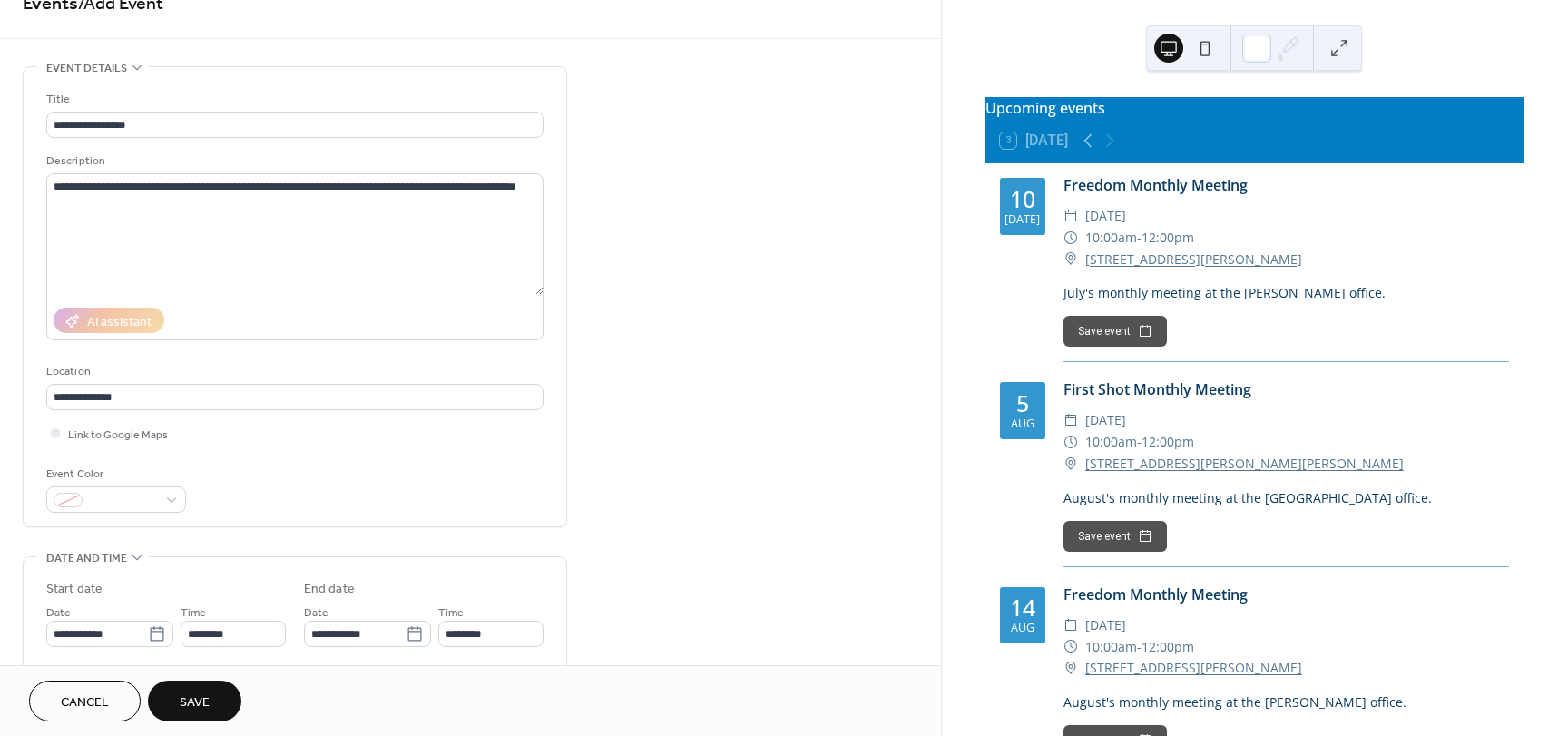 scroll, scrollTop: 0, scrollLeft: 0, axis: both 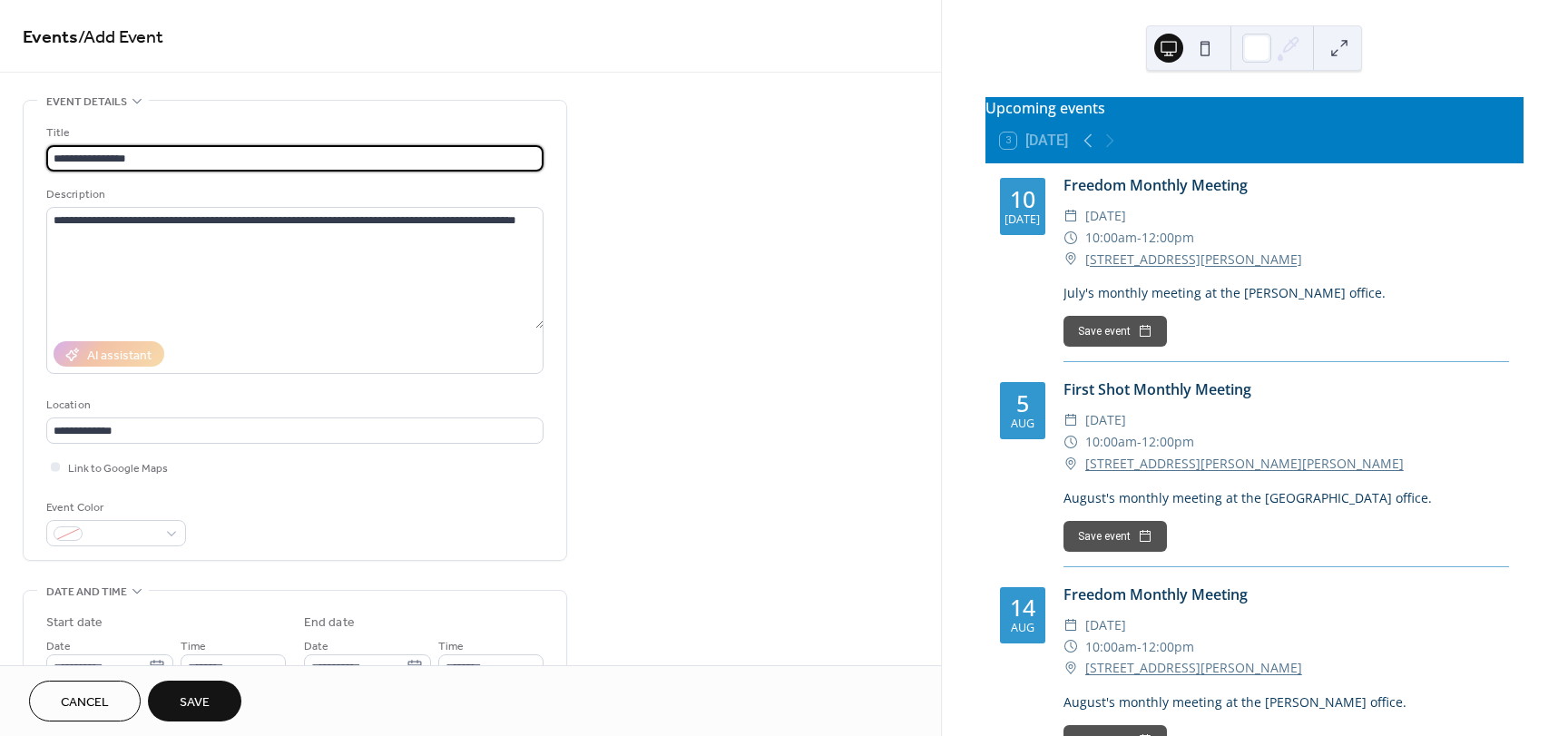 drag, startPoint x: 180, startPoint y: 157, endPoint x: 26, endPoint y: 157, distance: 154 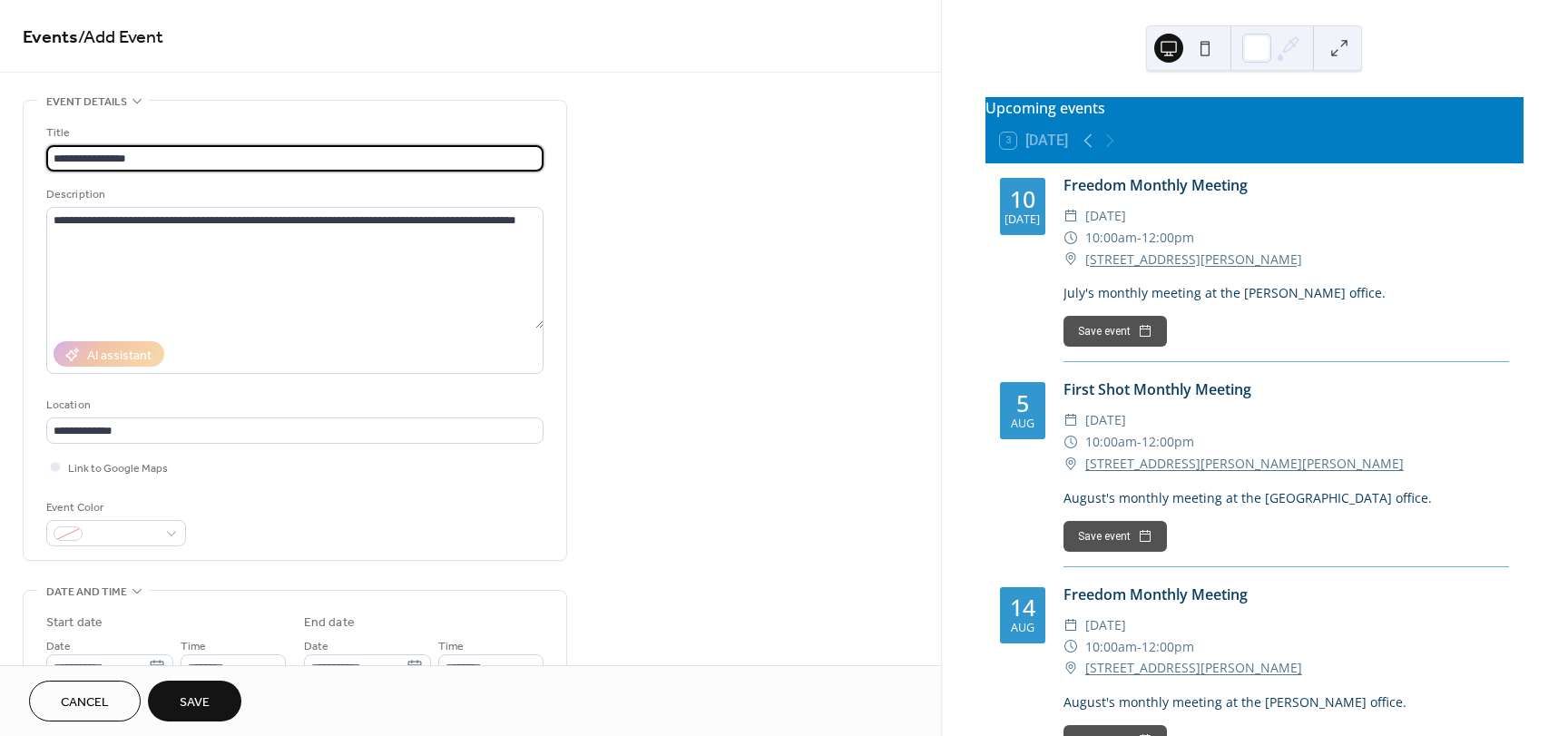 click on "**********" at bounding box center (295, 330) 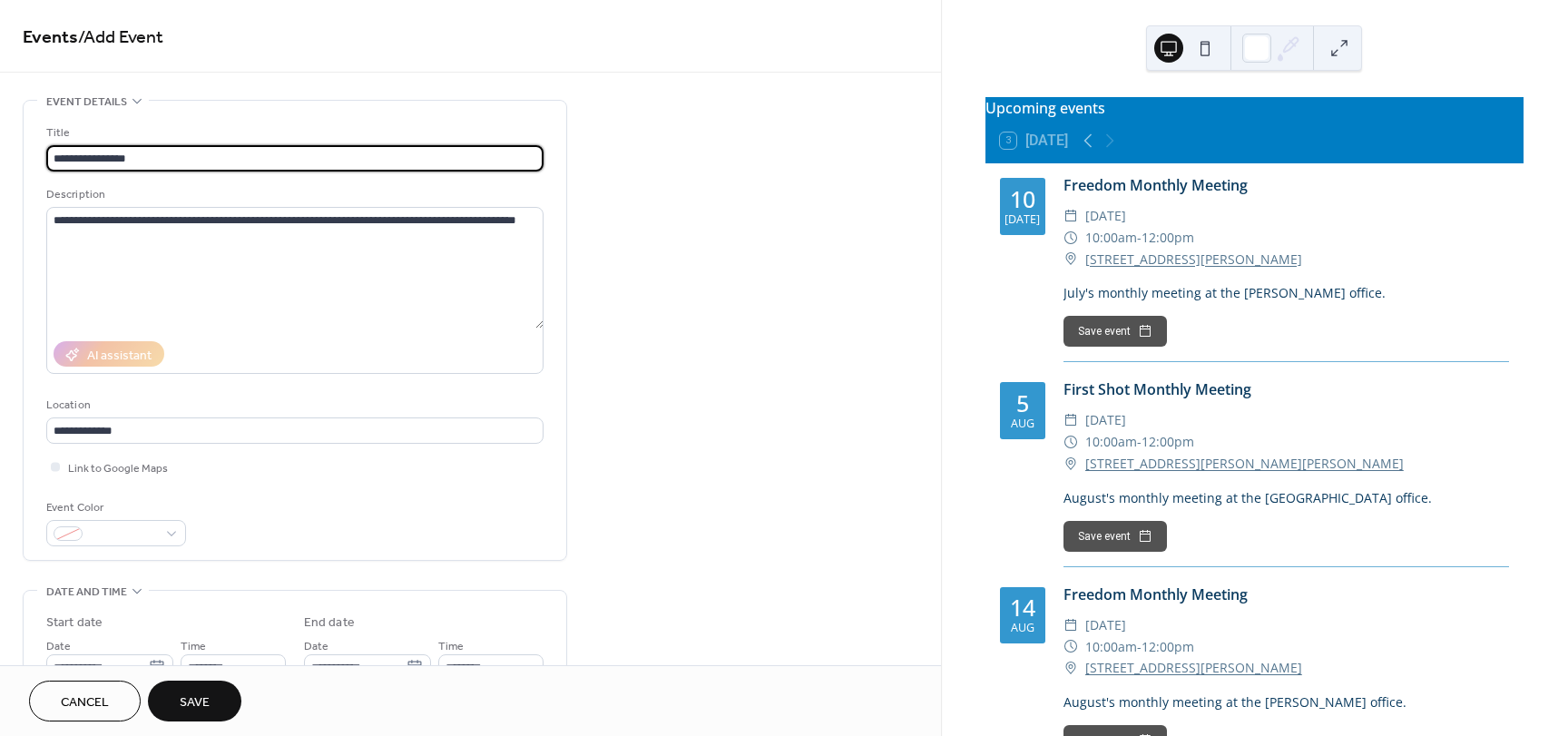 paste on "**********" 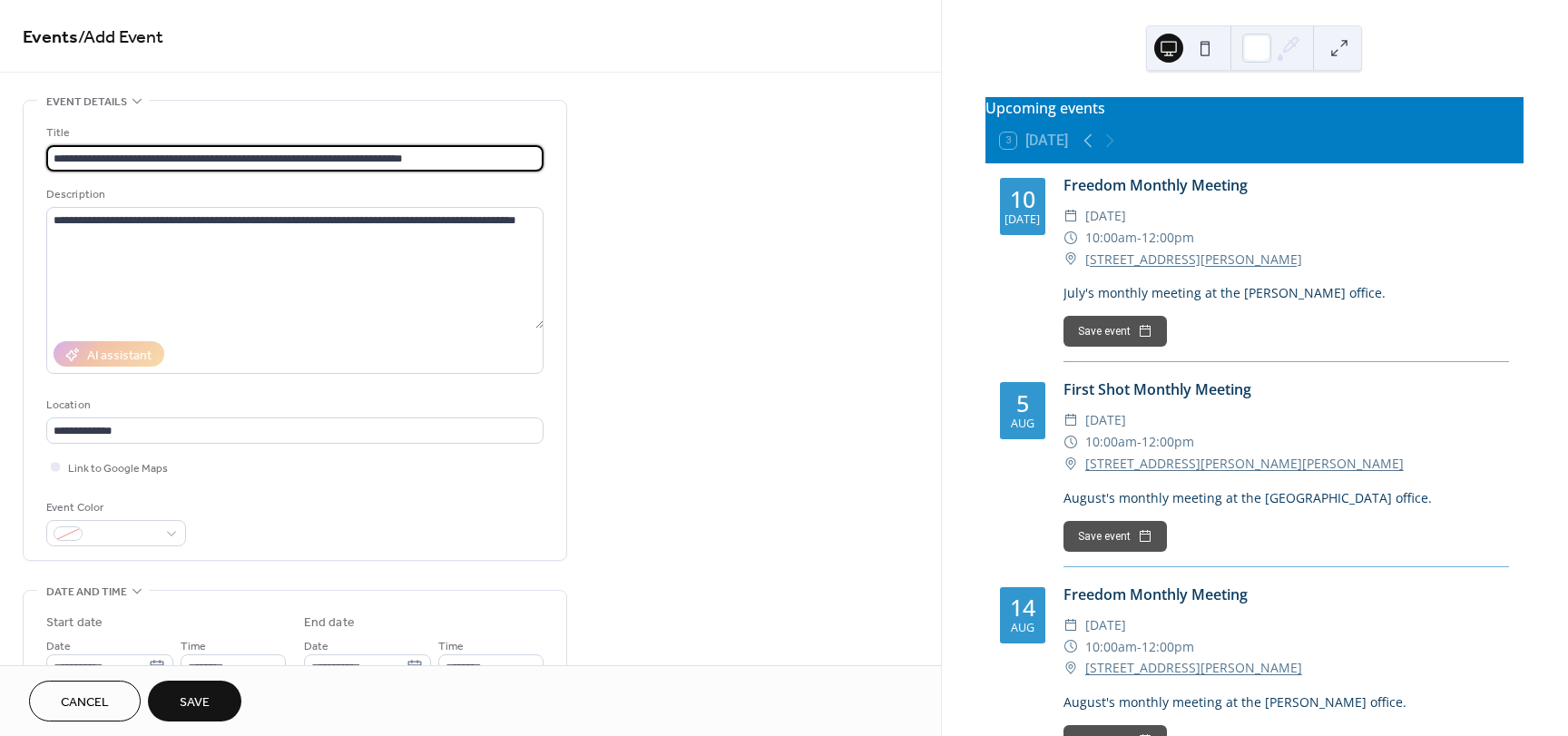 drag, startPoint x: 484, startPoint y: 158, endPoint x: 11, endPoint y: 161, distance: 473.00951 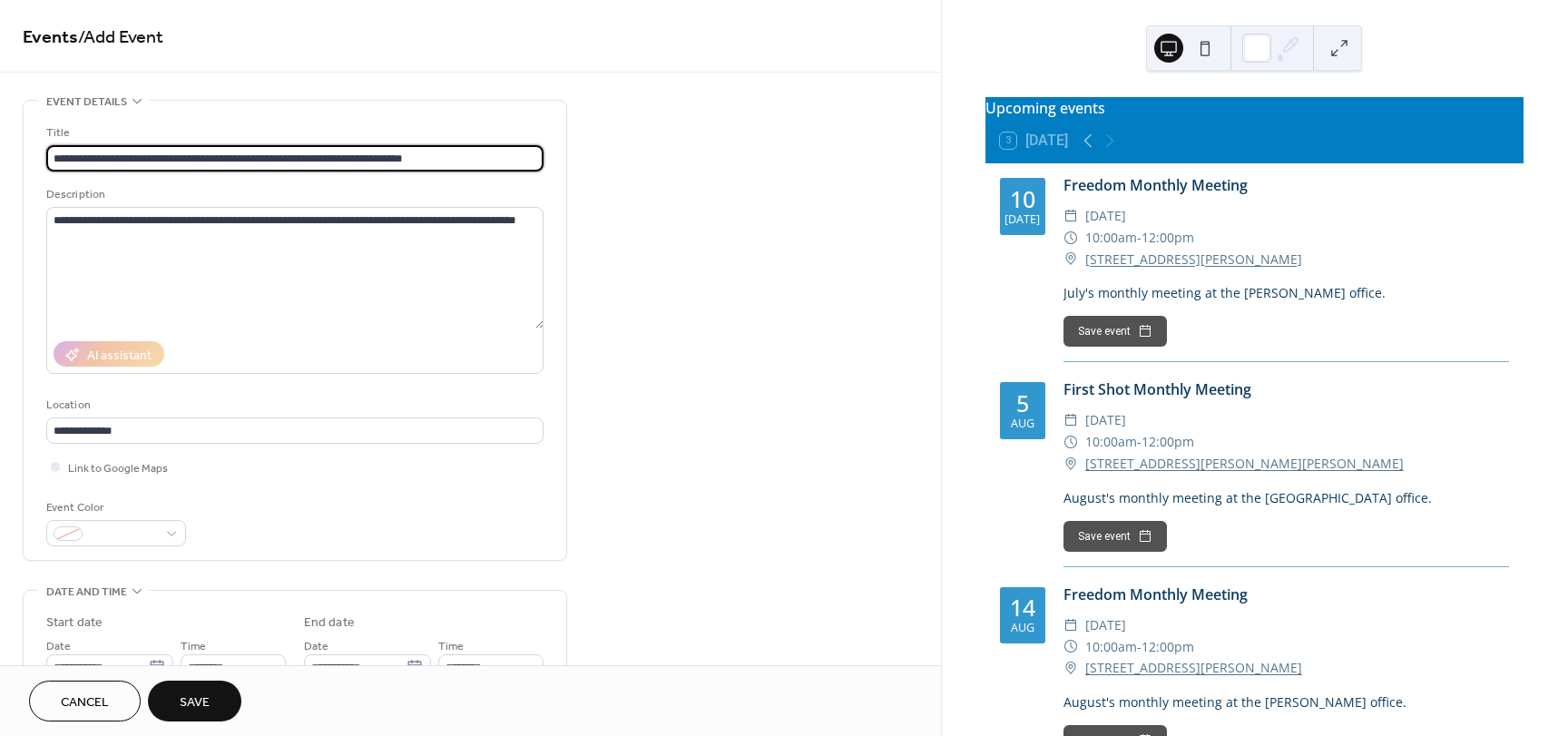 paste 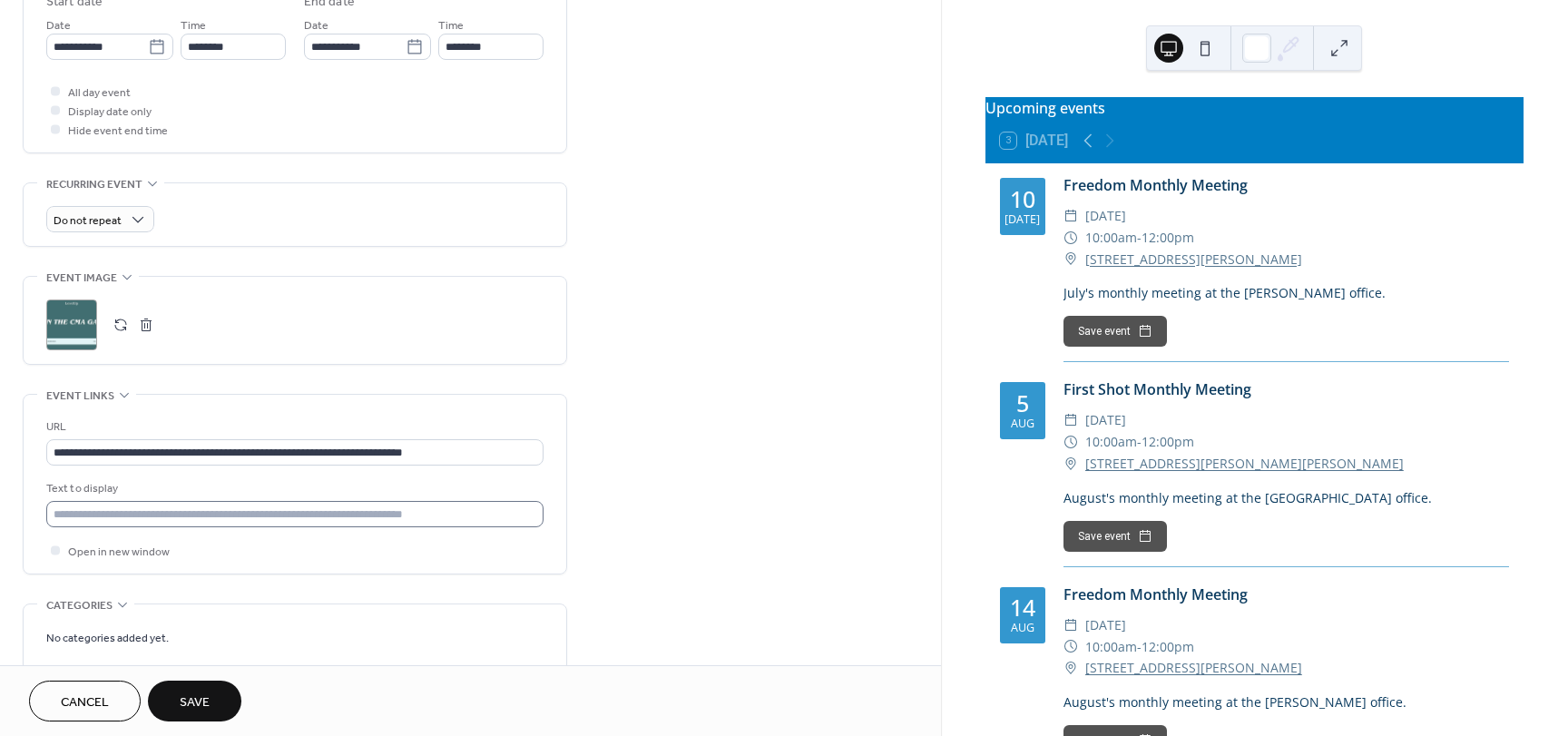 type on "**********" 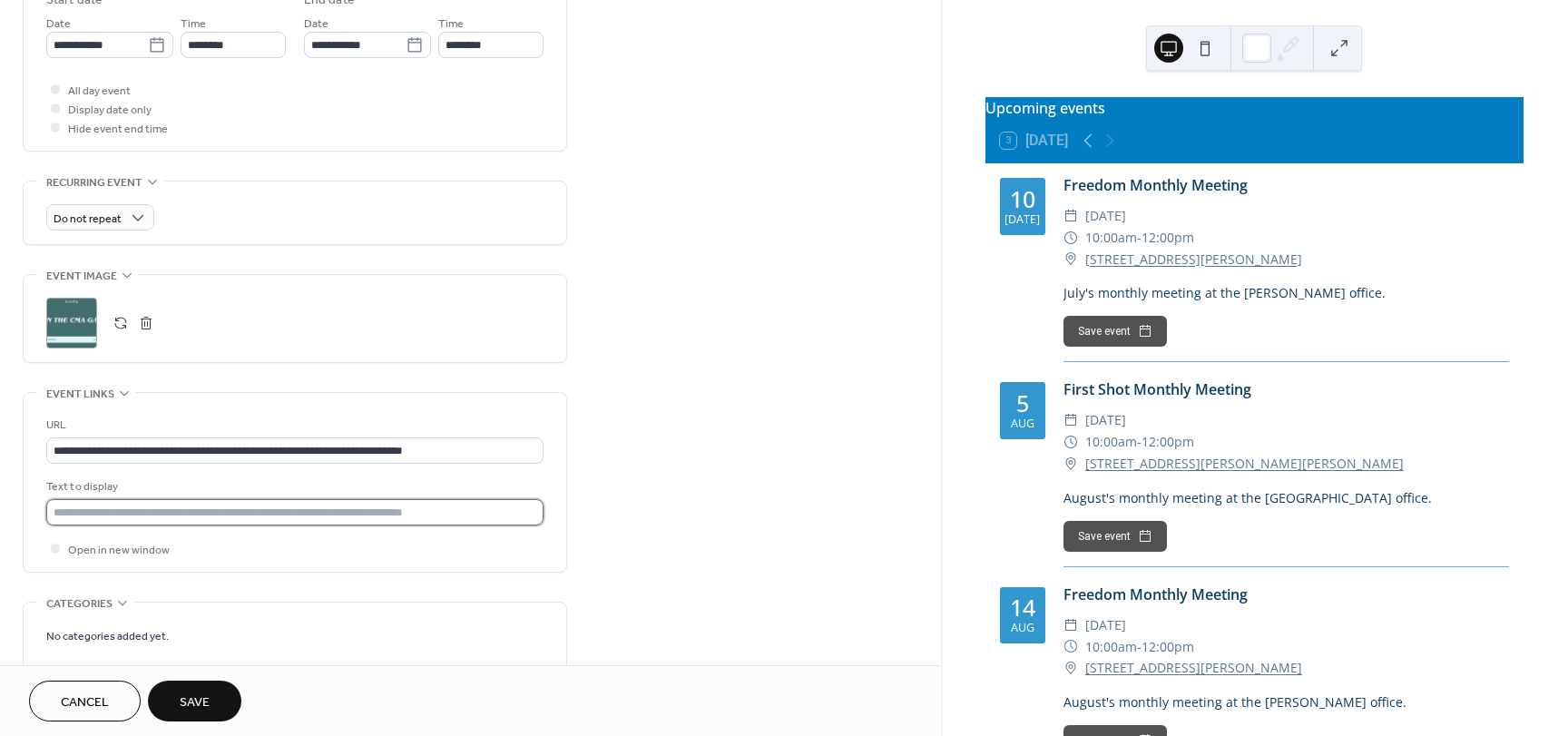 click at bounding box center (295, 512) 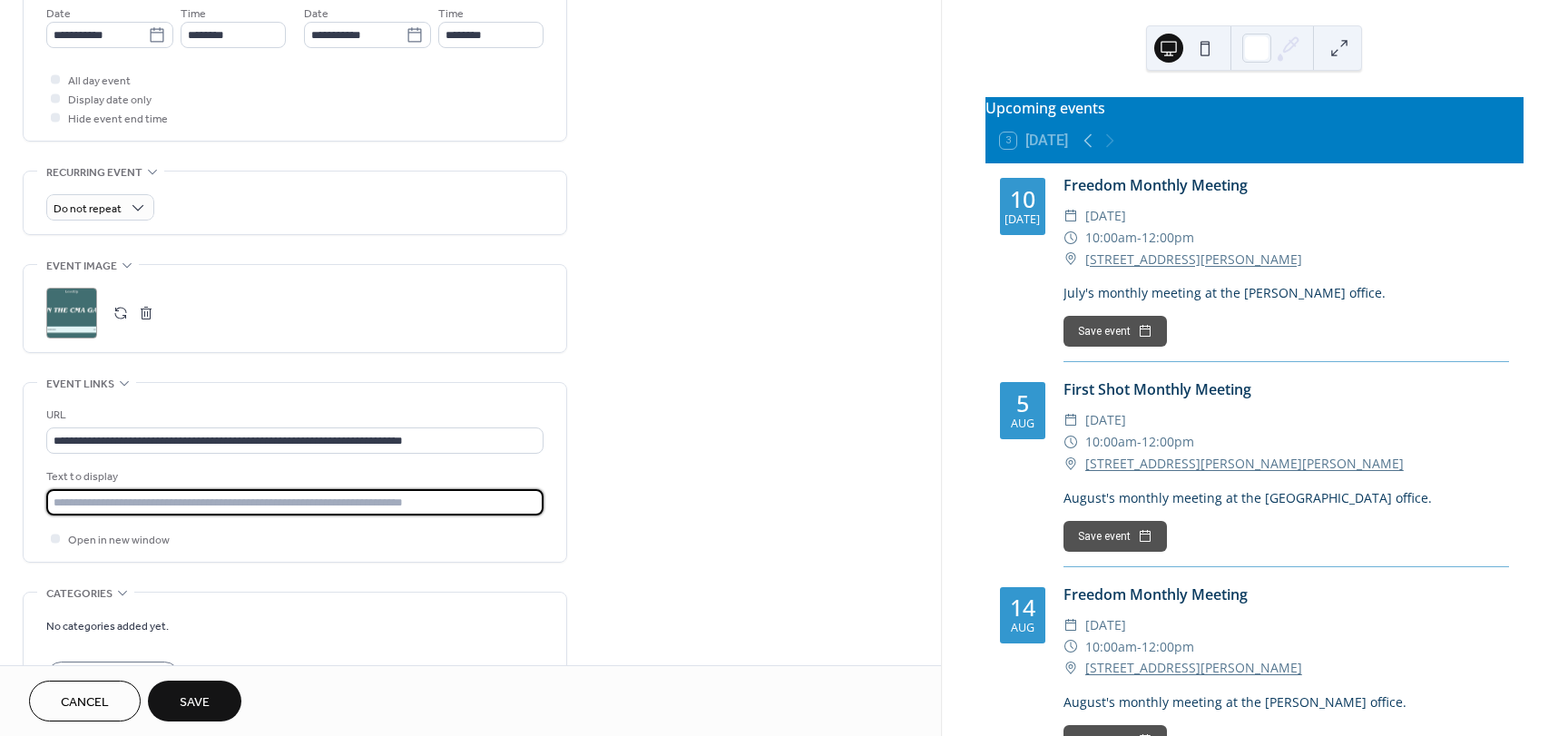 scroll, scrollTop: 633, scrollLeft: 0, axis: vertical 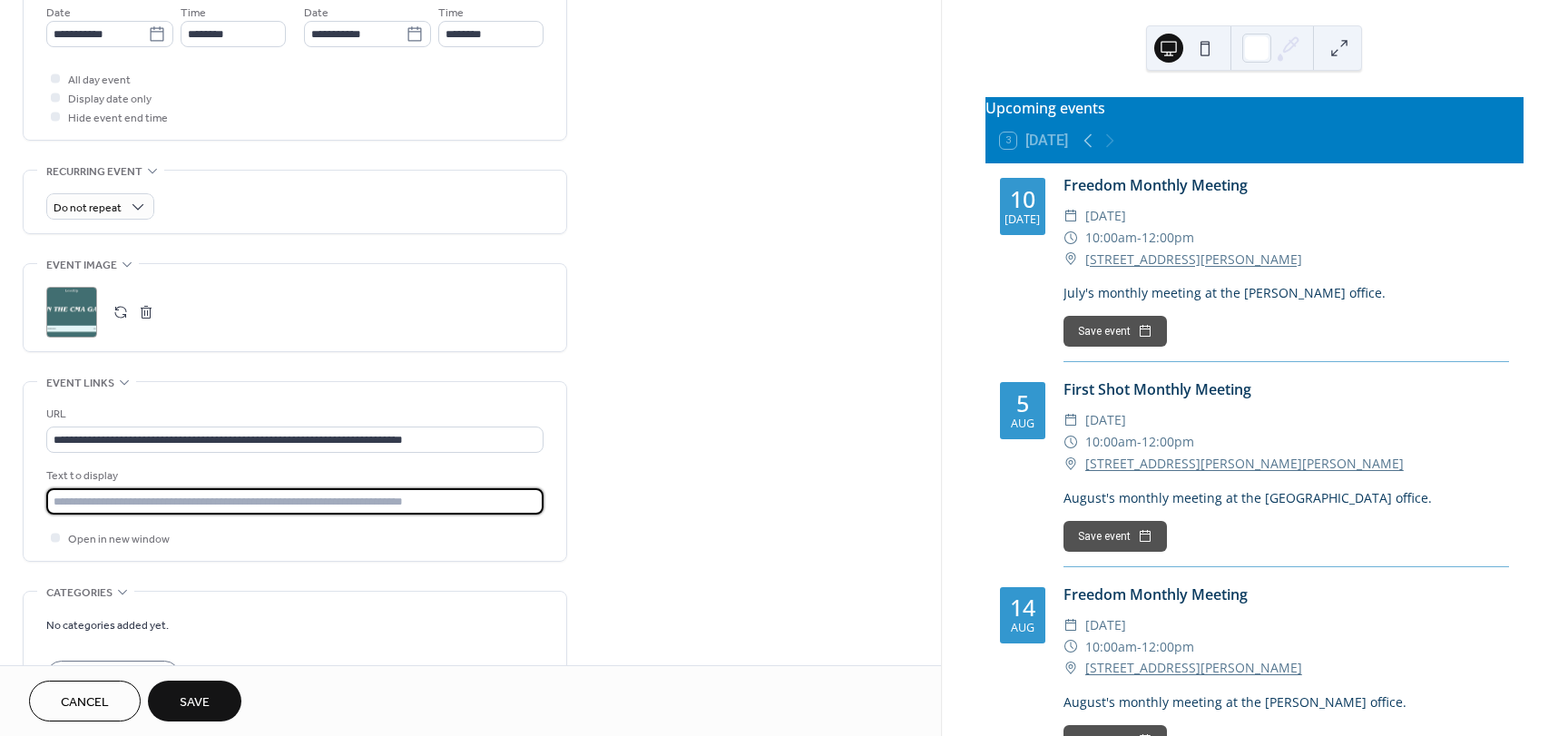 paste on "**********" 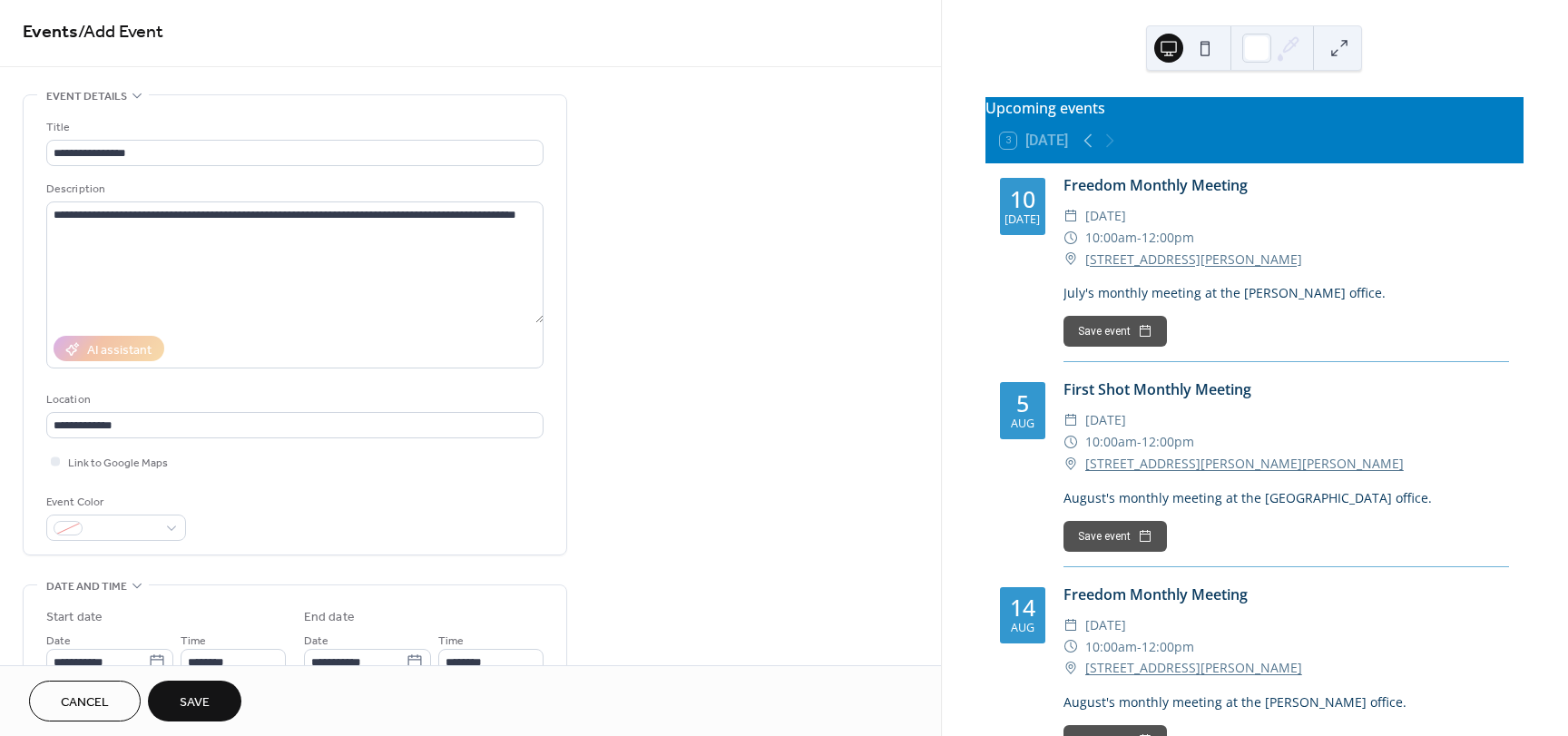 scroll, scrollTop: 0, scrollLeft: 0, axis: both 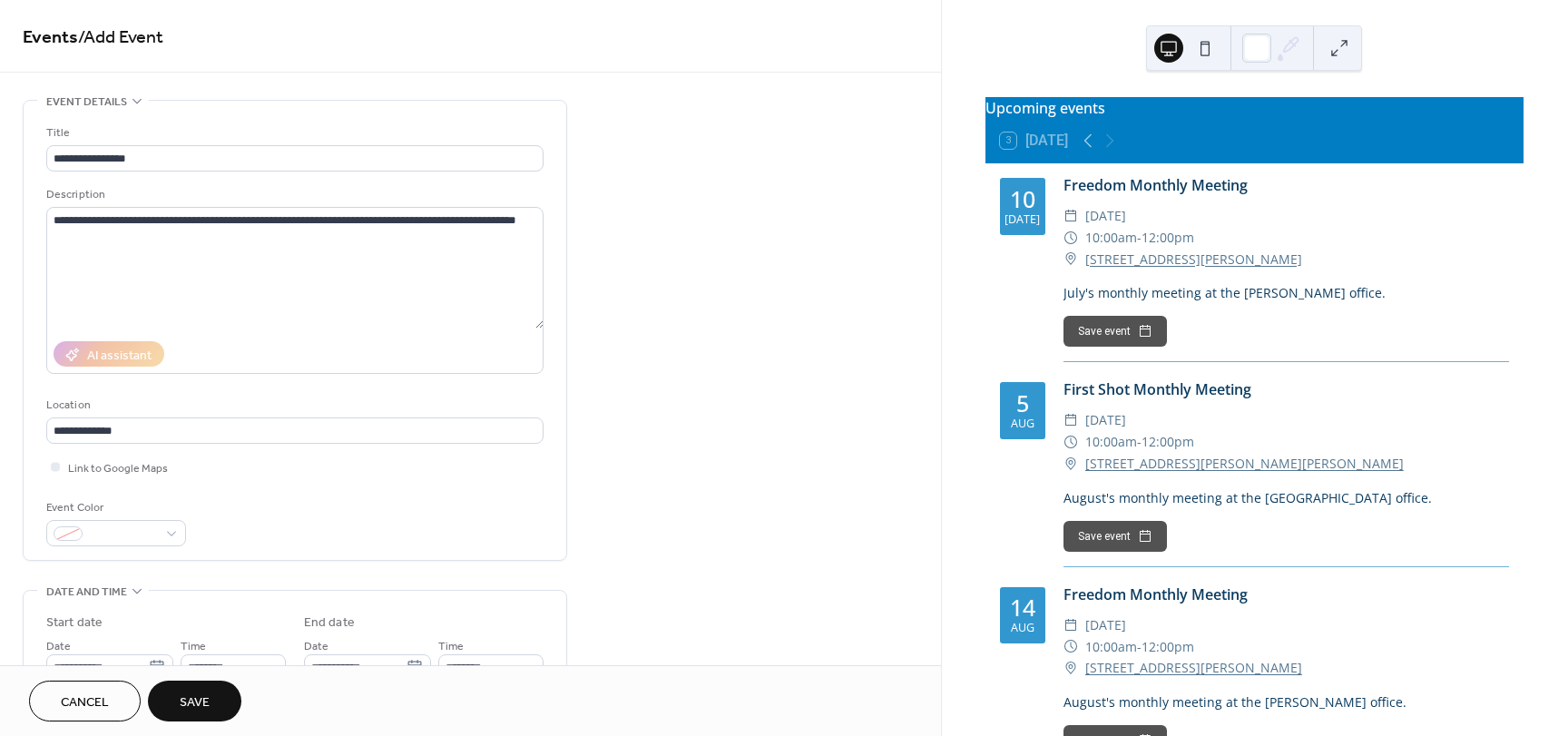 type on "**********" 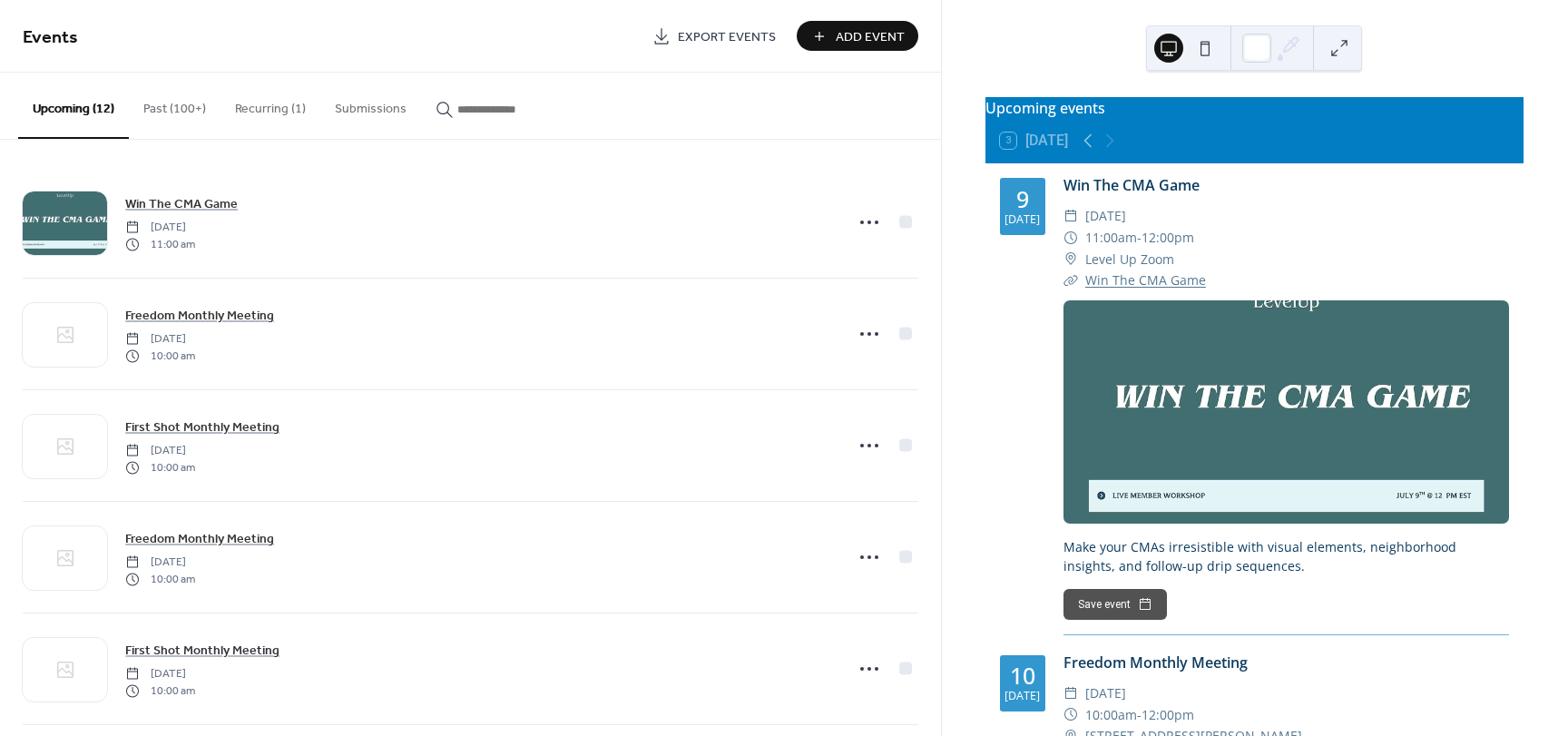 click on "Add Event" at bounding box center (870, 37) 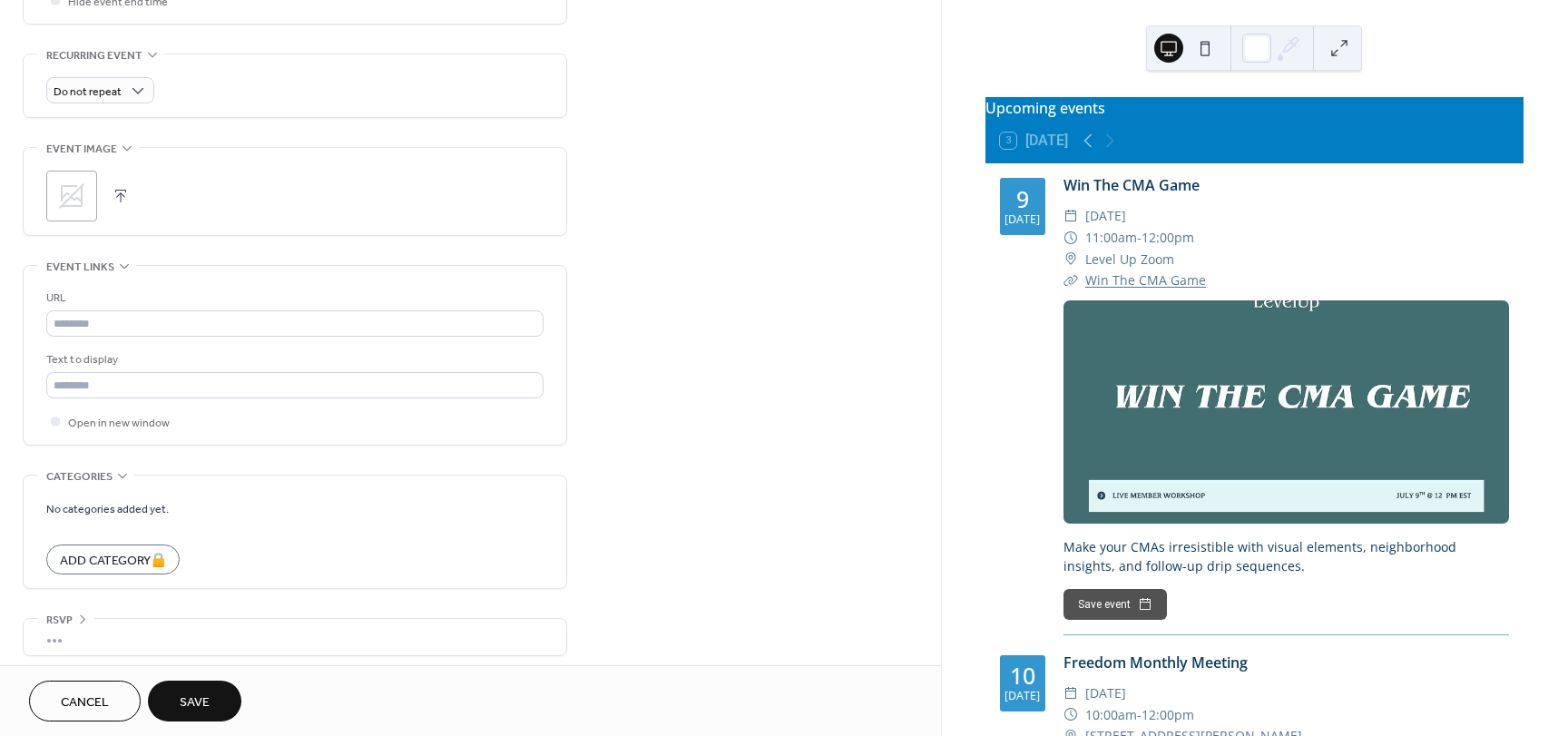 scroll, scrollTop: 759, scrollLeft: 0, axis: vertical 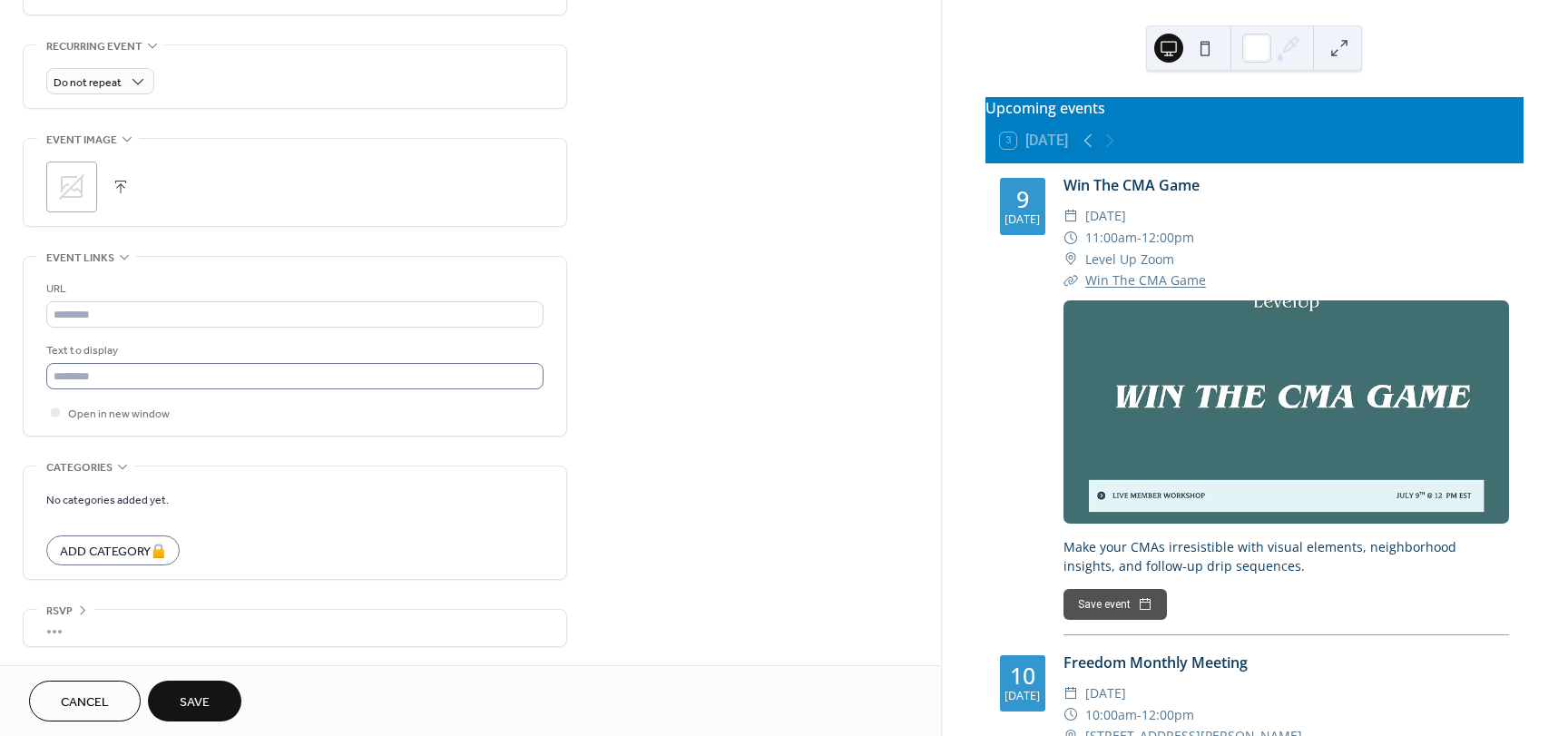 type on "**********" 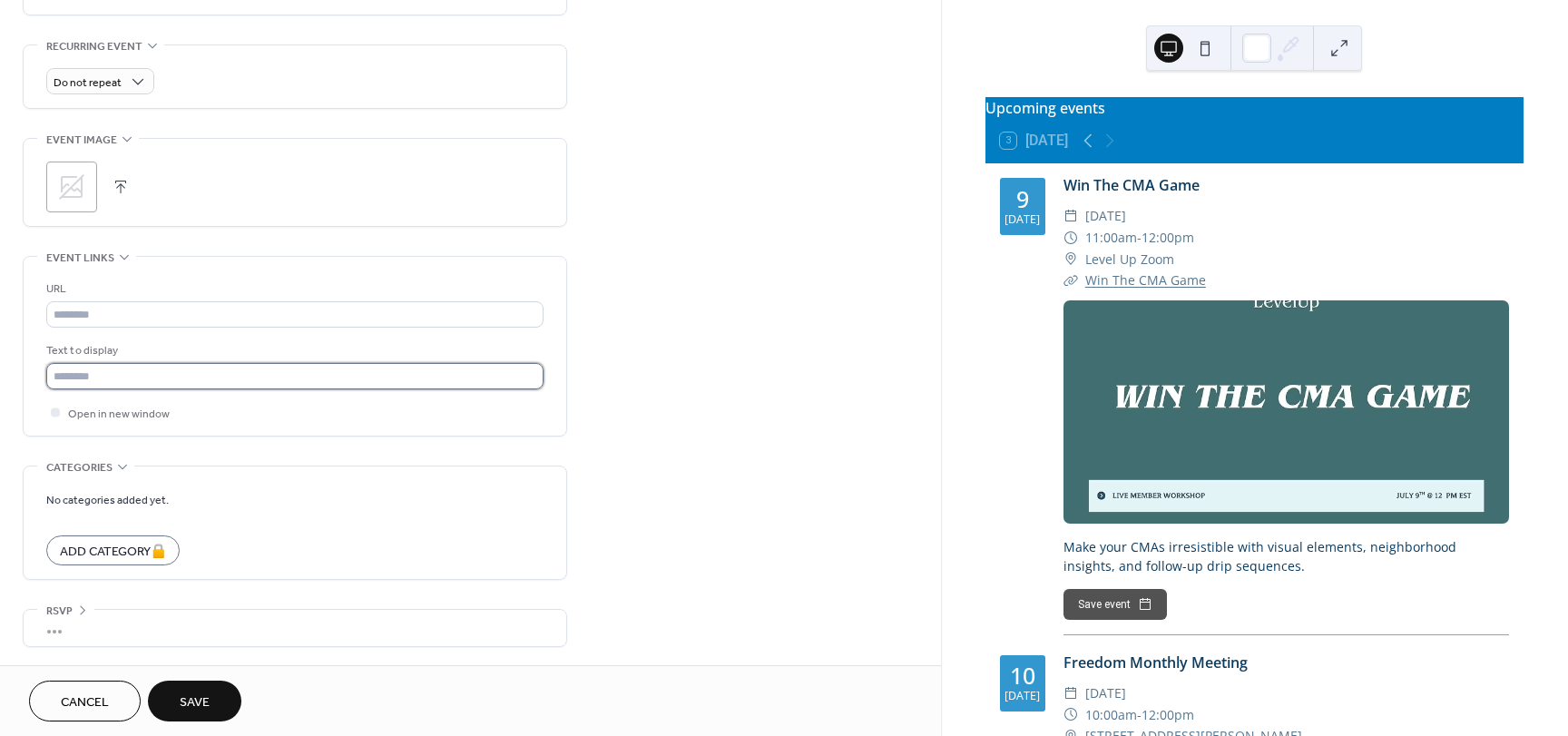 click at bounding box center (295, 376) 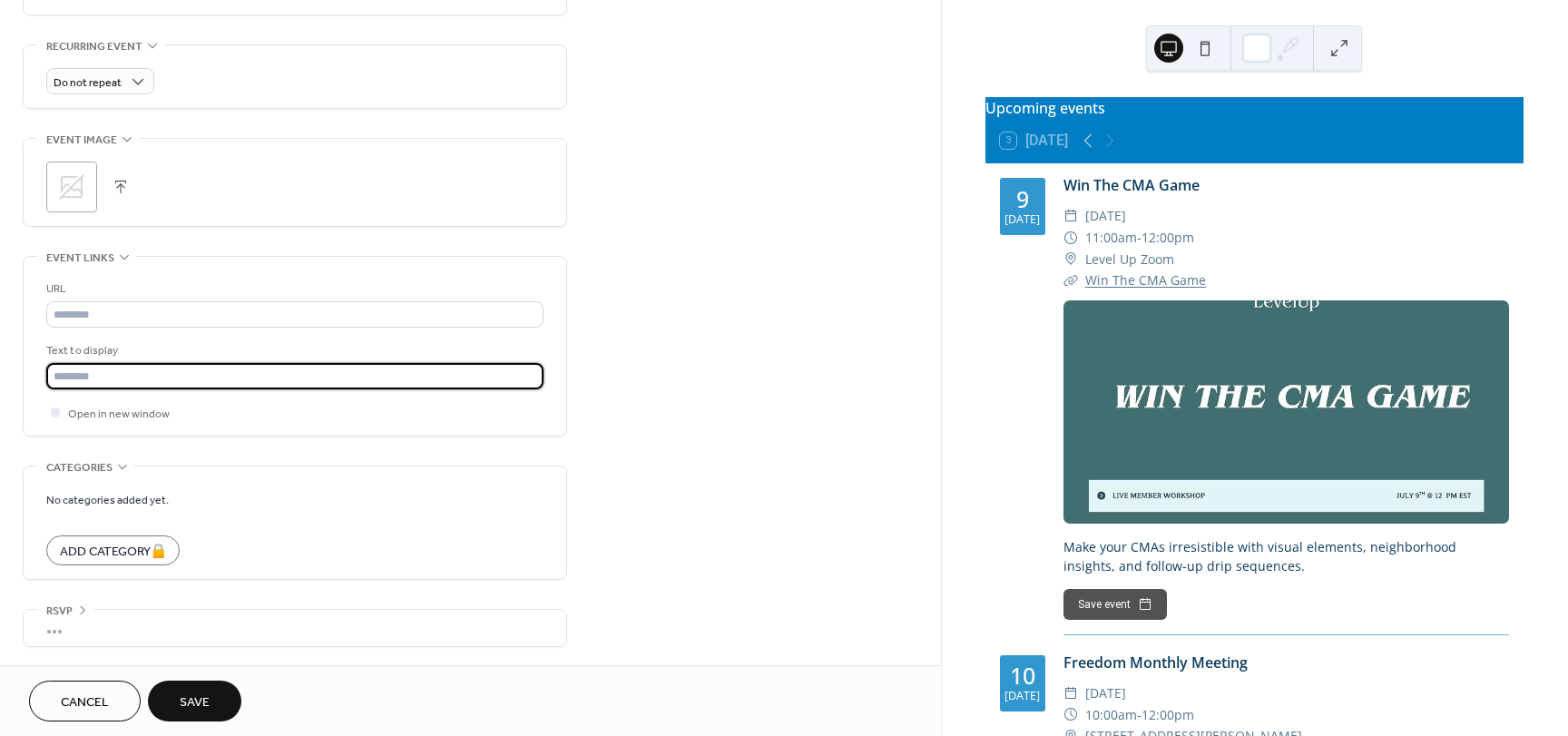 paste on "**********" 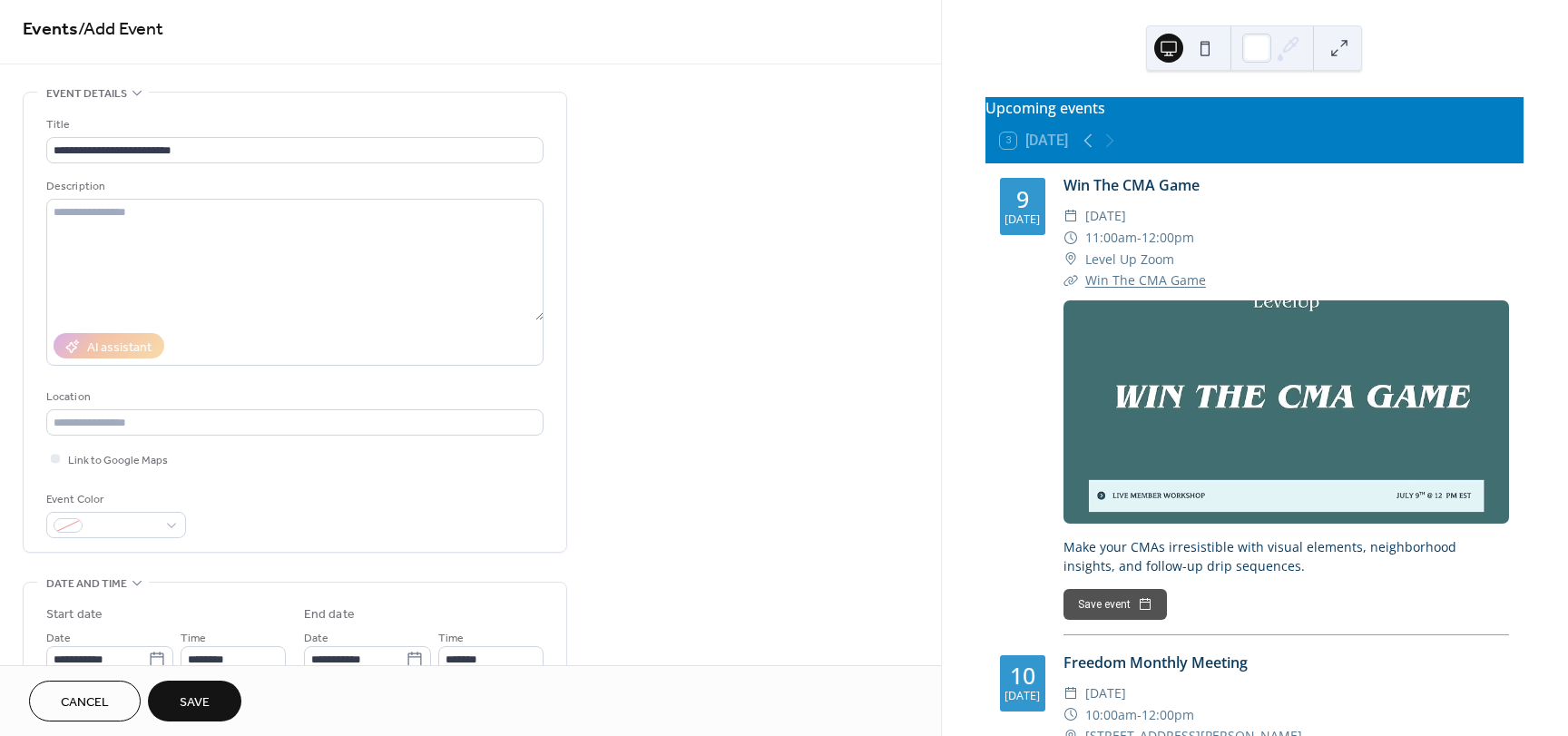 scroll, scrollTop: 0, scrollLeft: 0, axis: both 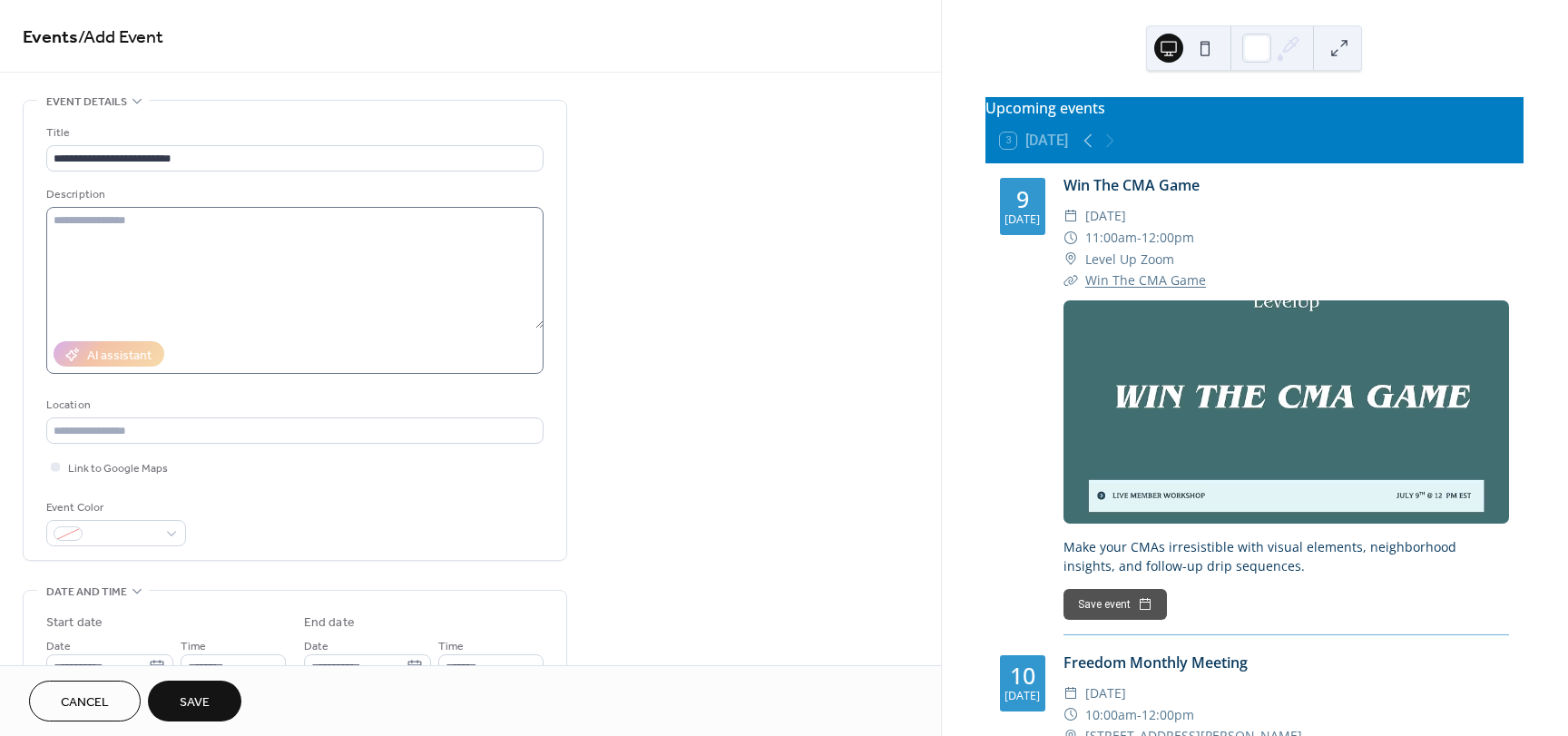 type on "**********" 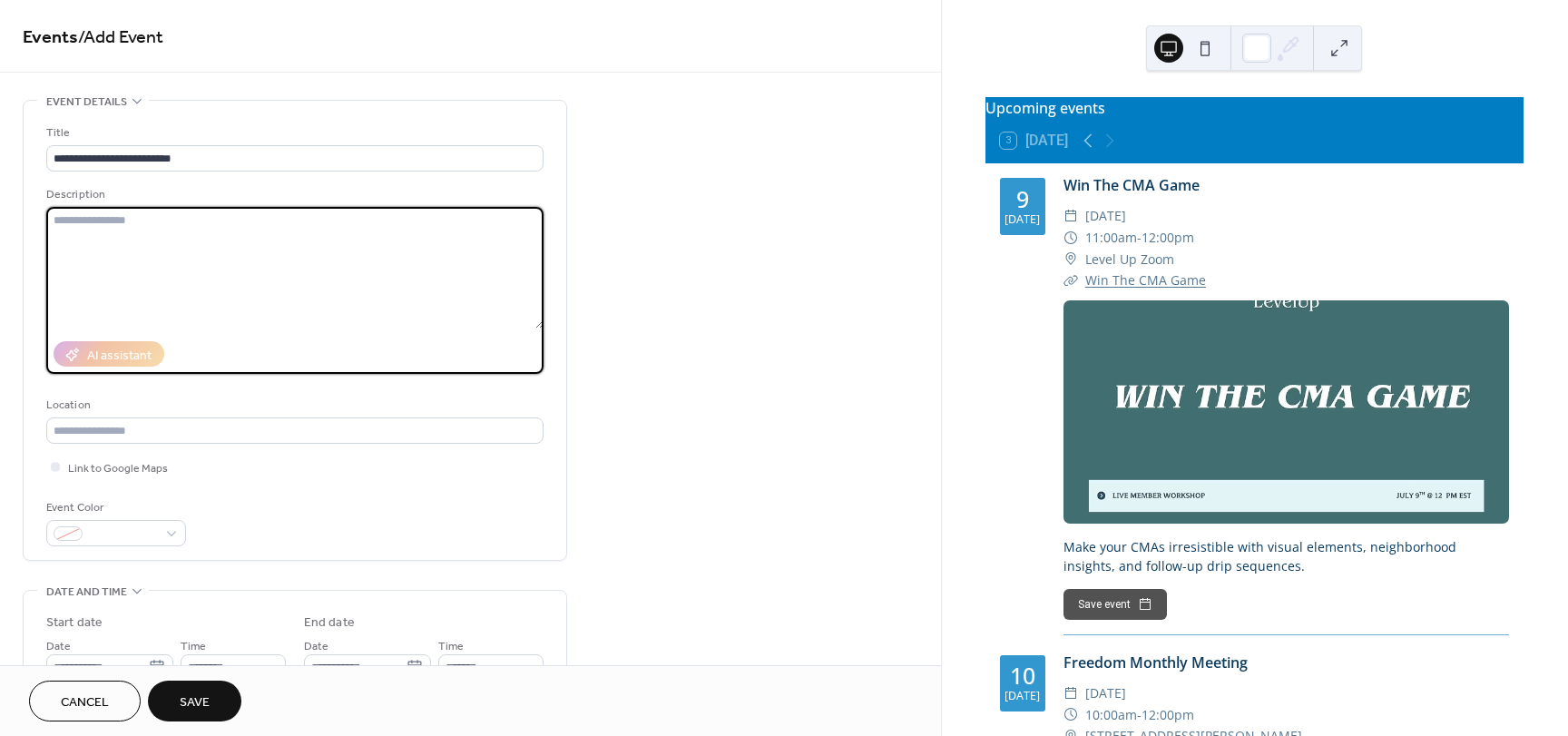 click at bounding box center [295, 268] 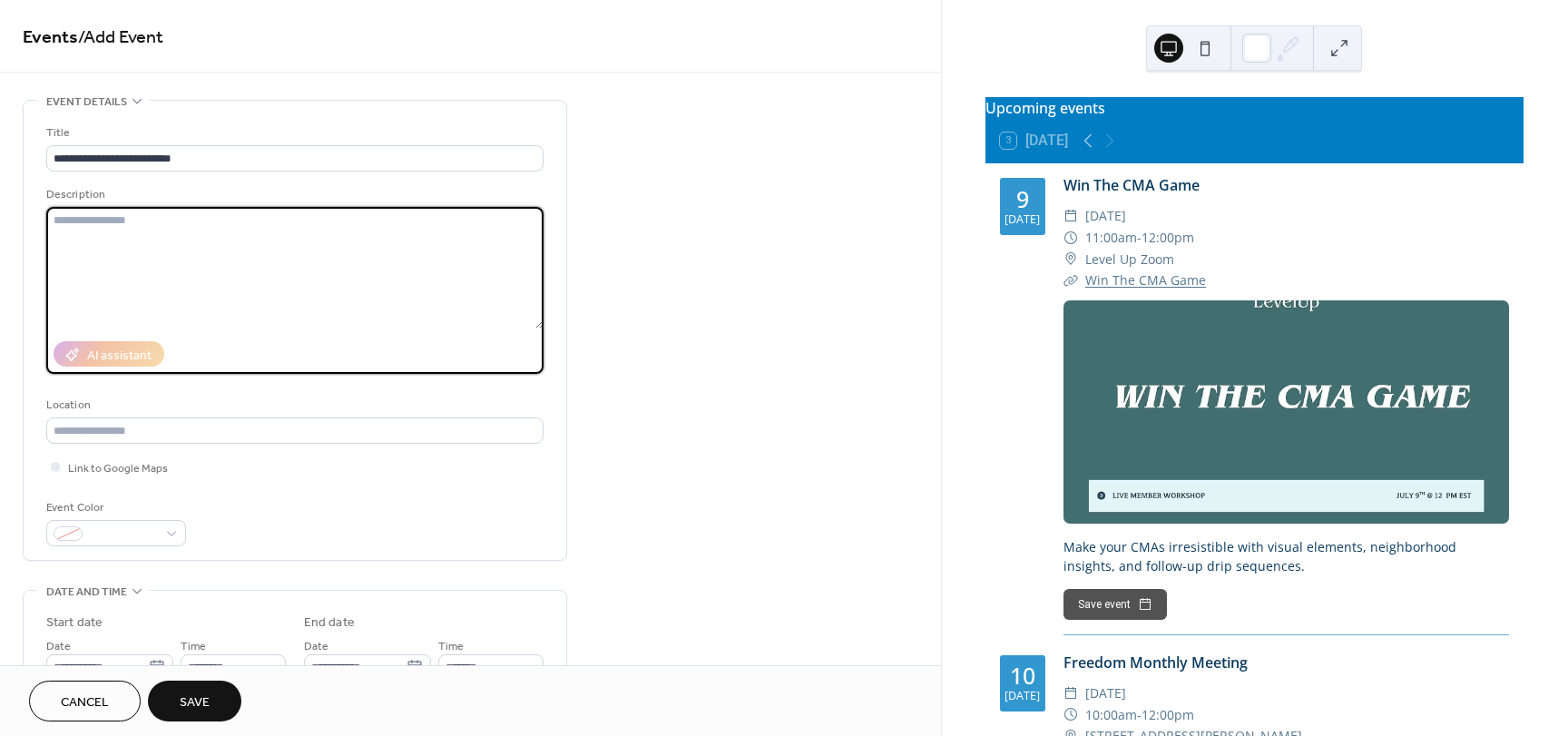 paste on "**********" 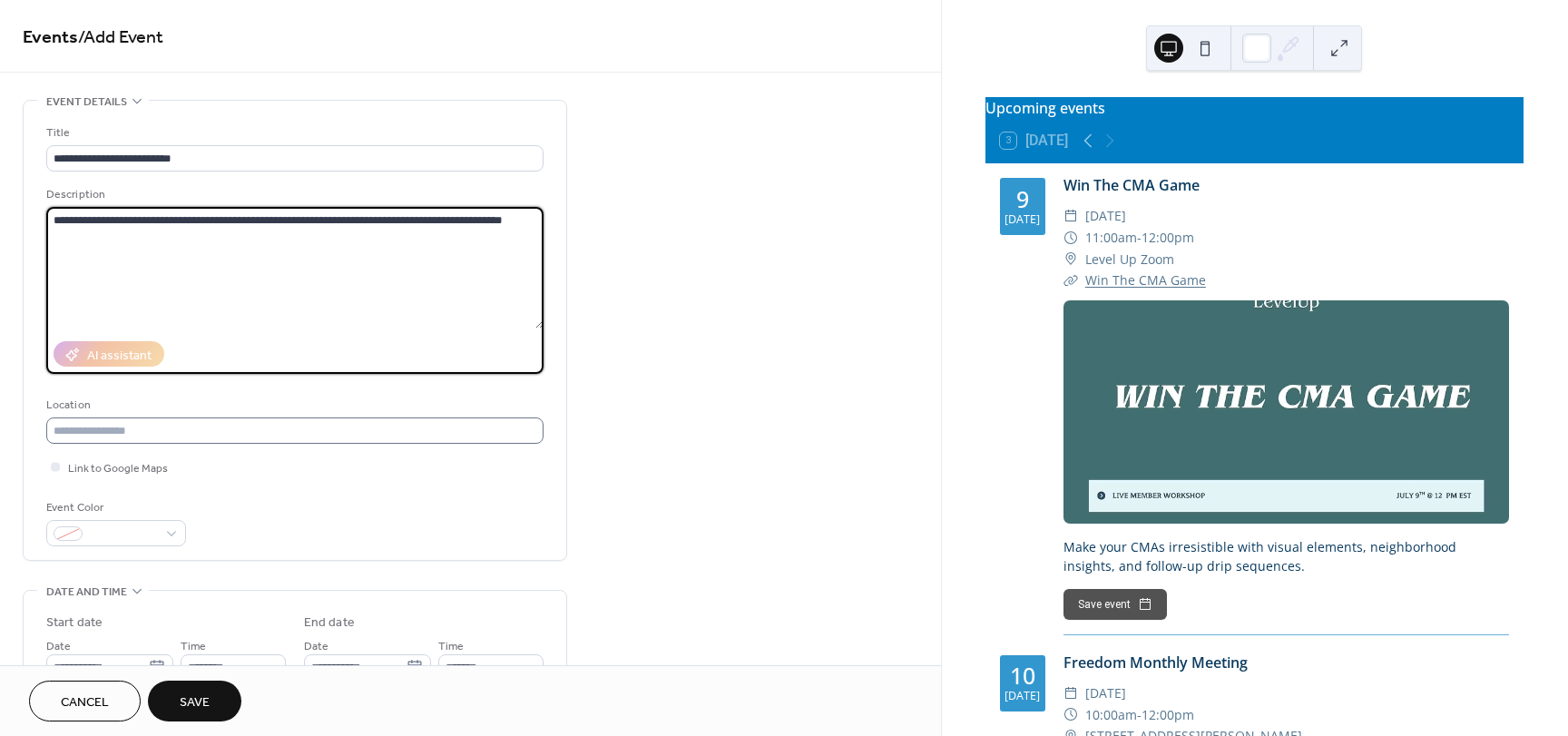 type on "**********" 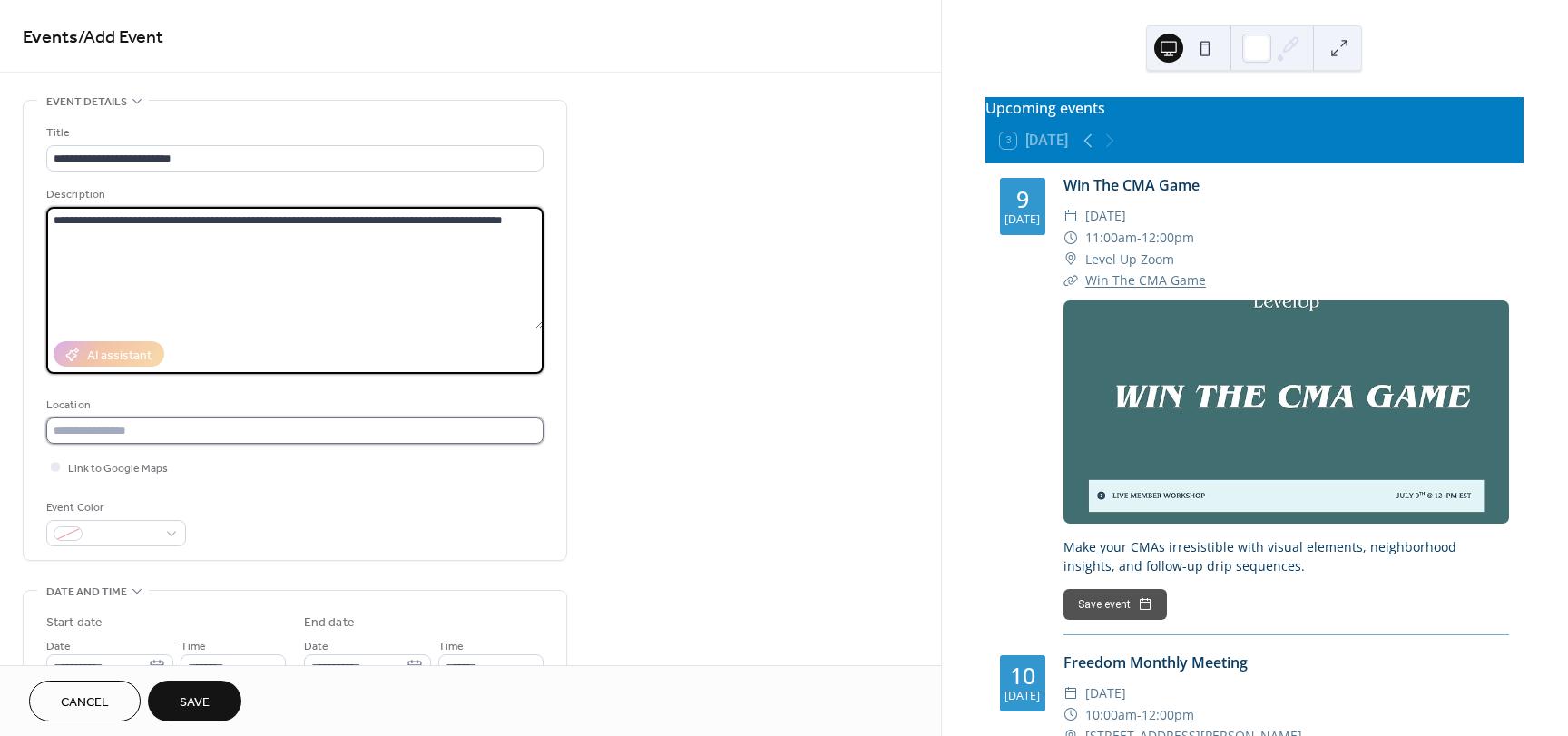 click at bounding box center (295, 430) 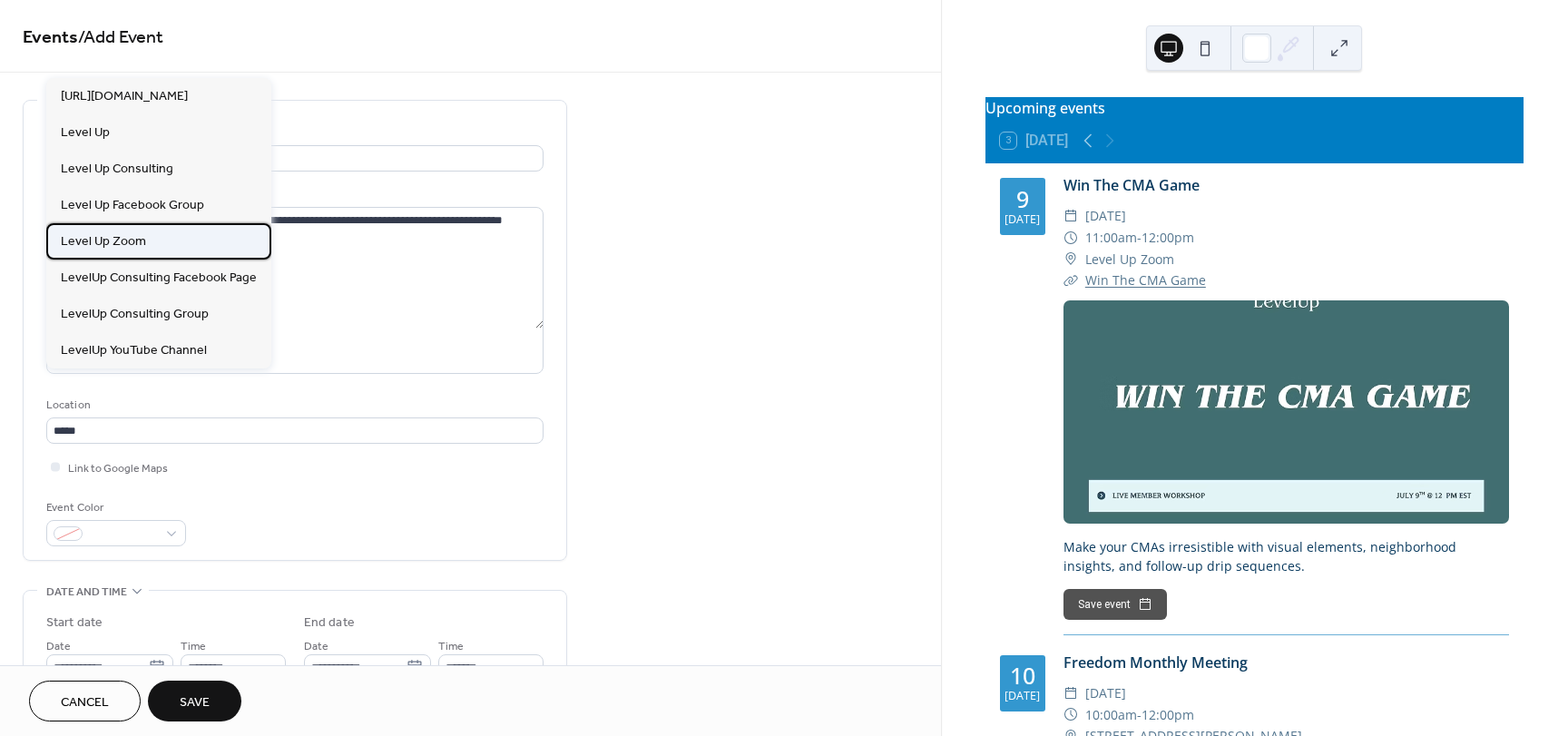 click on "Level Up Zoom" at bounding box center (159, 241) 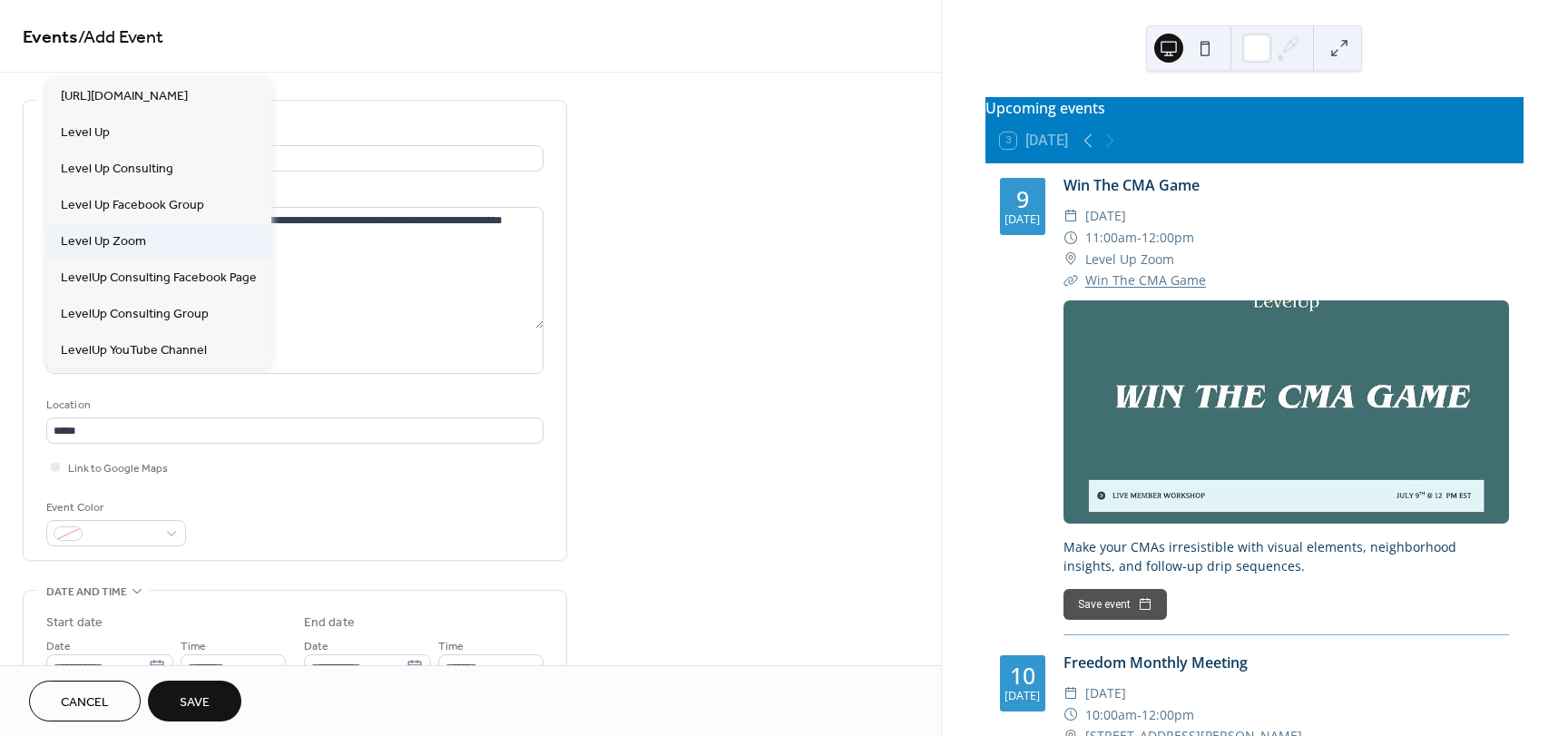 type on "**********" 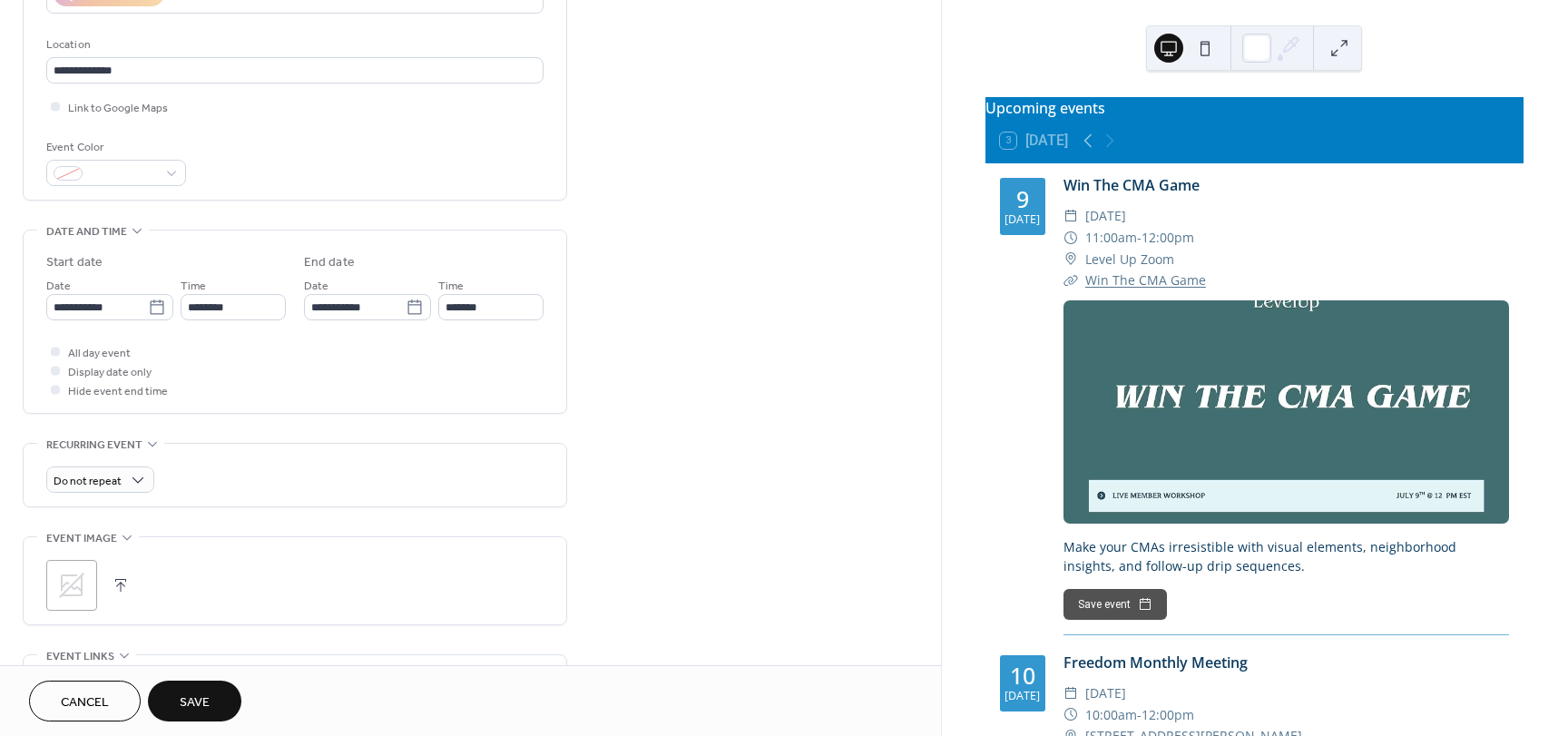 scroll, scrollTop: 361, scrollLeft: 0, axis: vertical 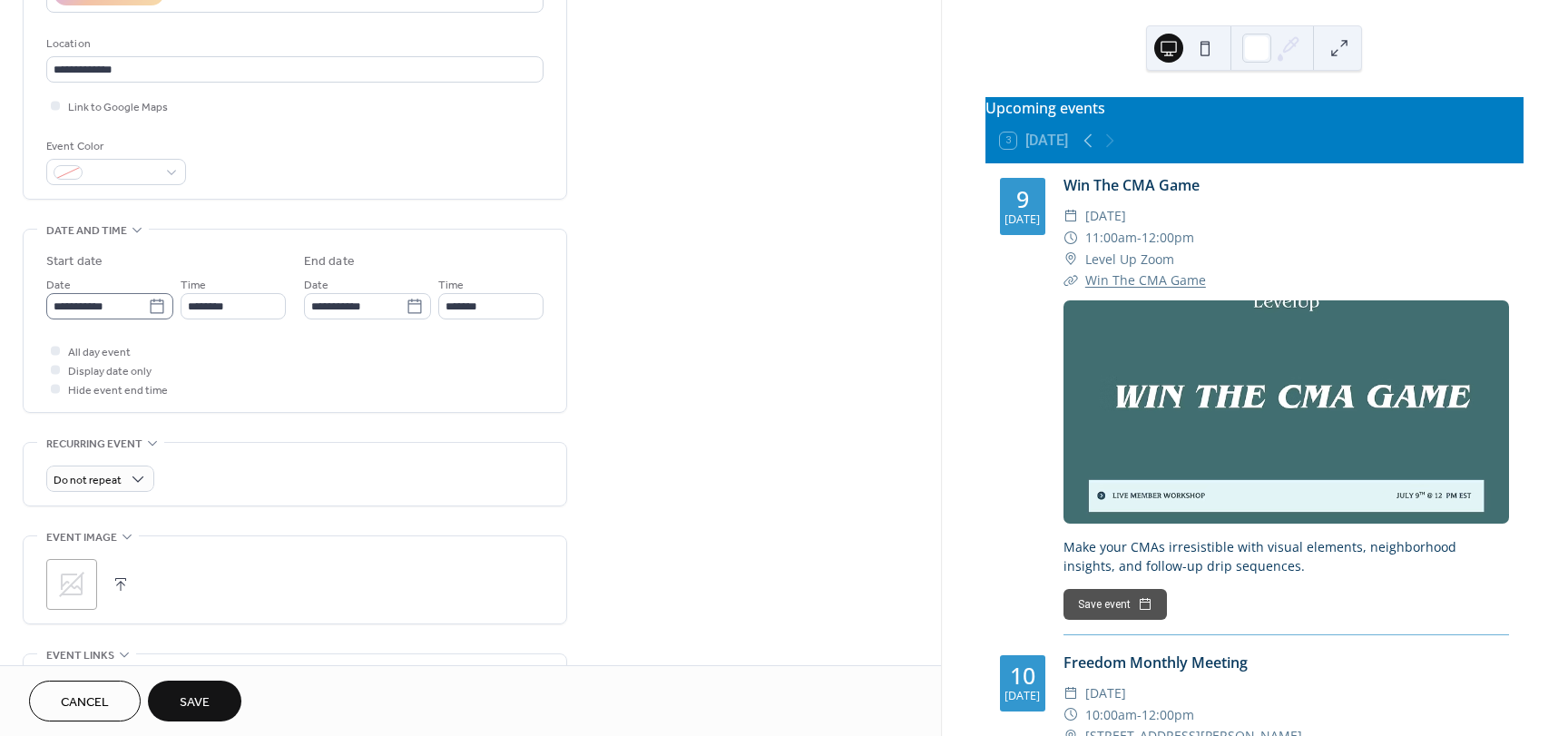 click 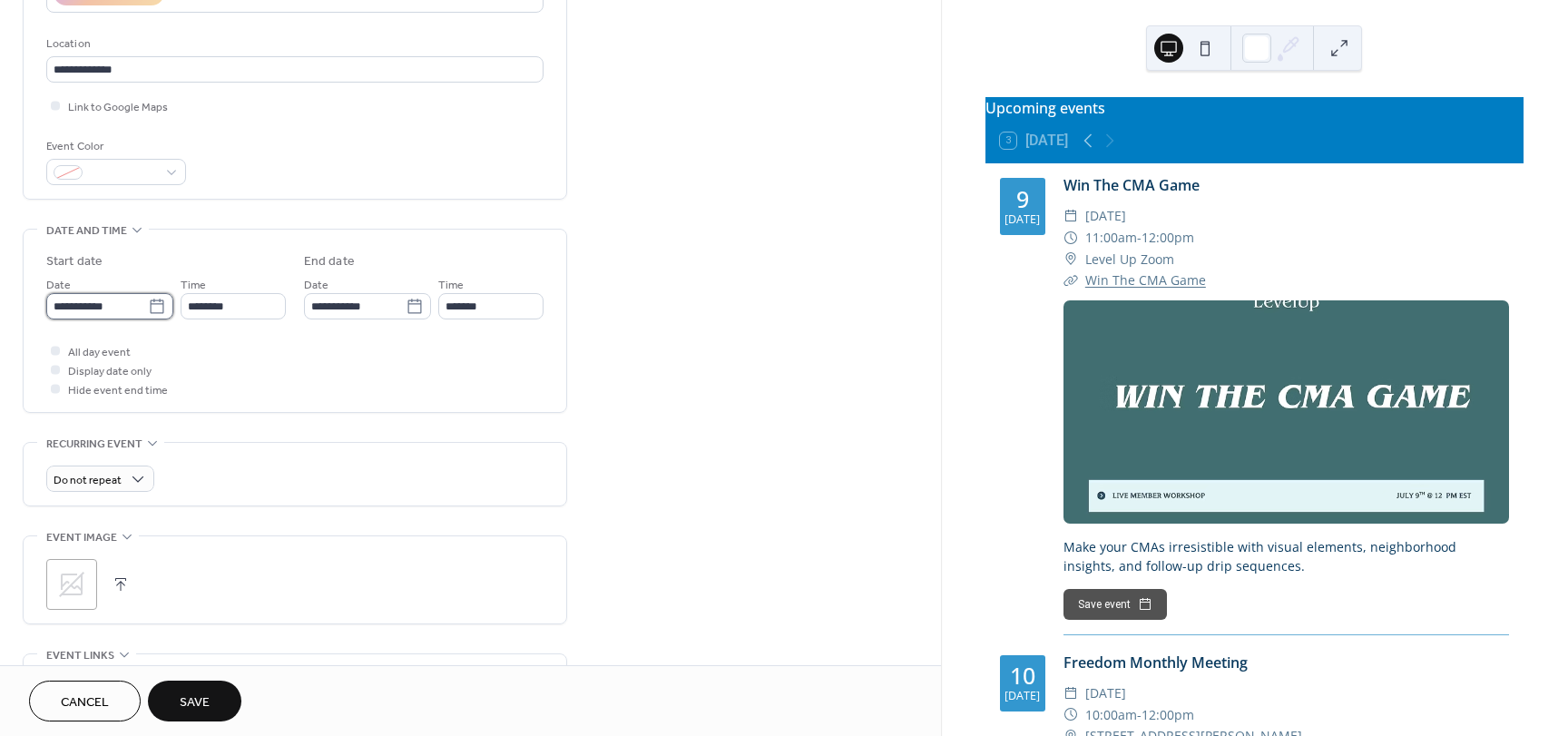 click on "**********" at bounding box center [97, 306] 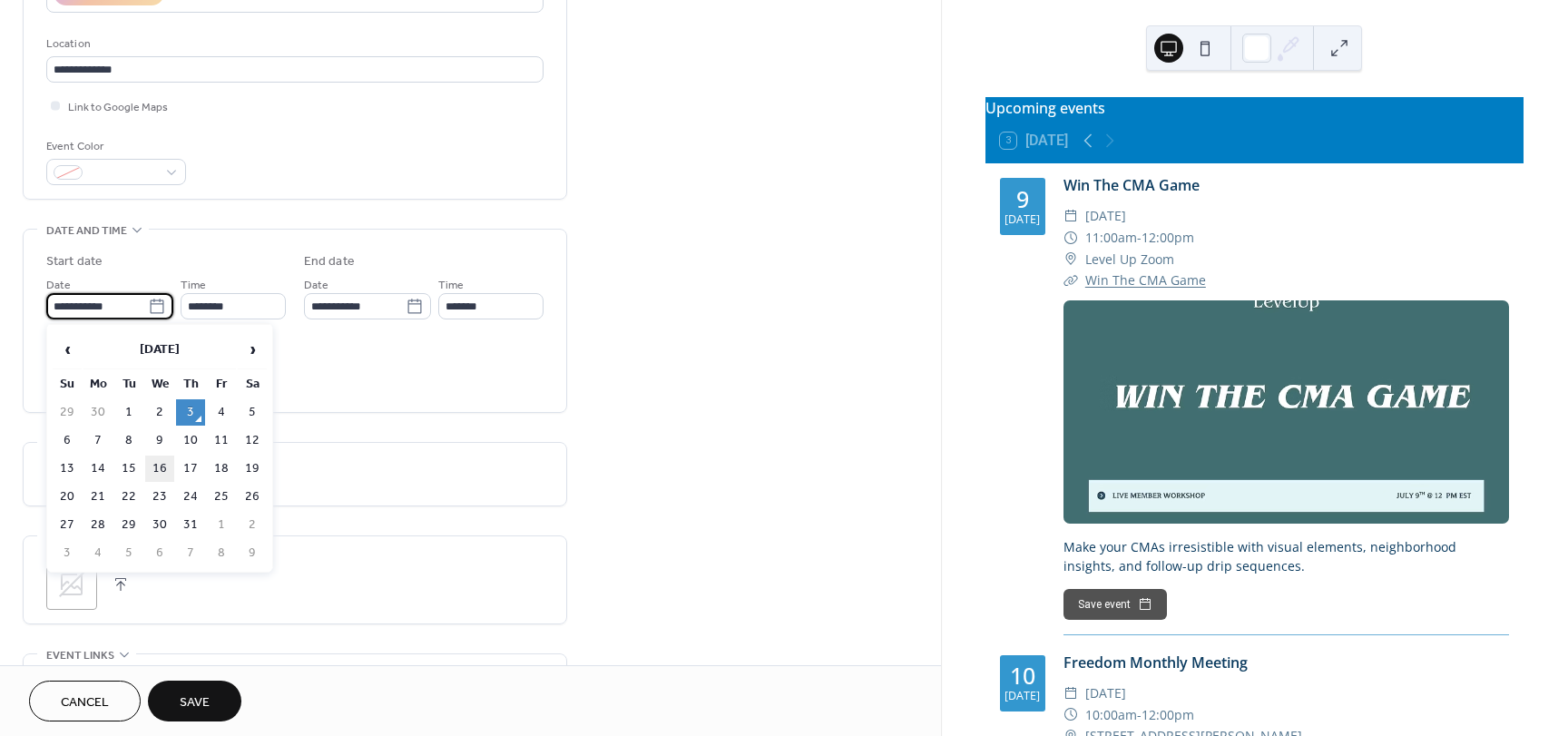click on "16" at bounding box center (160, 468) 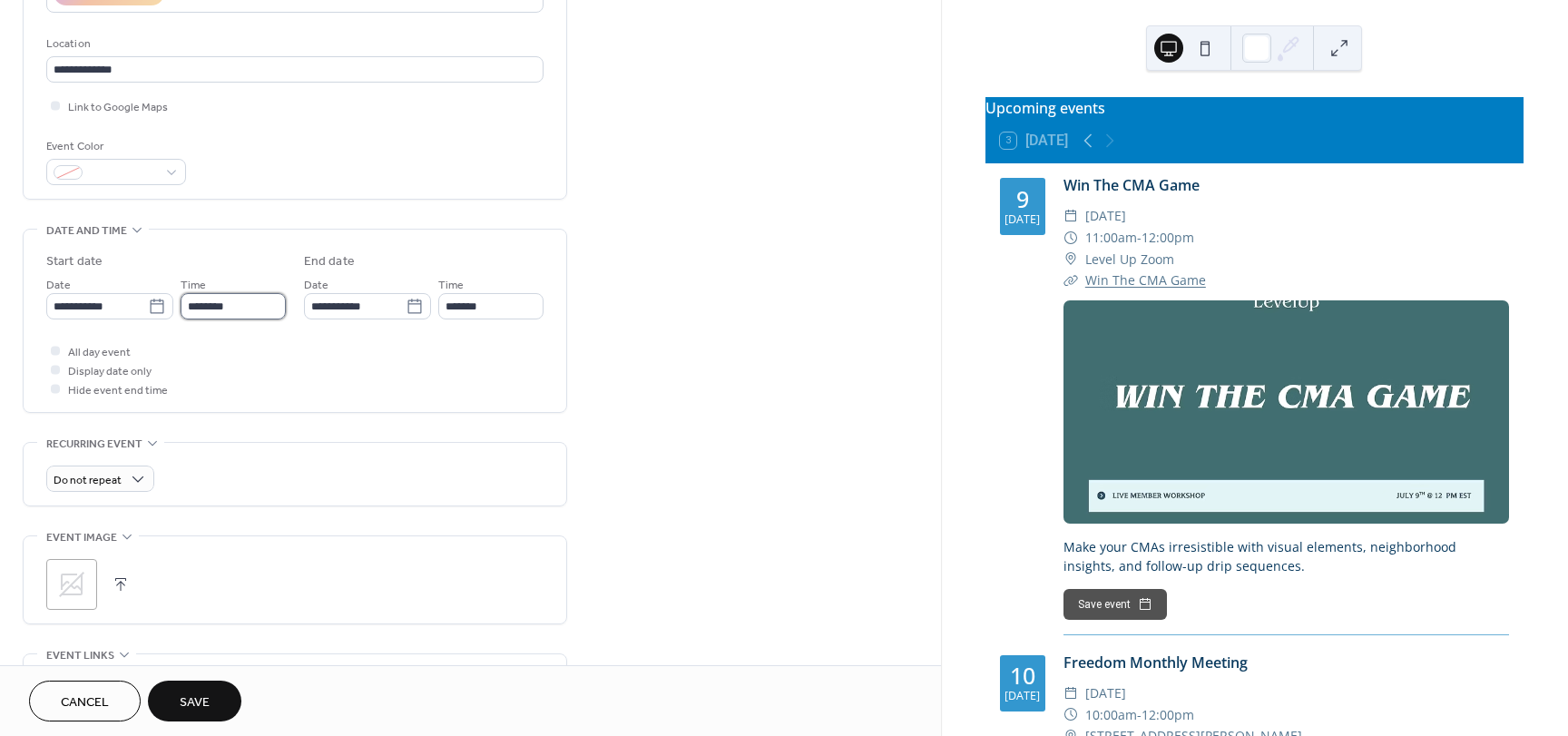click on "********" at bounding box center (233, 306) 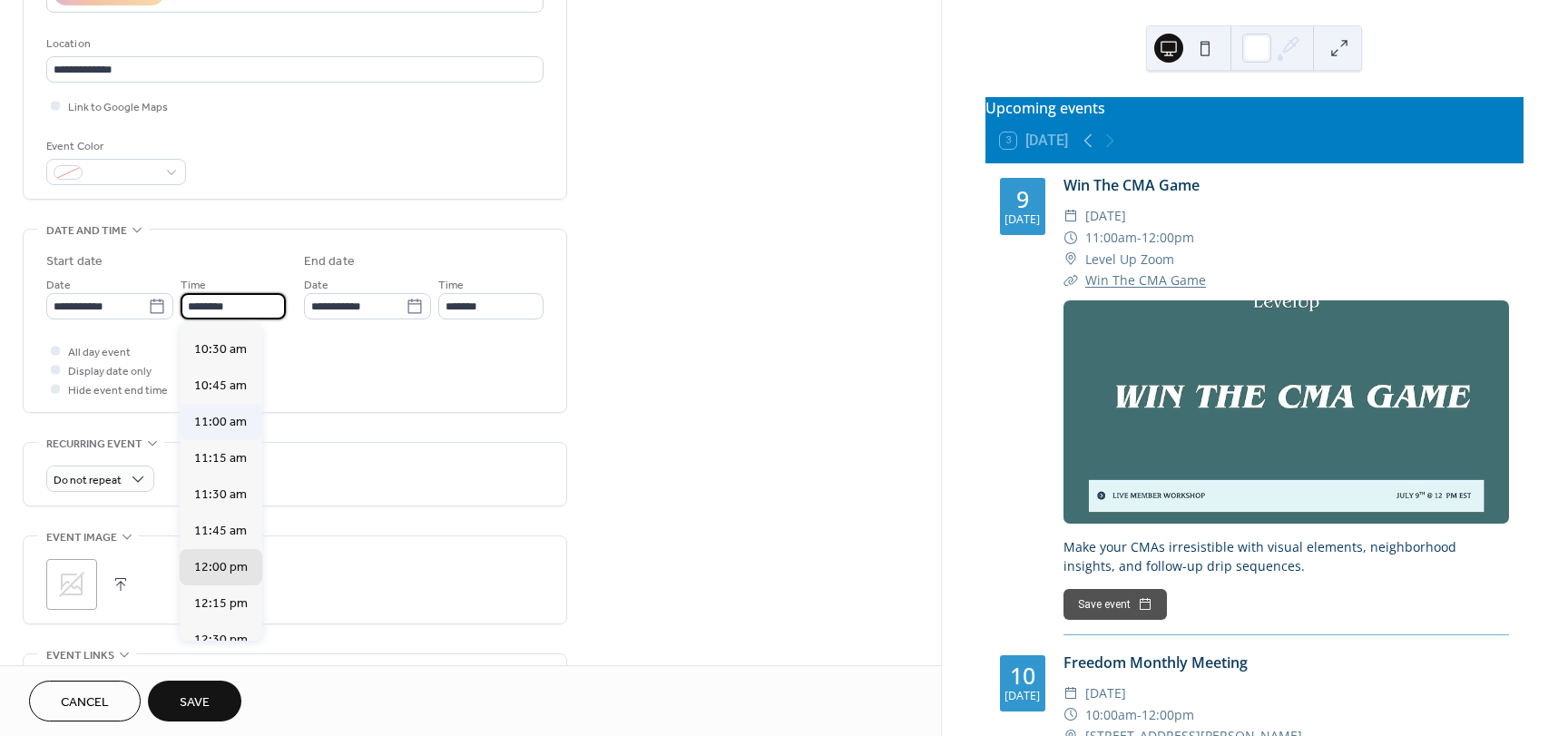 scroll, scrollTop: 1516, scrollLeft: 0, axis: vertical 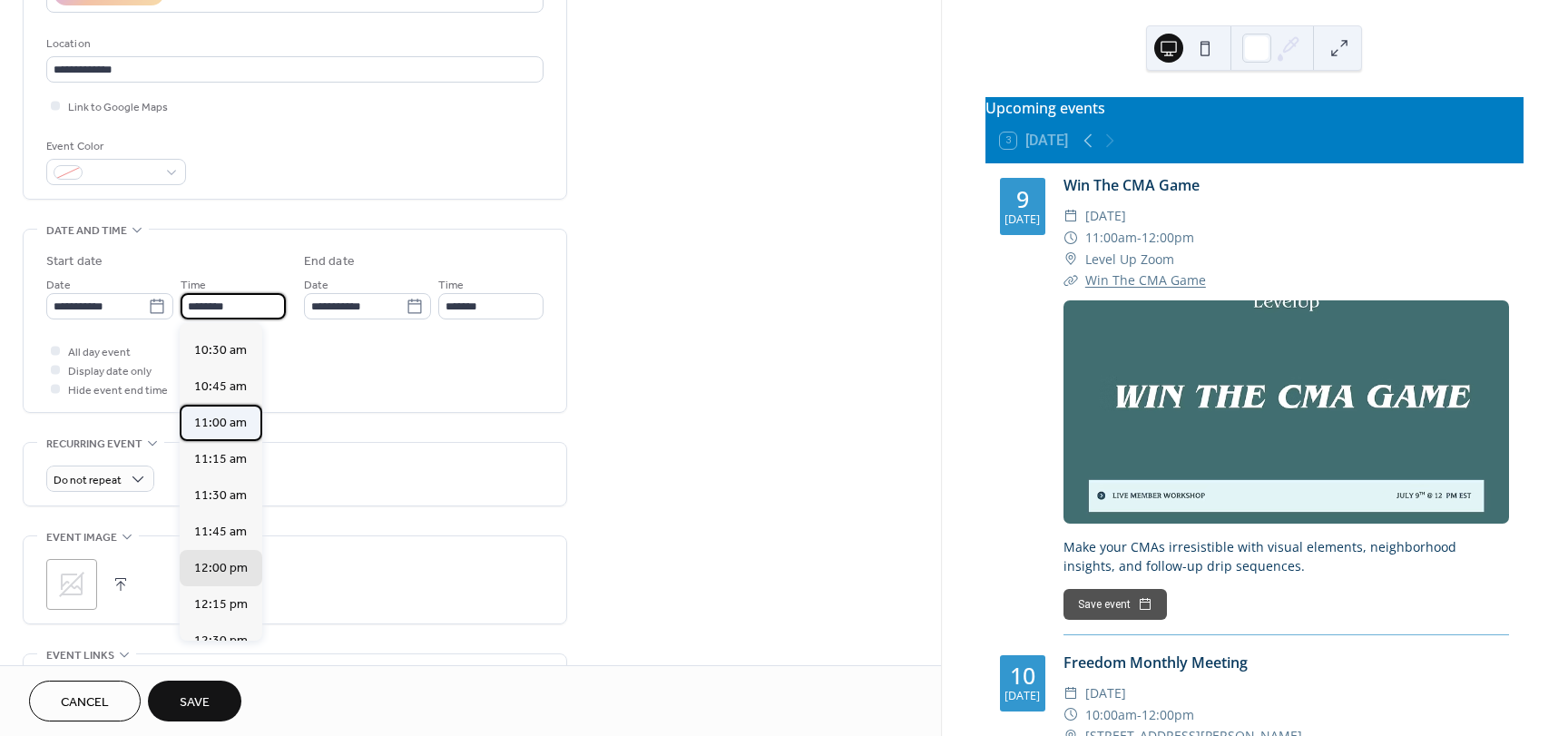click on "11:00 am" at bounding box center [220, 423] 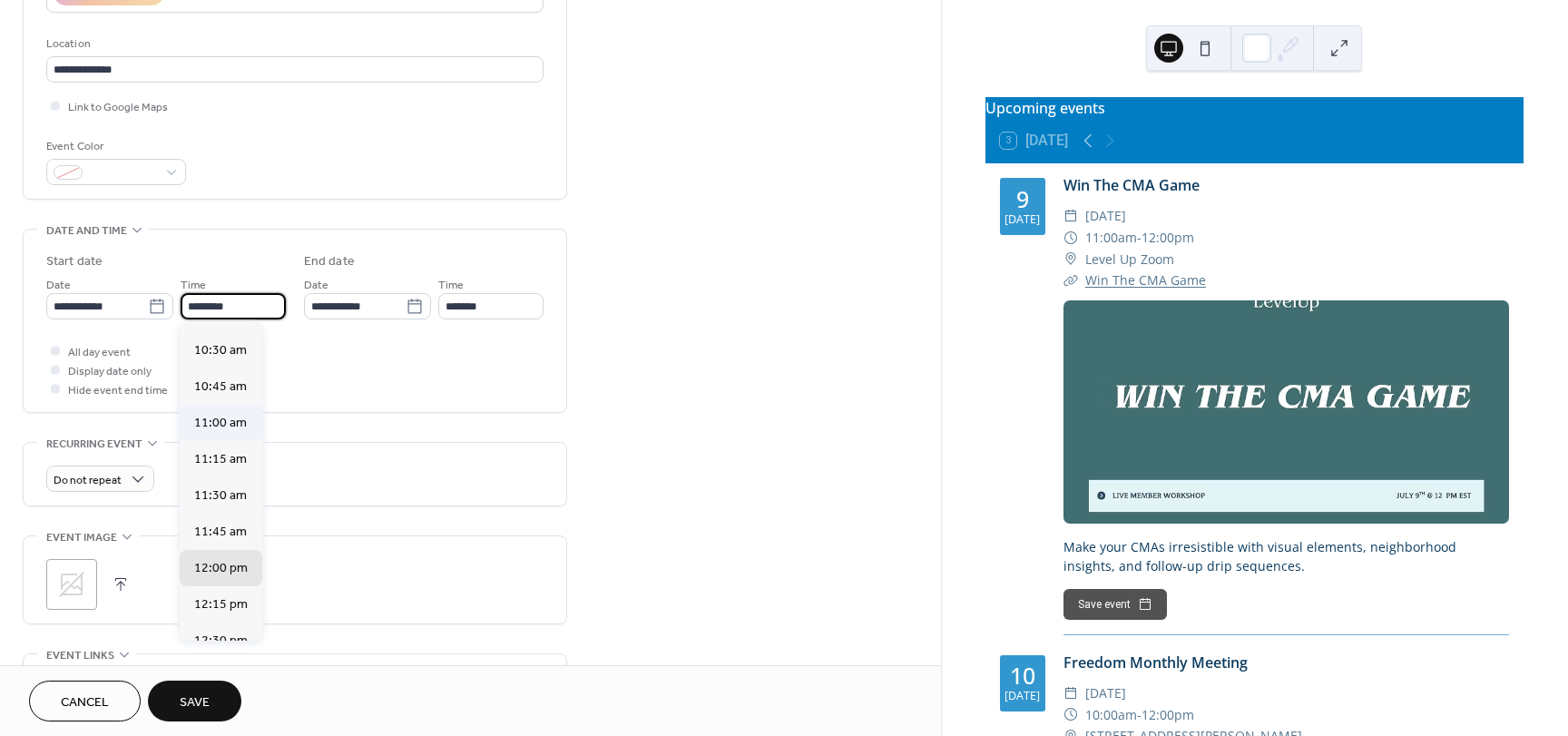 type on "********" 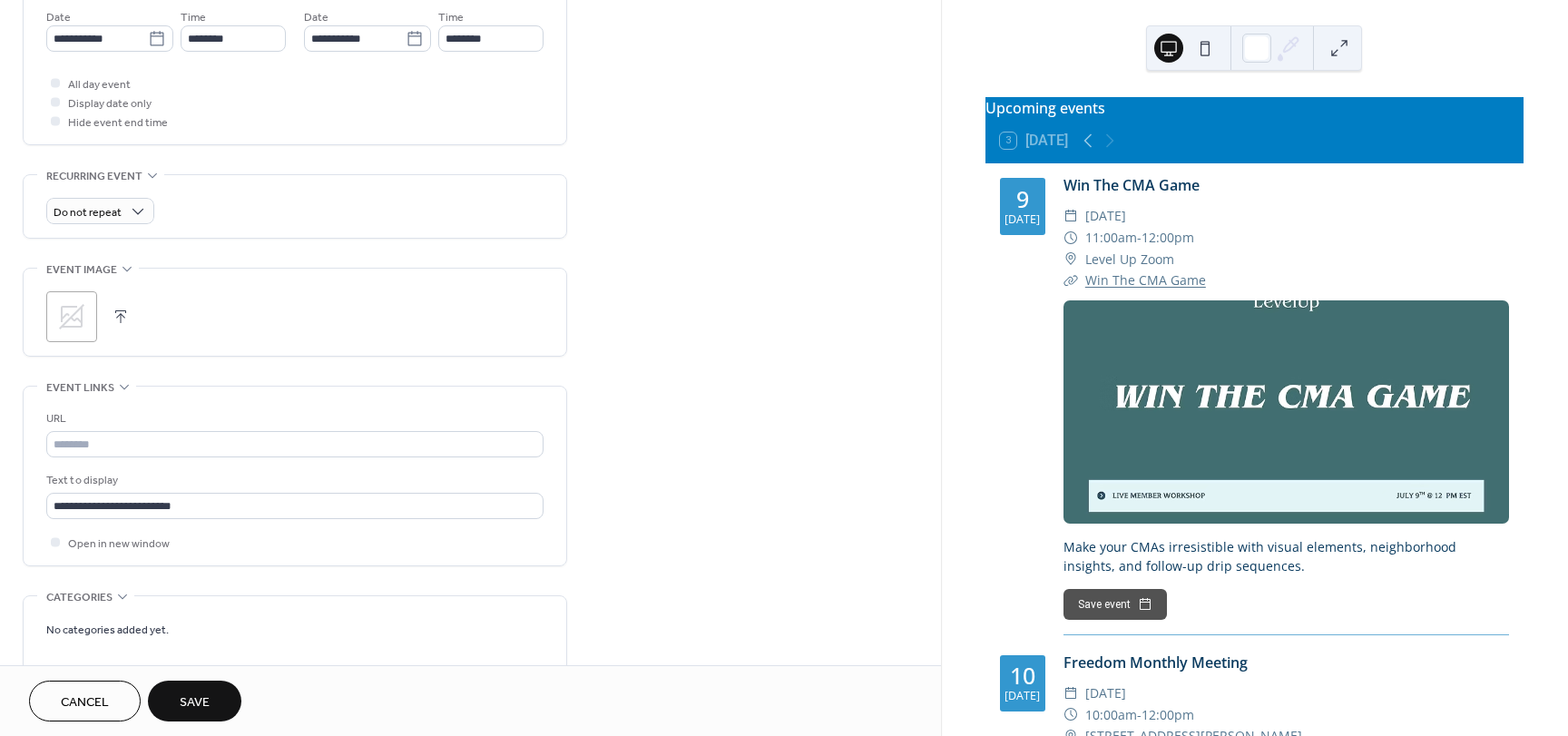 click 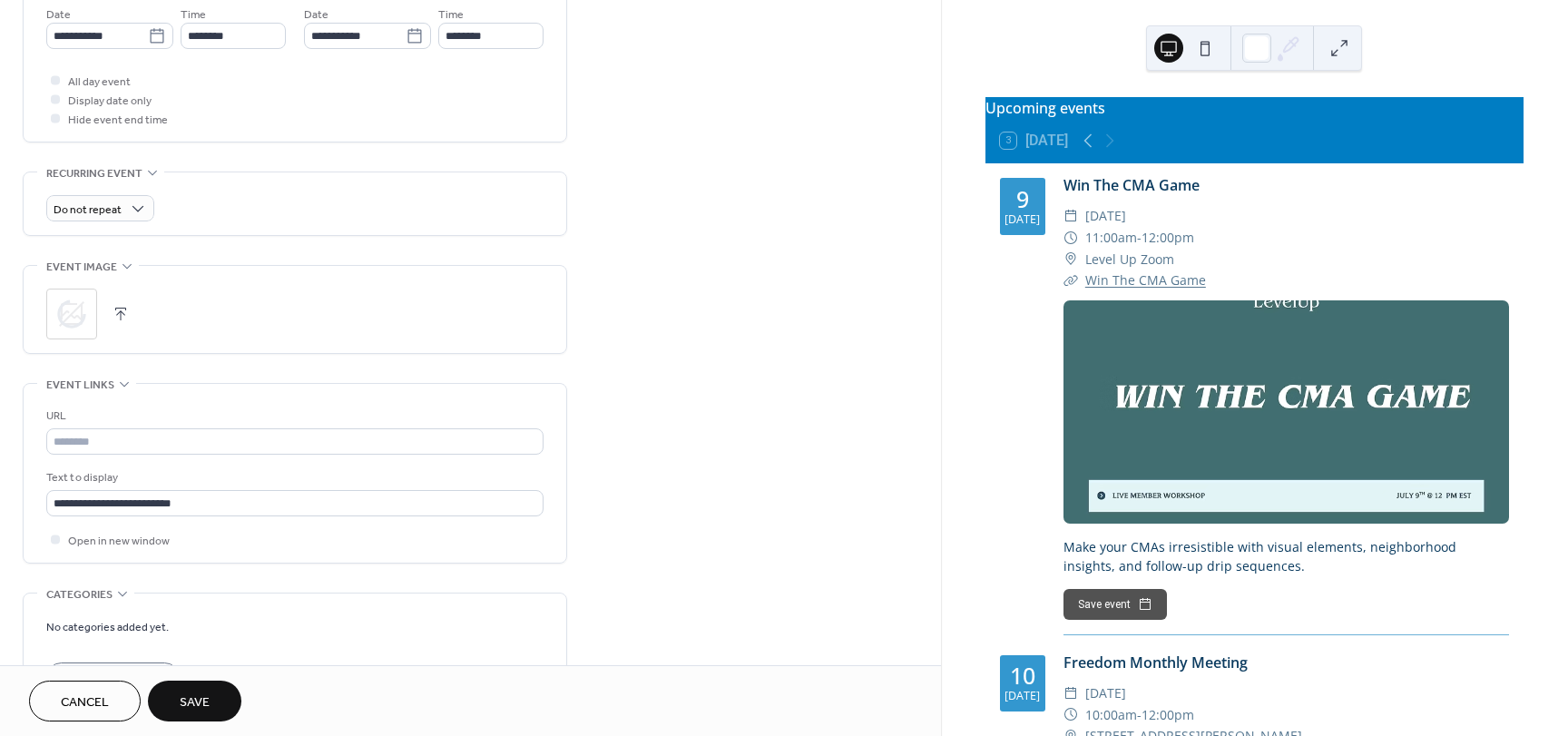 scroll, scrollTop: 633, scrollLeft: 0, axis: vertical 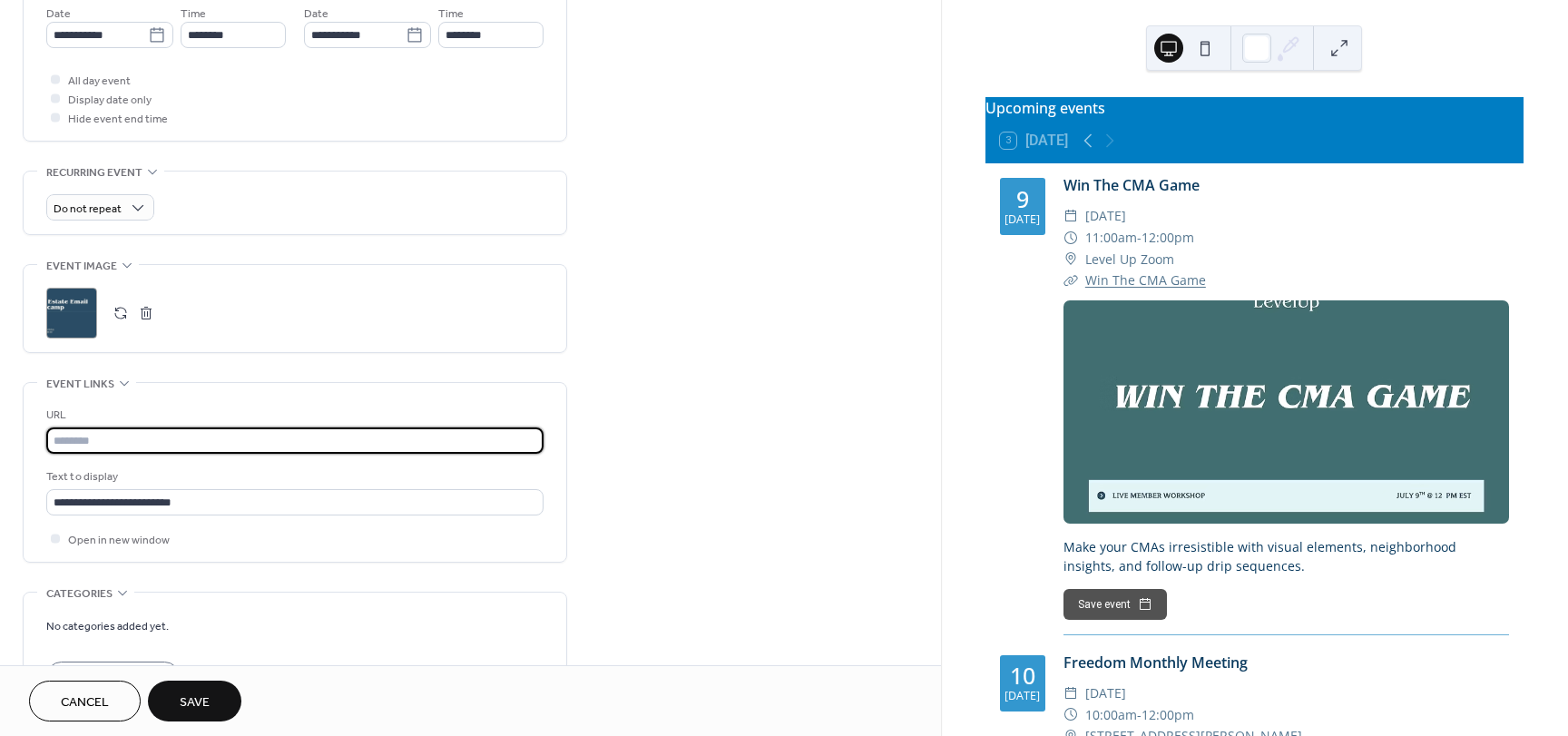 click at bounding box center [295, 440] 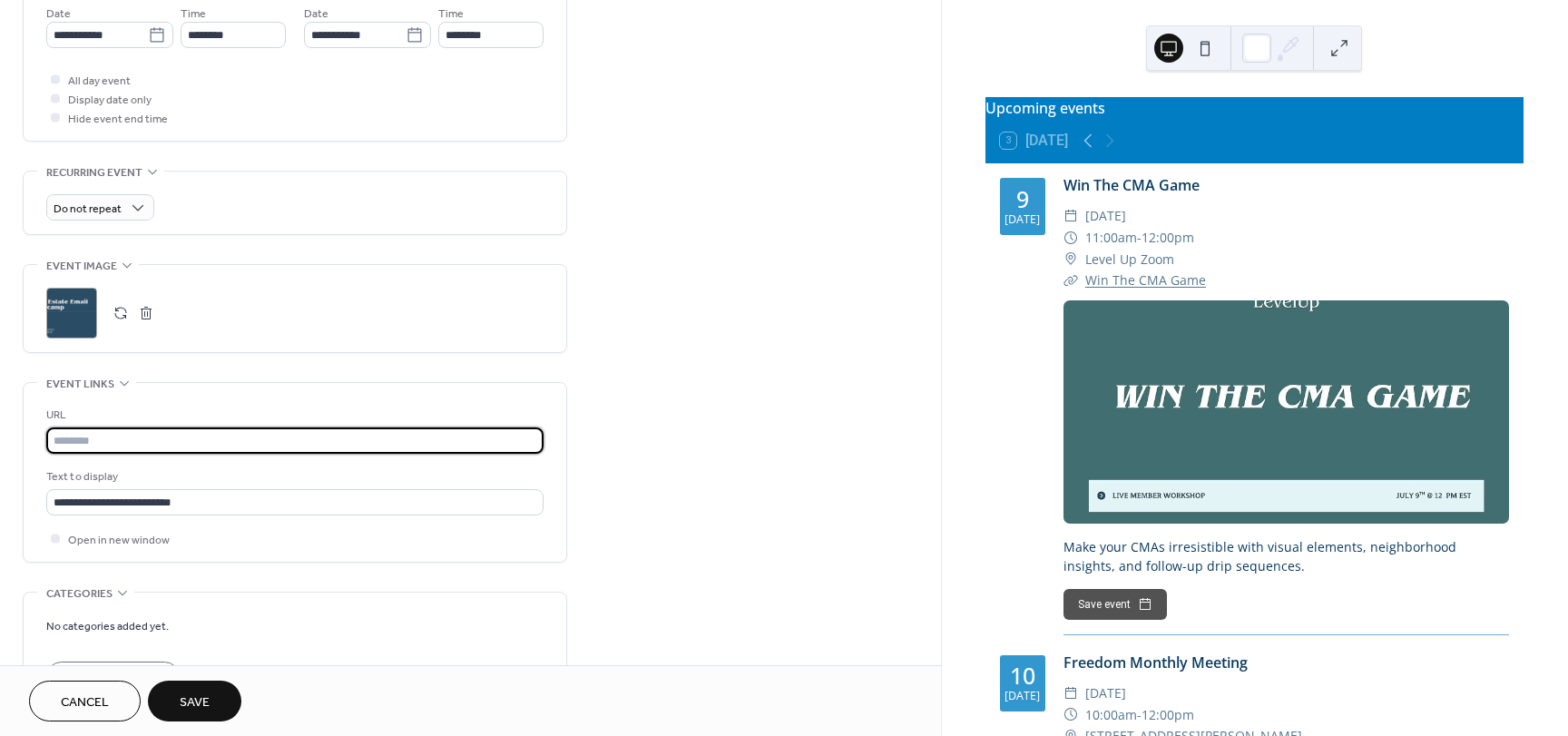 paste on "**********" 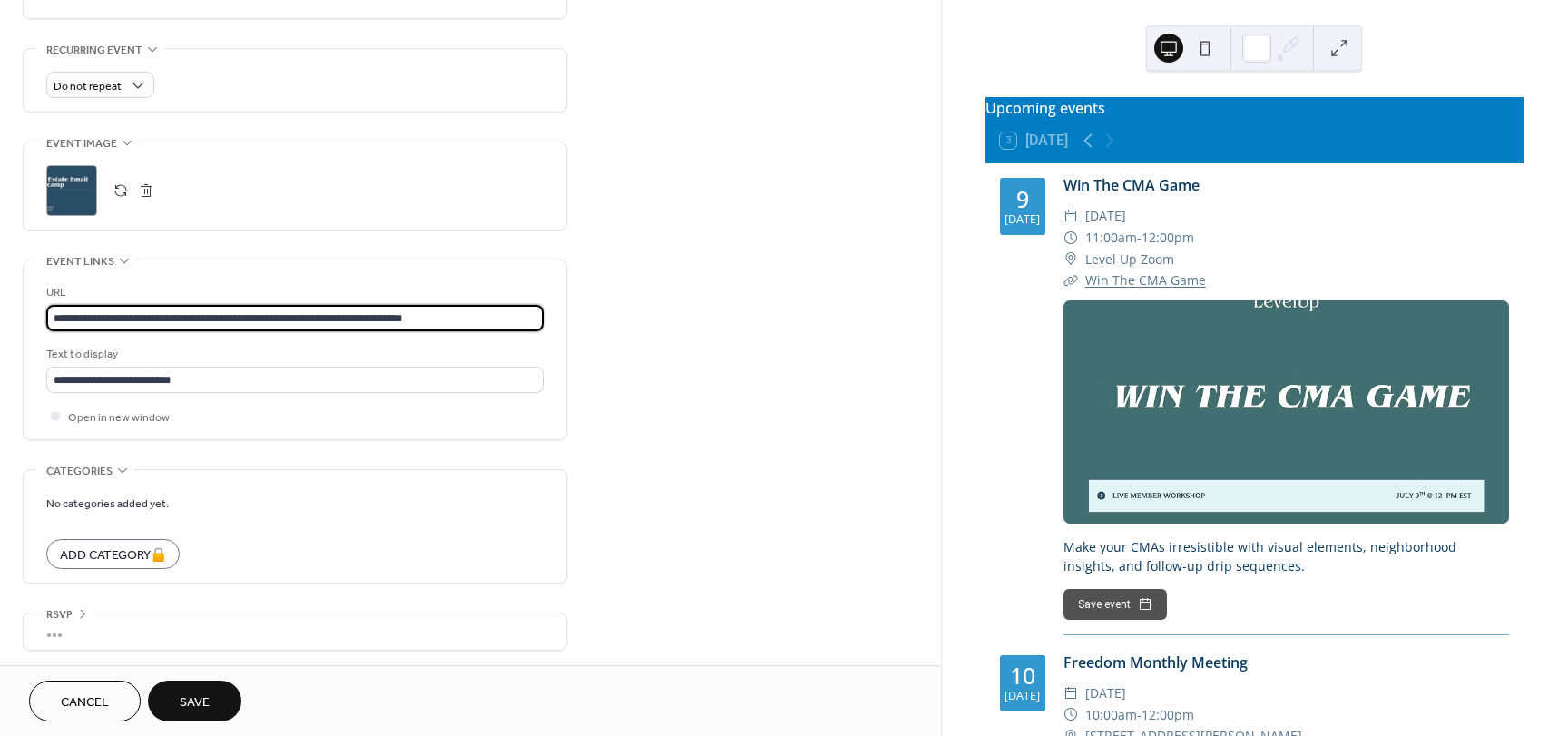 scroll, scrollTop: 759, scrollLeft: 0, axis: vertical 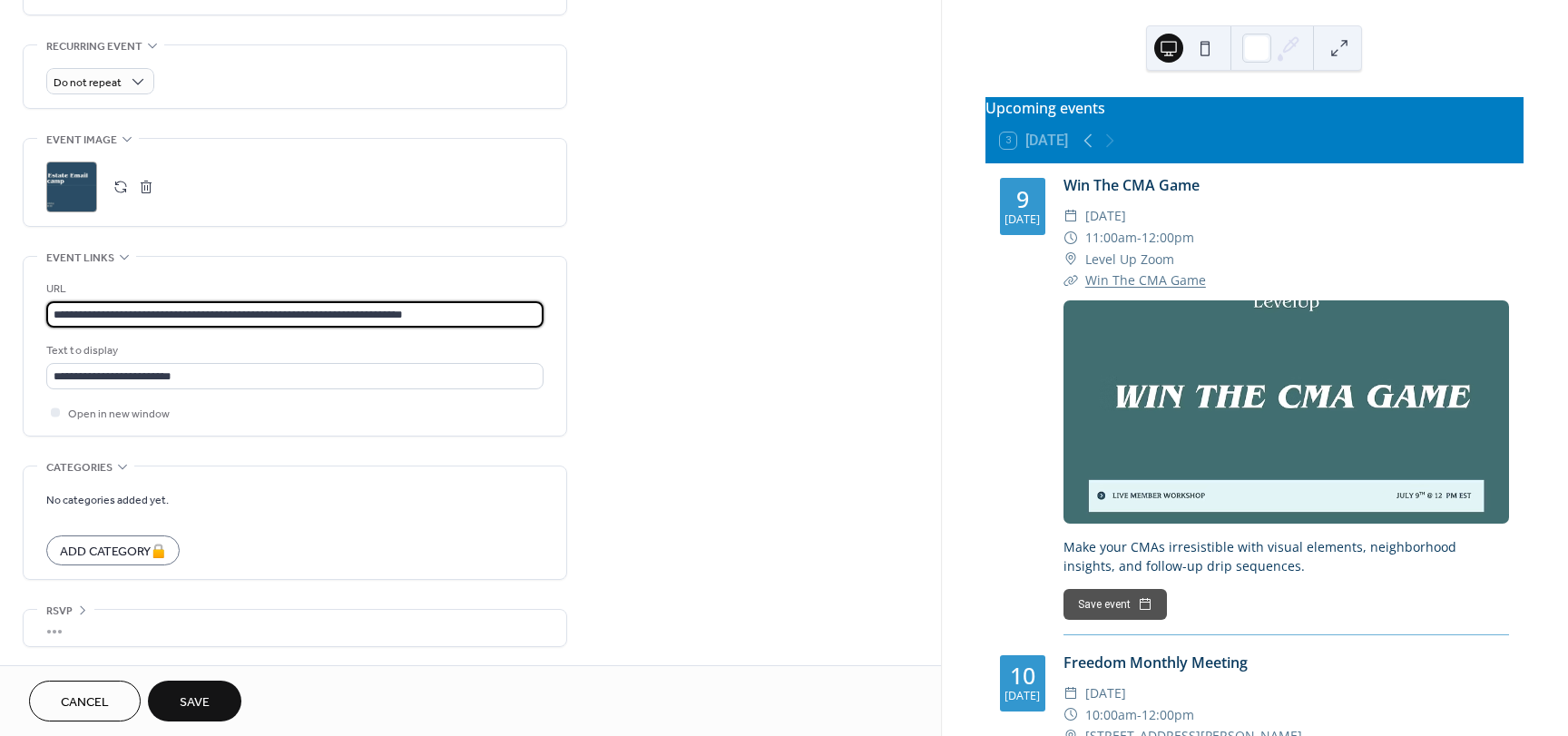 type on "**********" 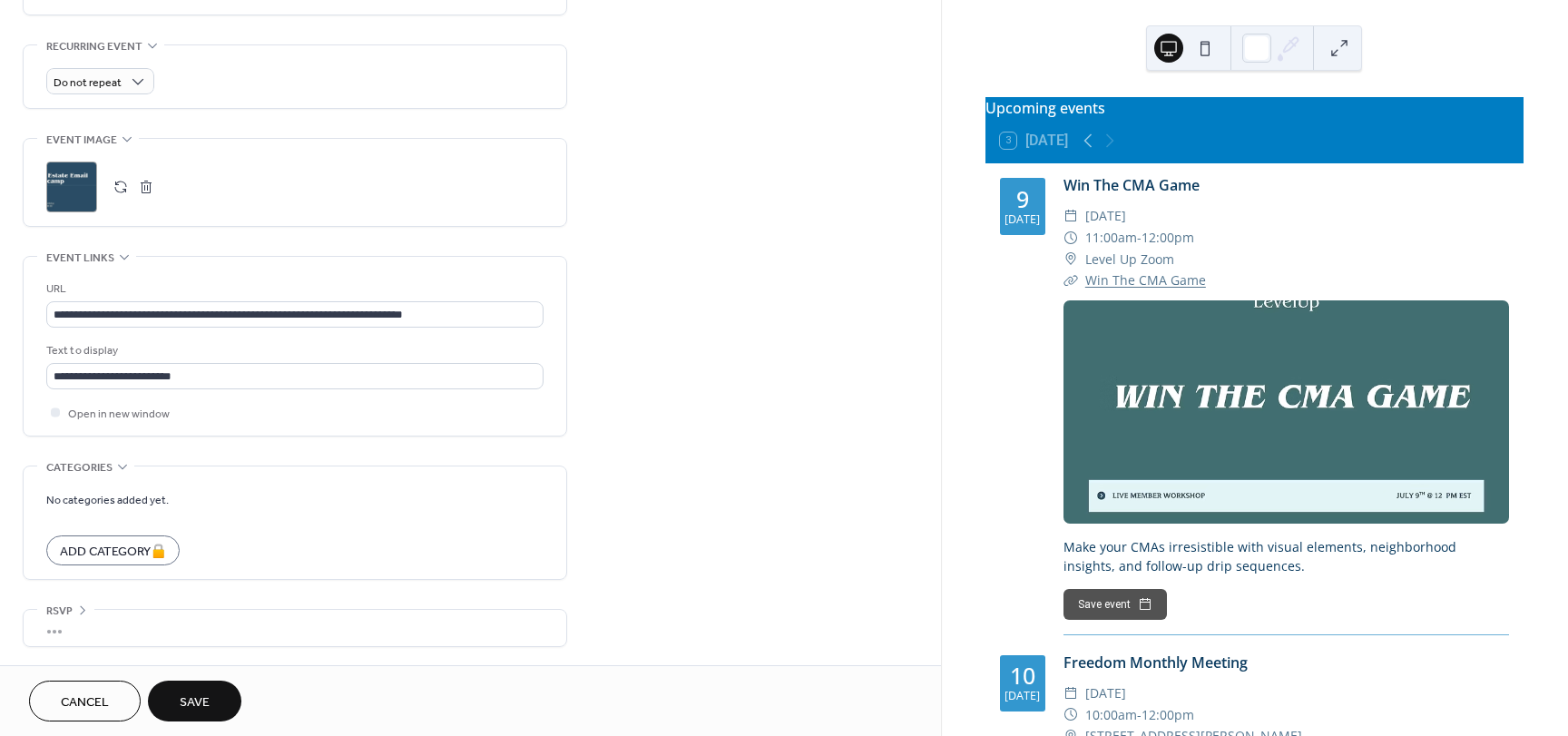 click on "Save" at bounding box center [194, 702] 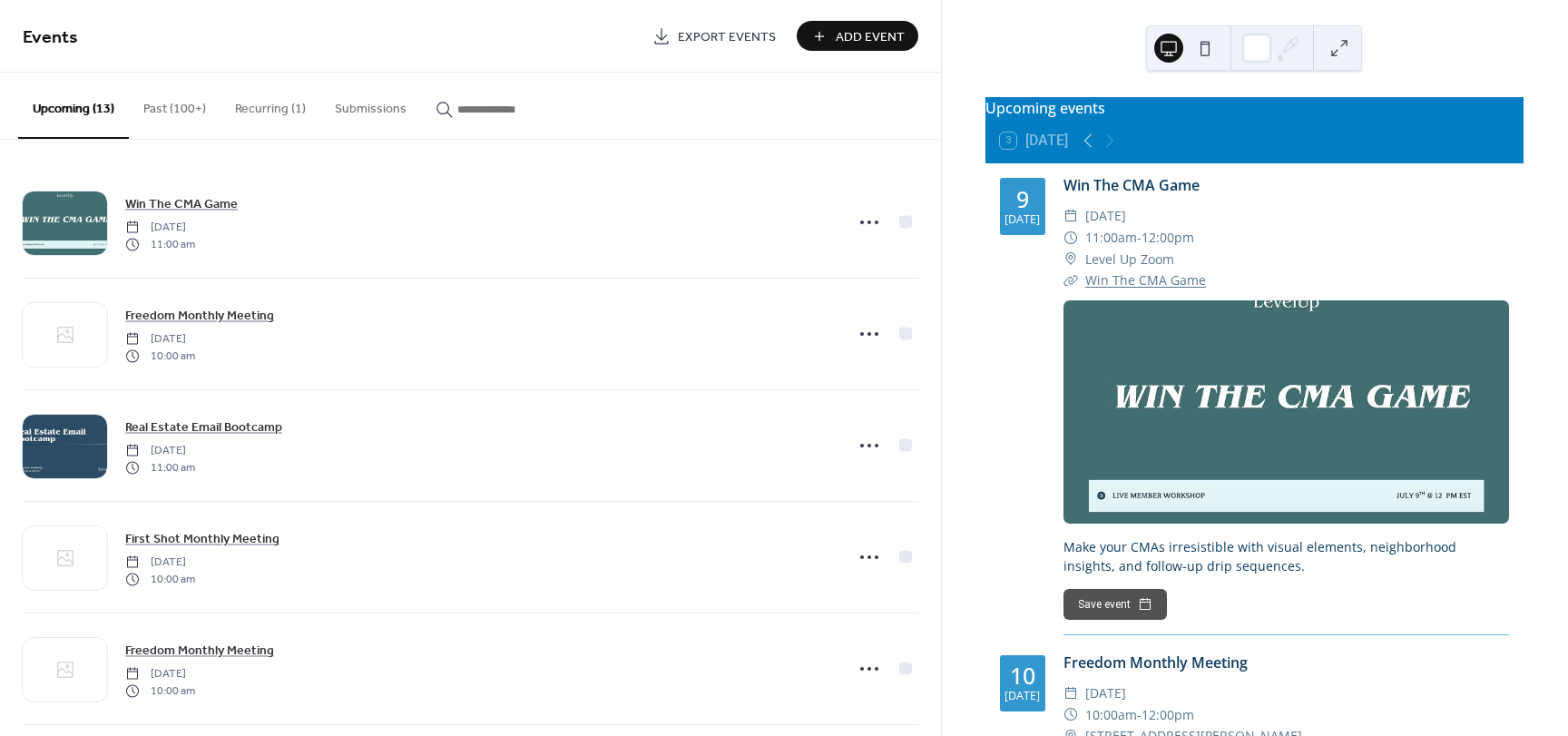 click on "Add Event" at bounding box center [870, 37] 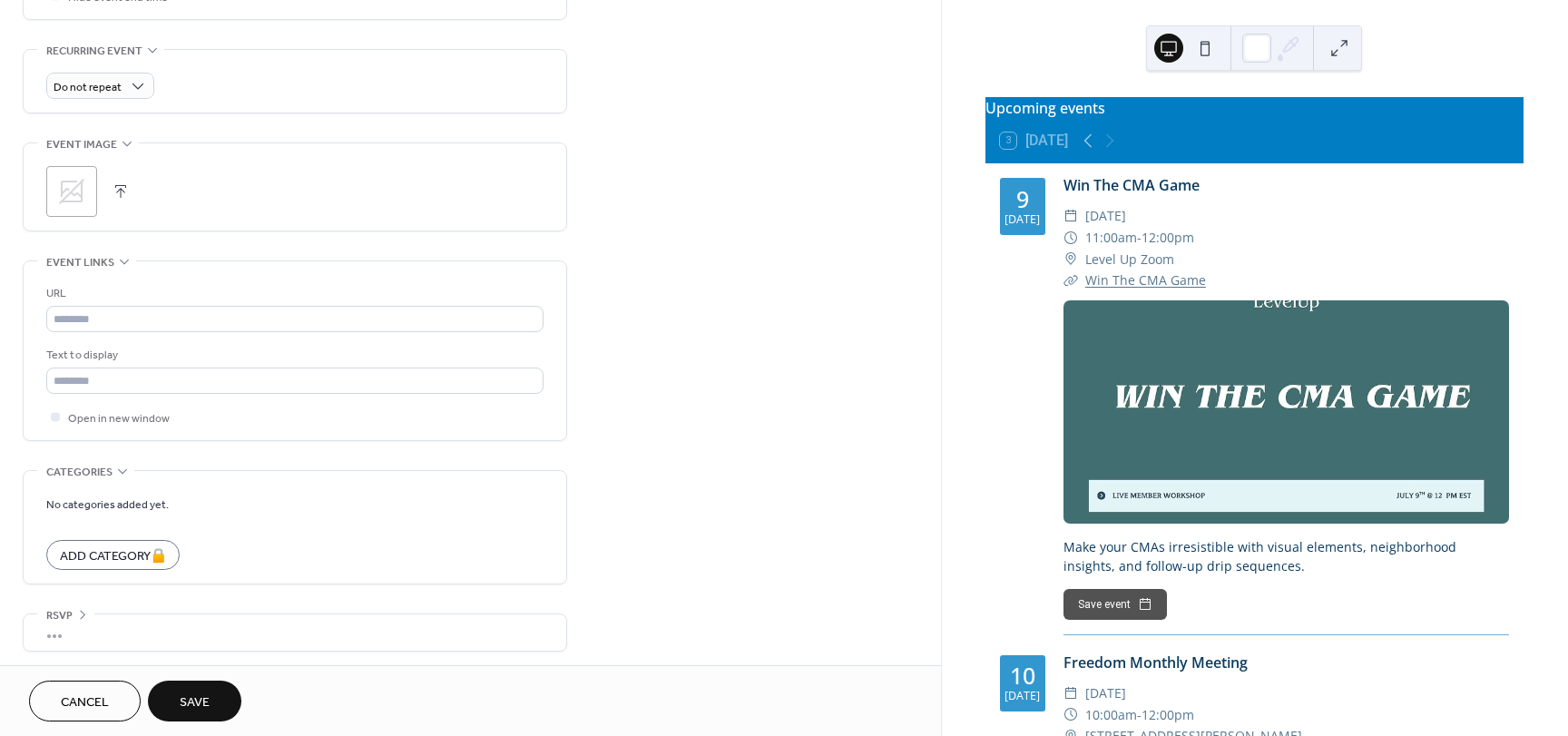 scroll, scrollTop: 759, scrollLeft: 0, axis: vertical 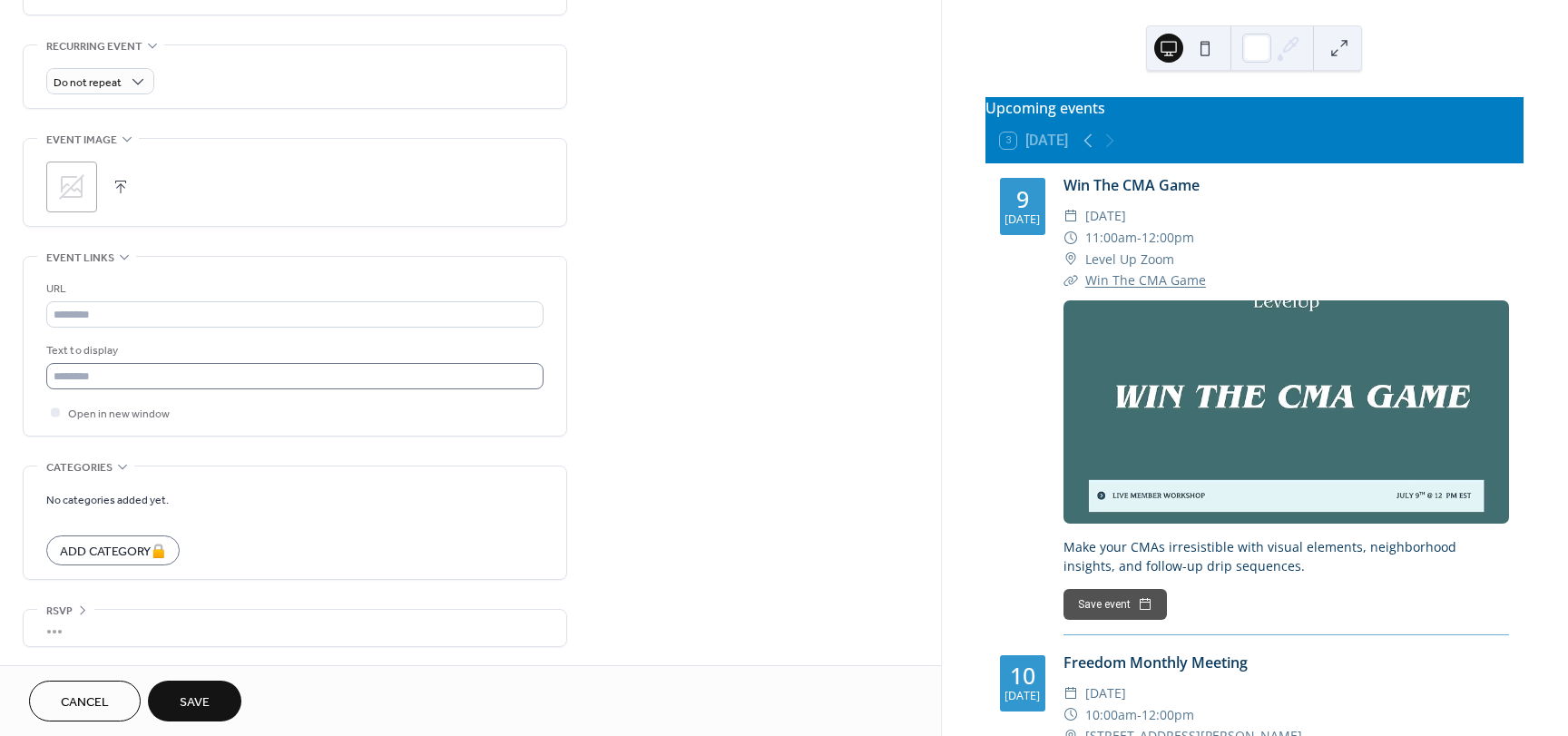 type on "**********" 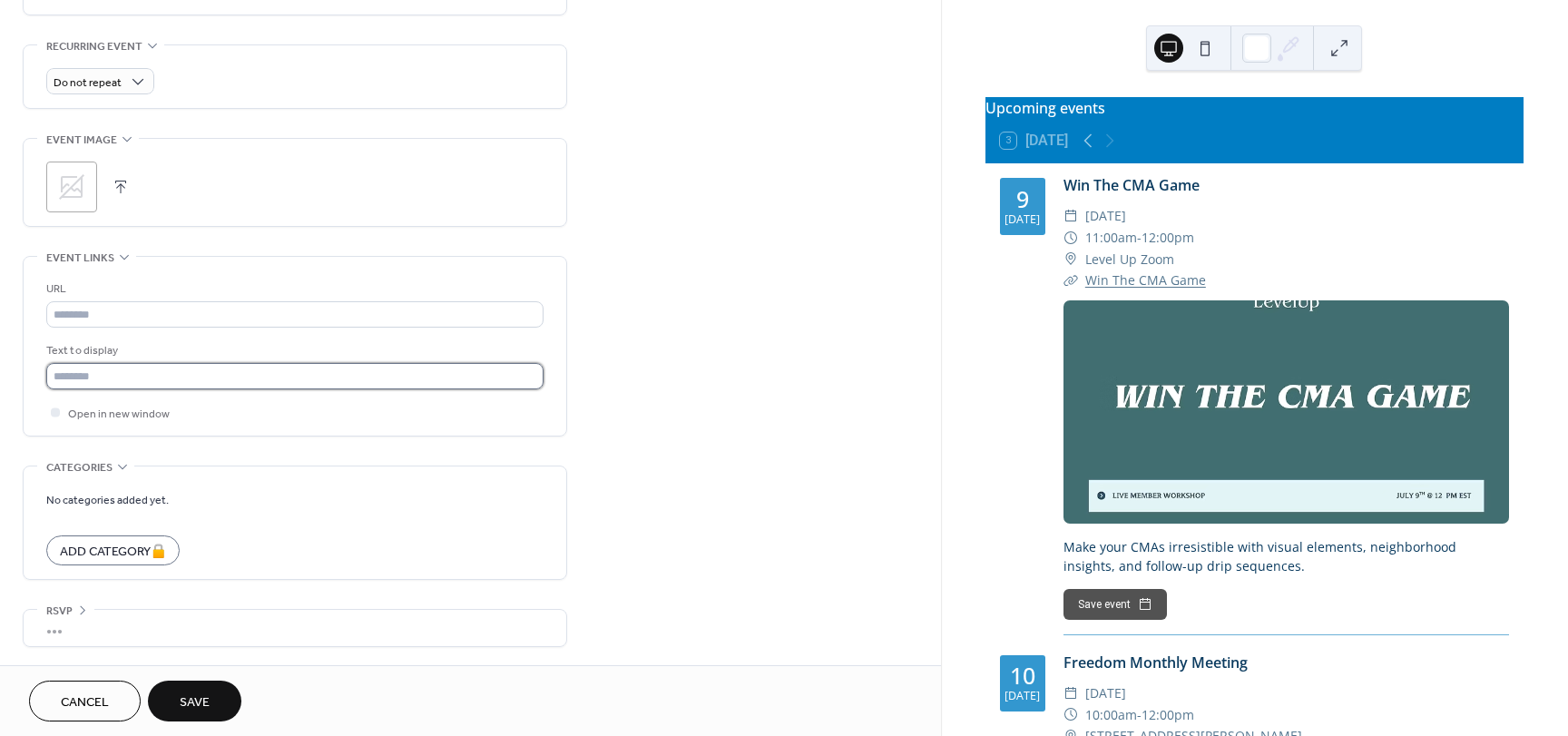 click at bounding box center [295, 376] 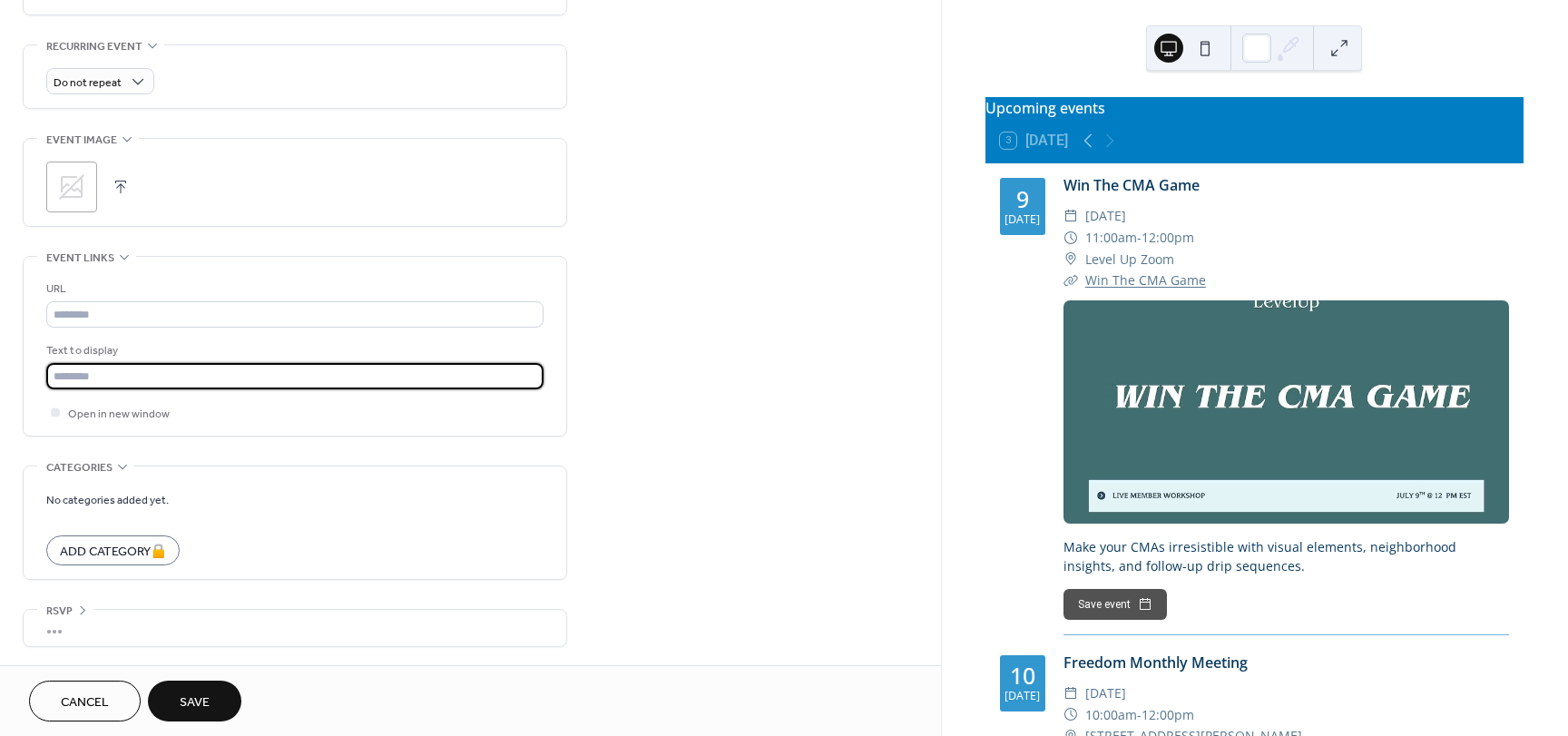 paste on "**********" 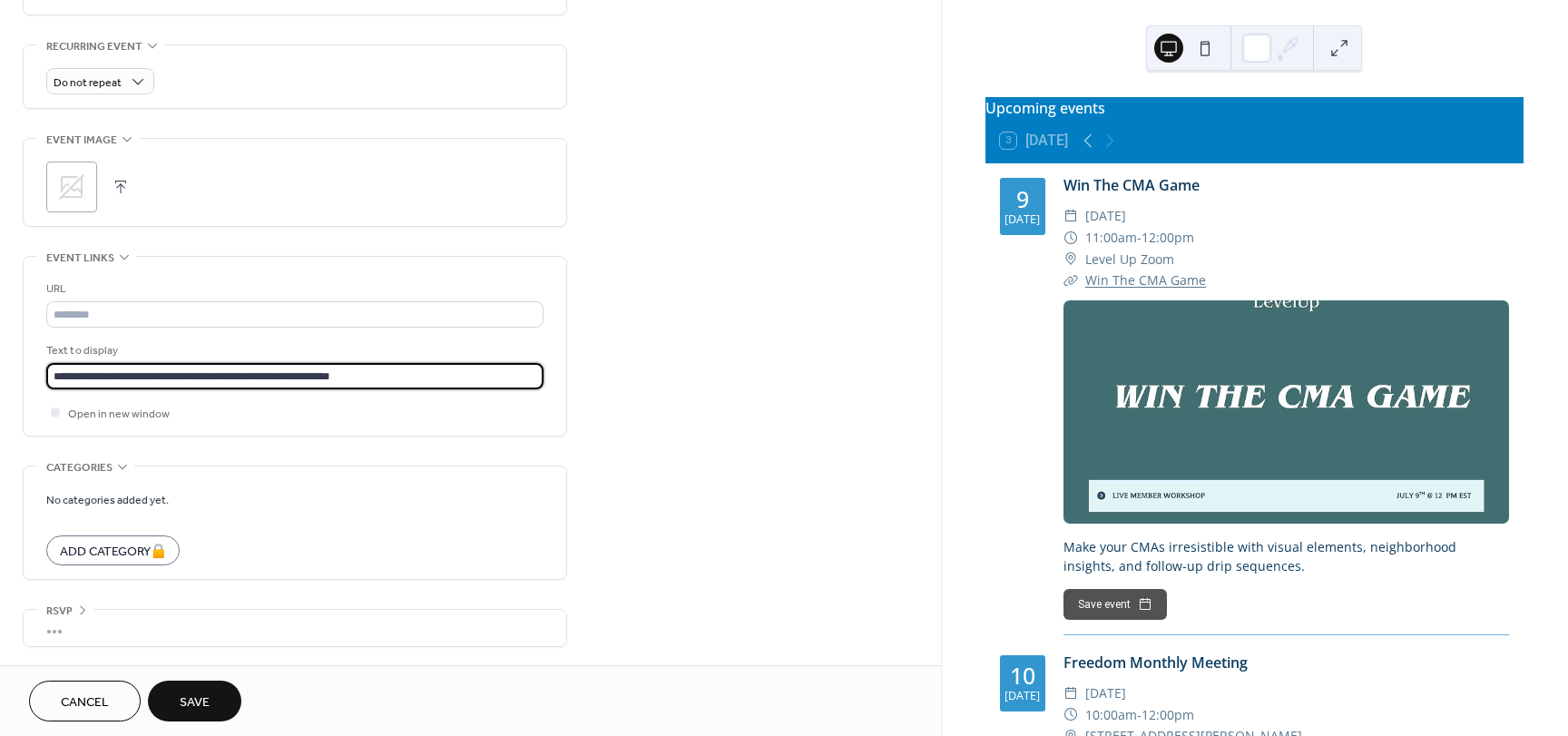 type on "**********" 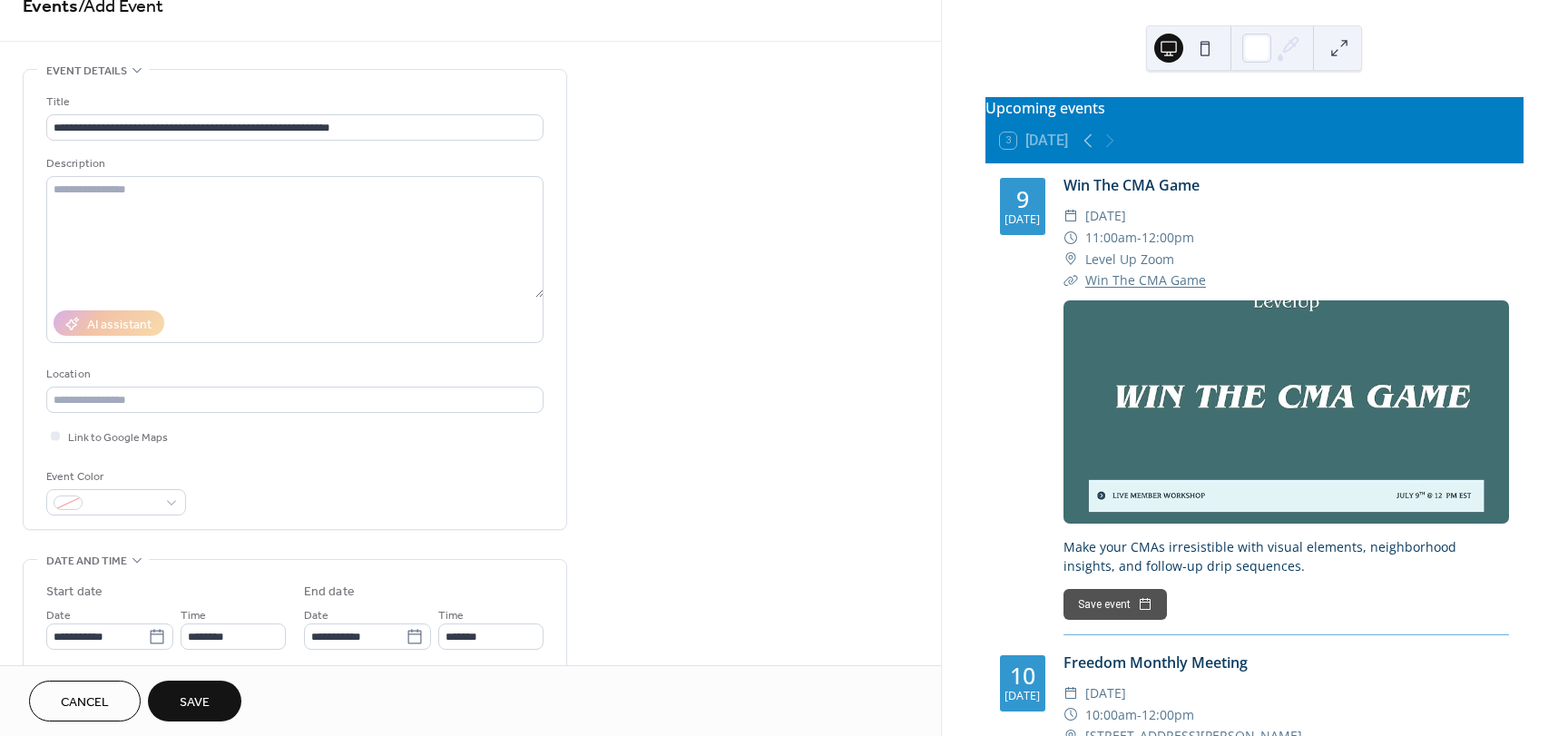 scroll, scrollTop: 0, scrollLeft: 0, axis: both 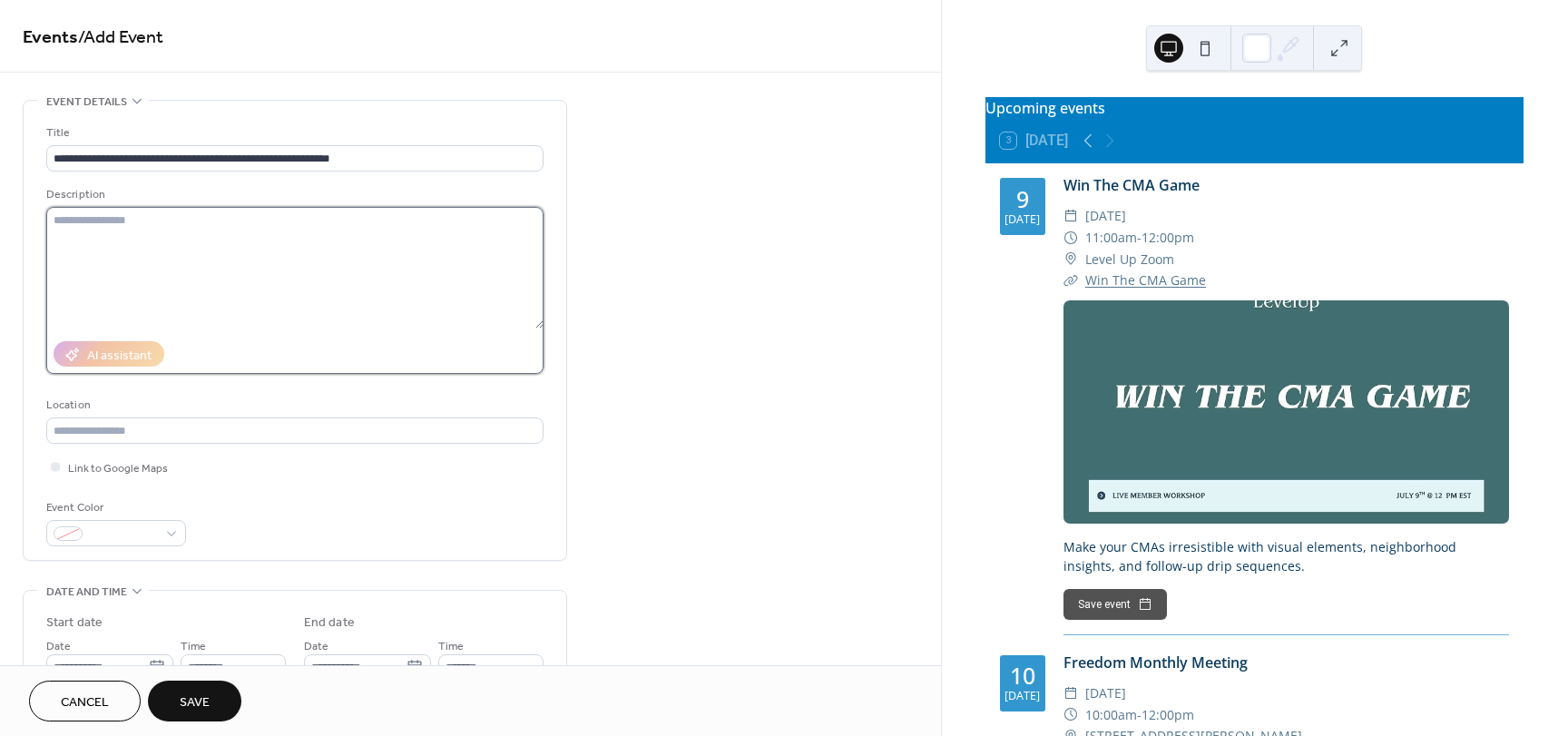 click at bounding box center [295, 268] 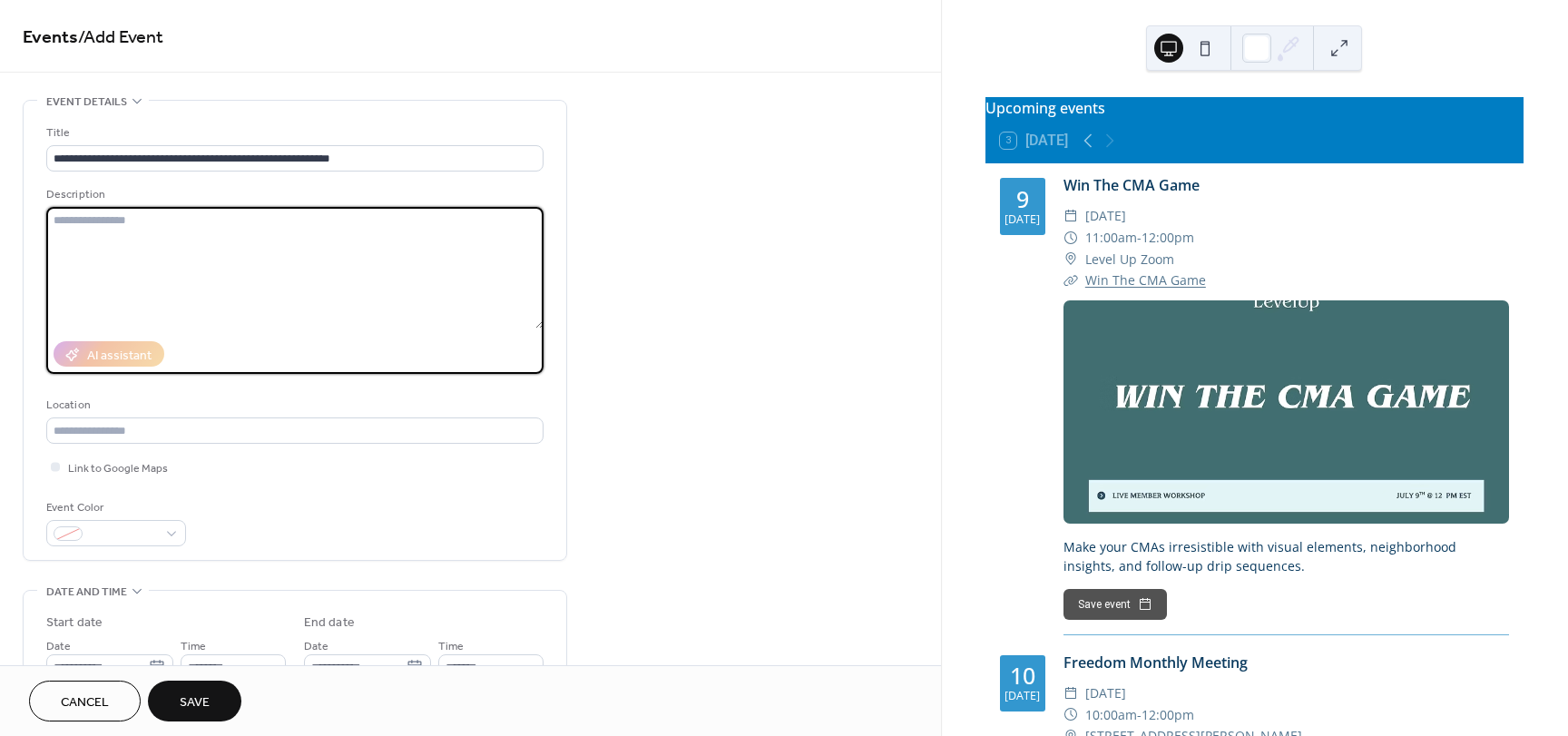 paste on "**********" 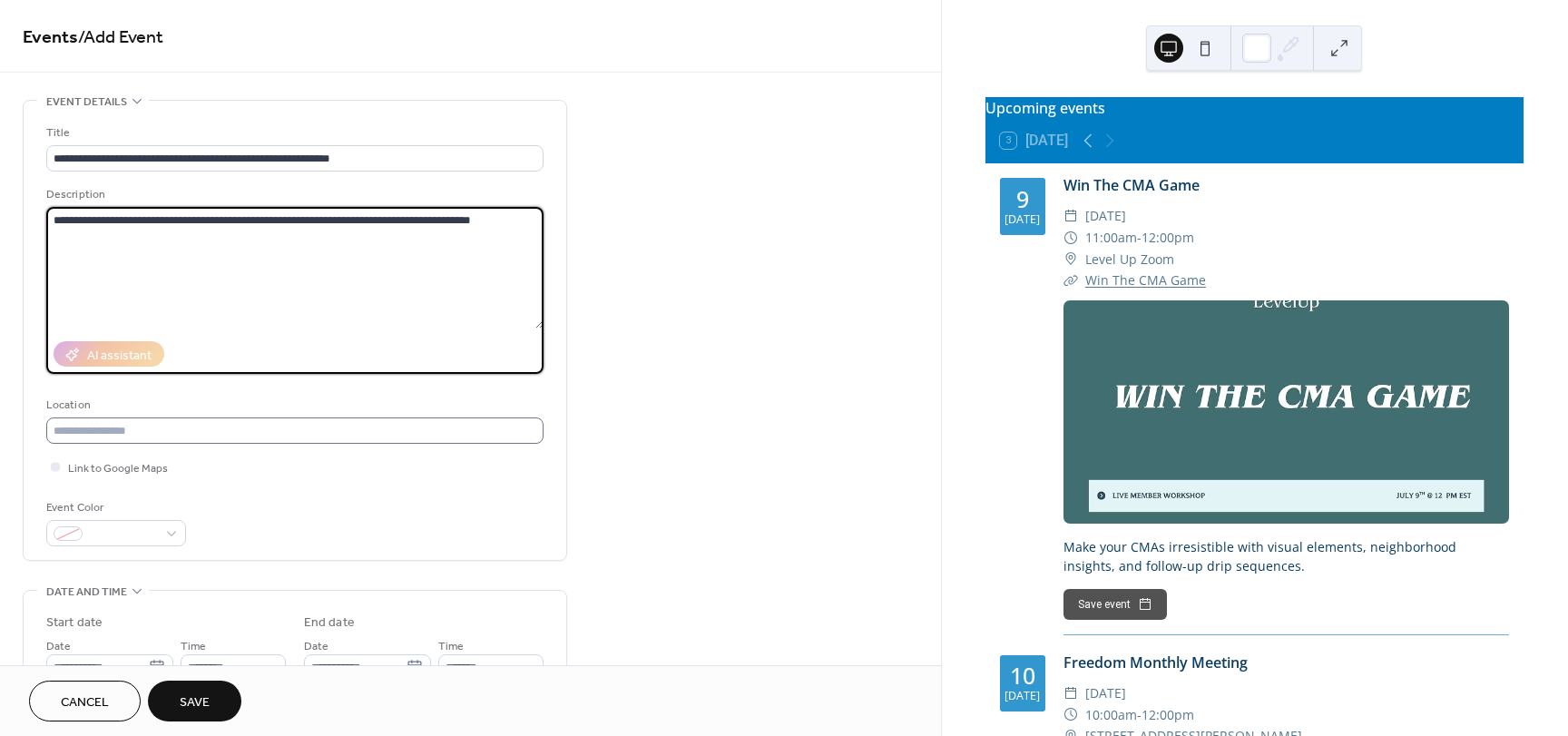 type on "**********" 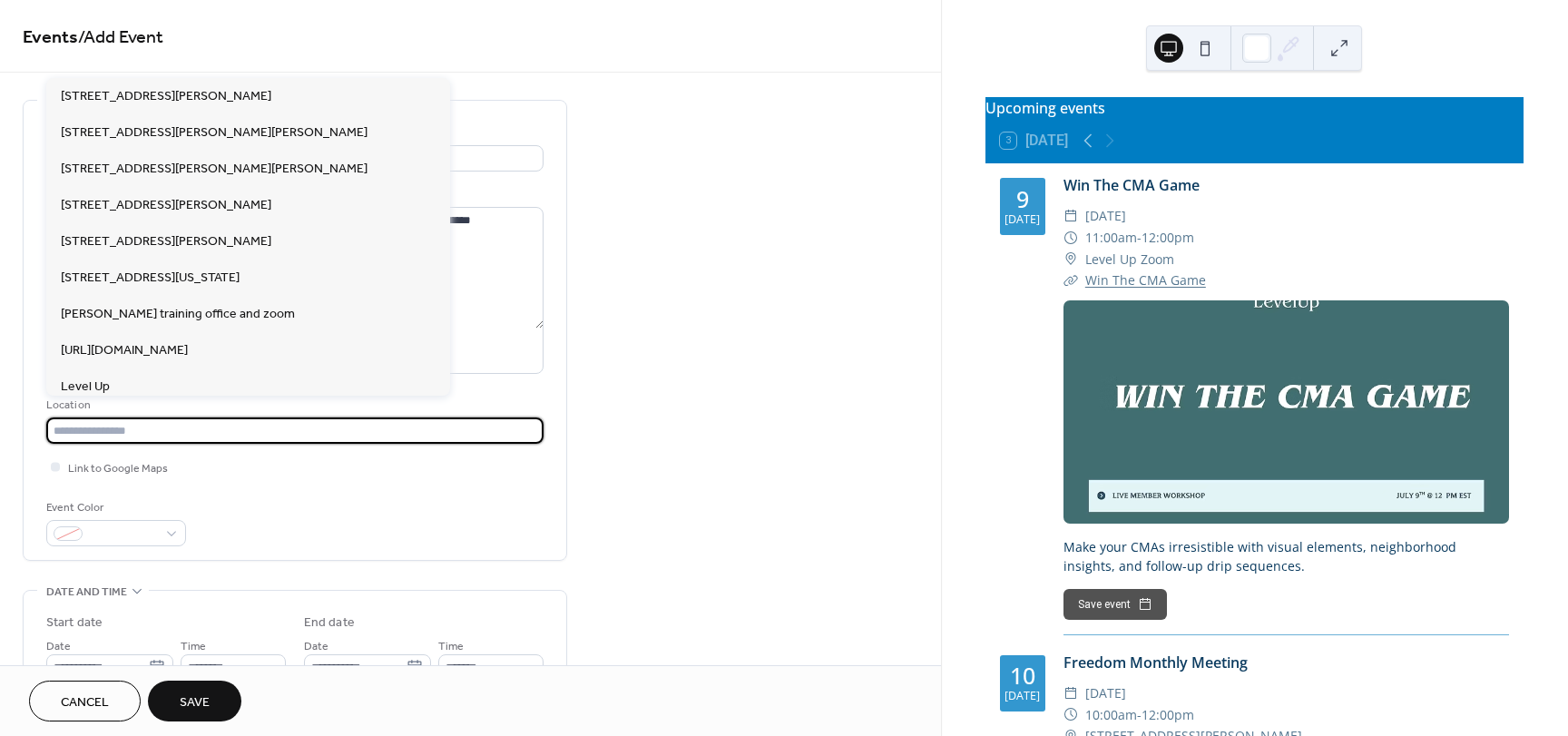 click at bounding box center (295, 430) 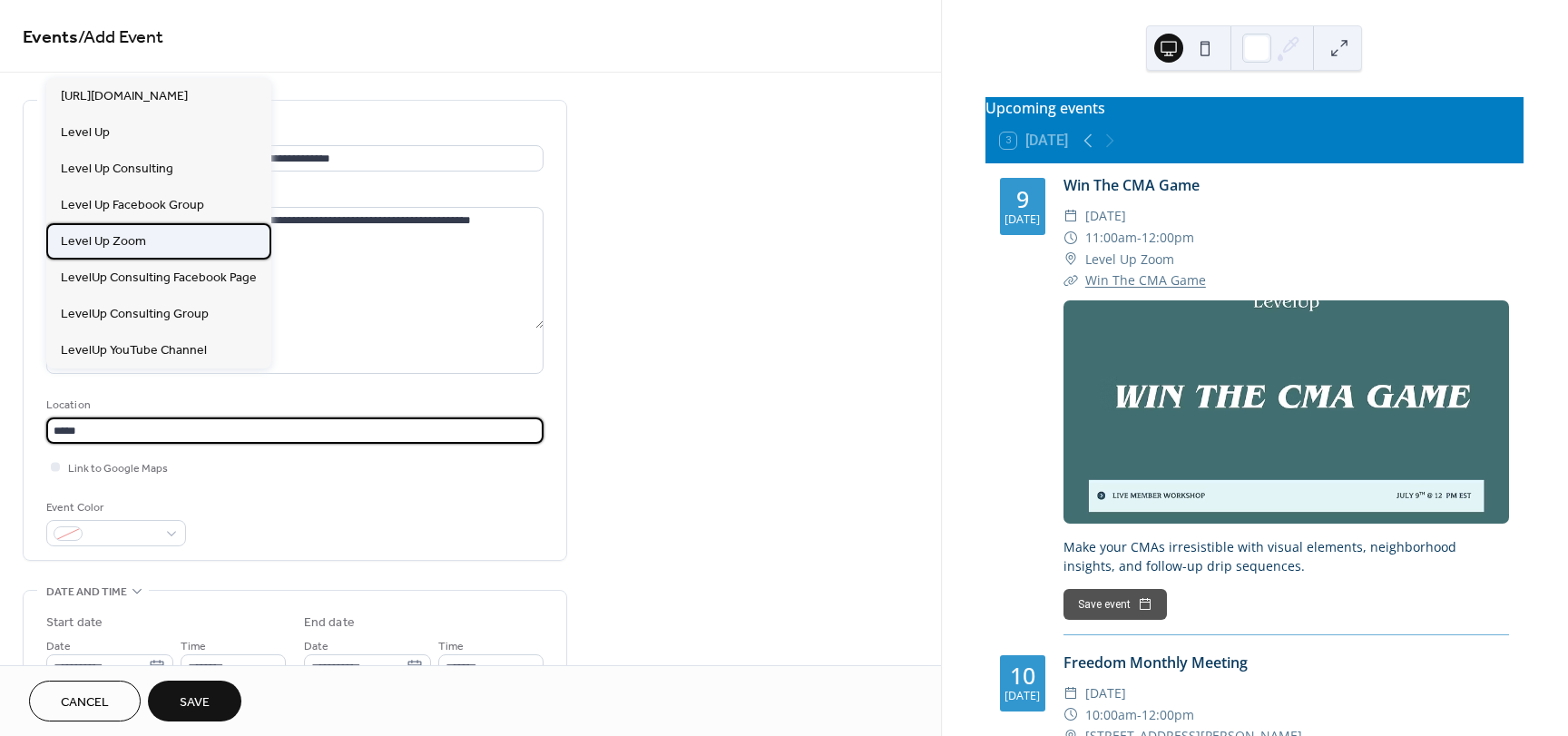 click on "Level Up Zoom" at bounding box center (159, 241) 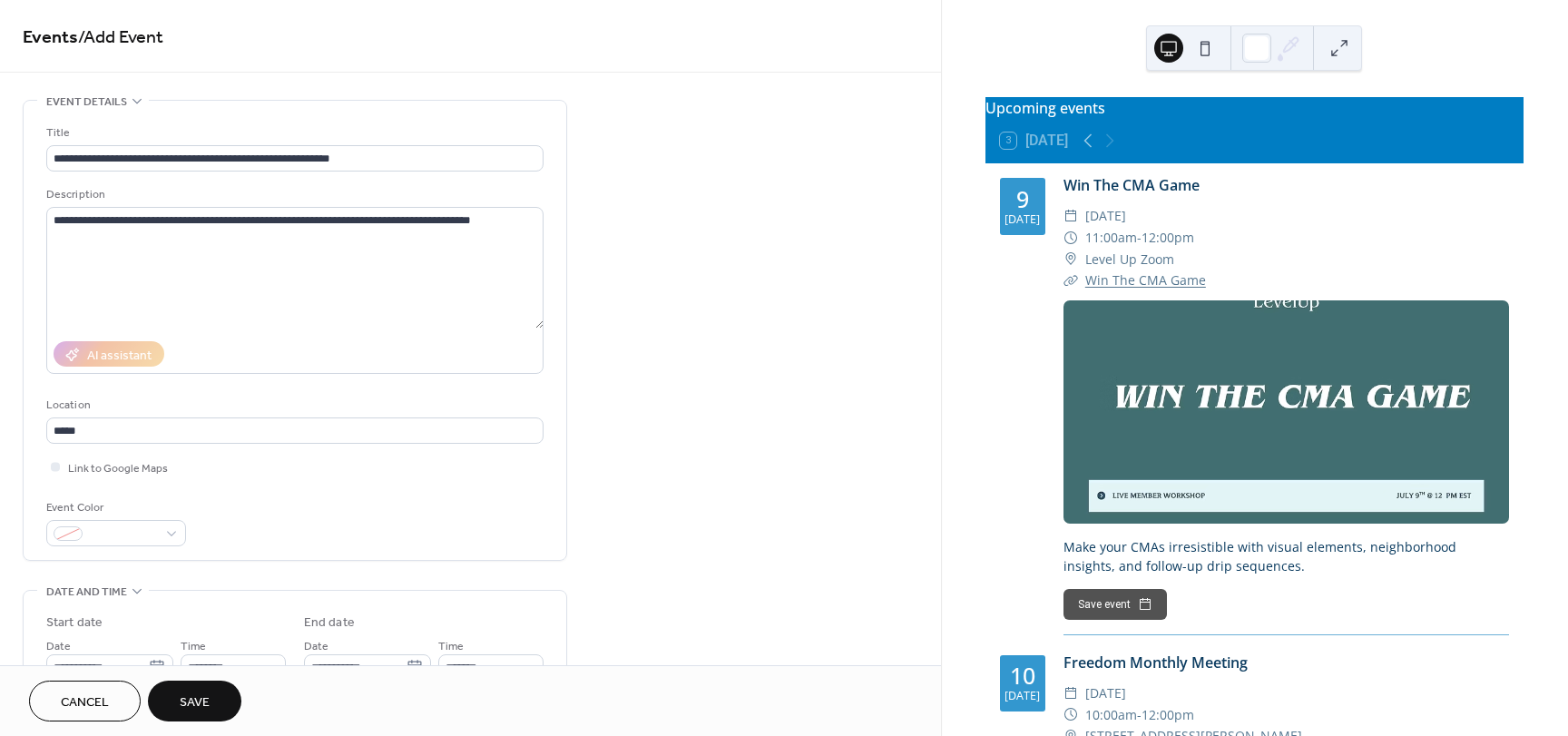 type on "**********" 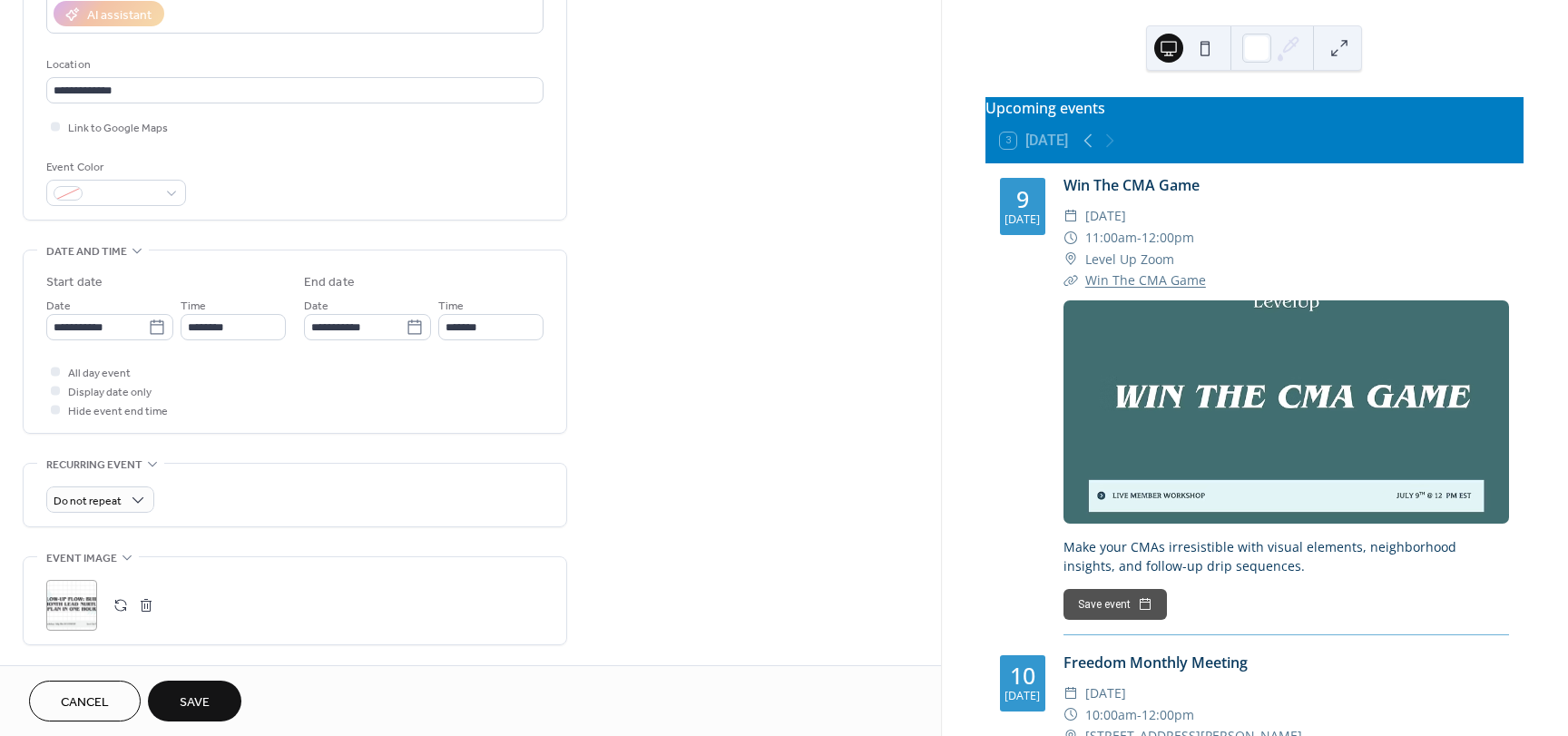scroll, scrollTop: 341, scrollLeft: 0, axis: vertical 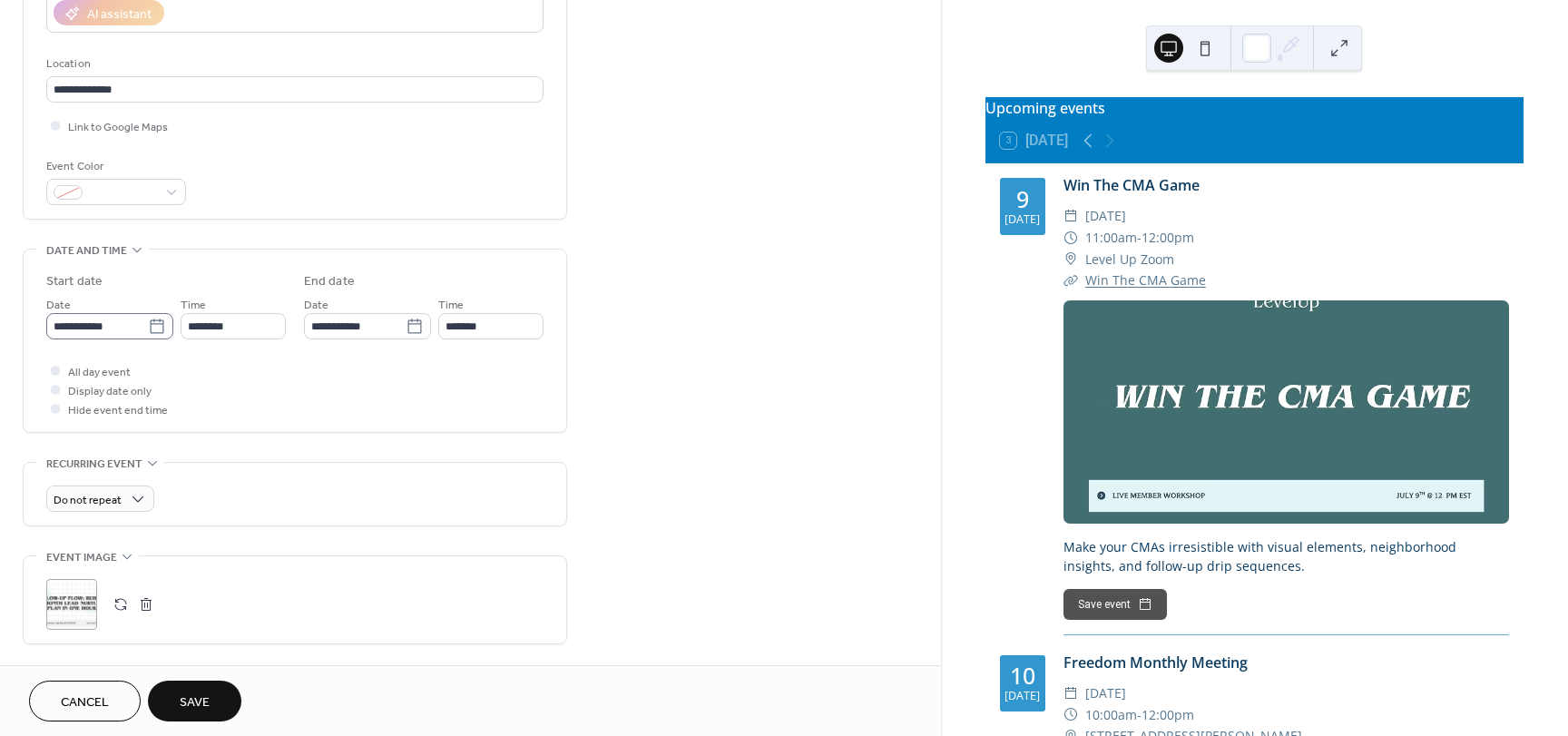 click 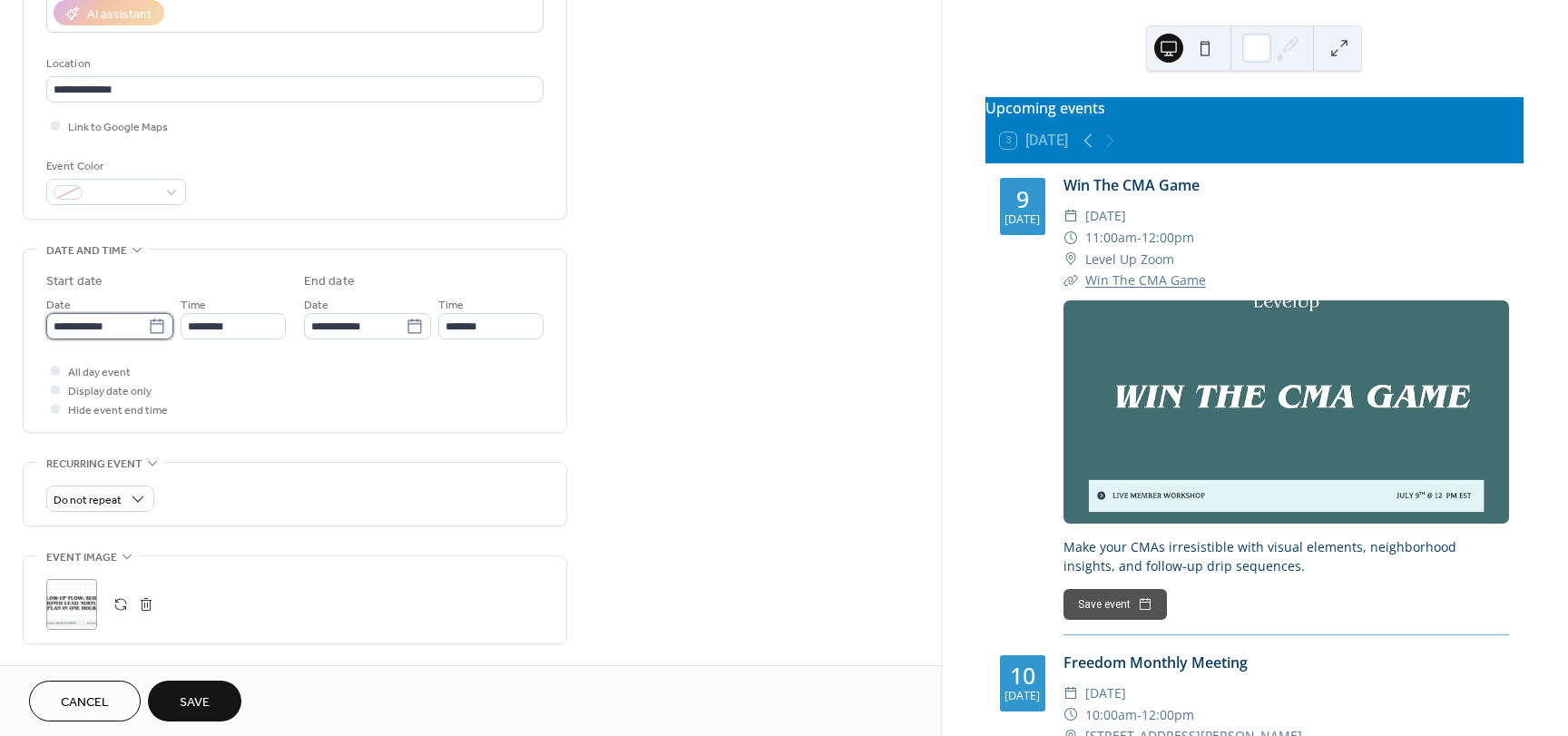 click on "**********" at bounding box center [97, 326] 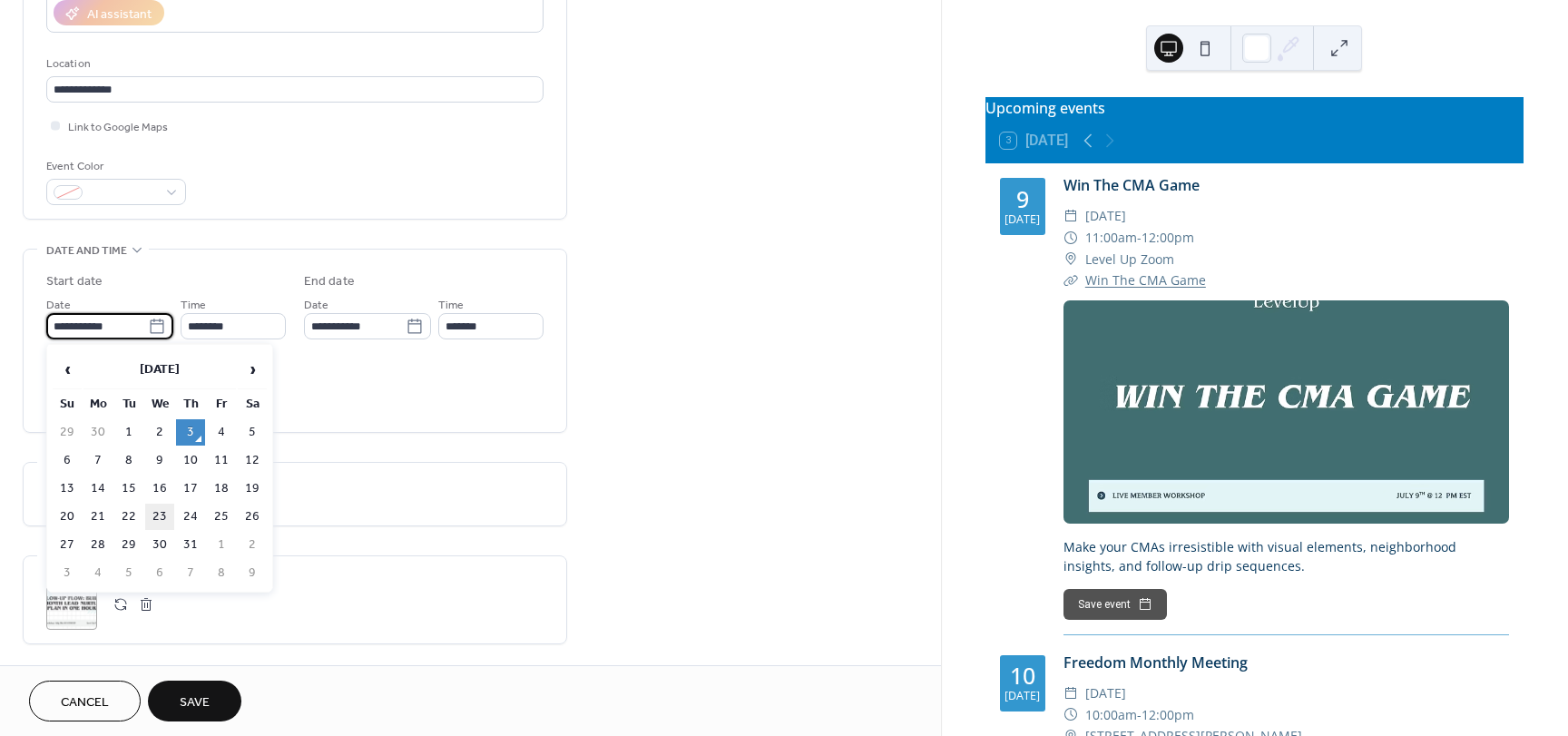 click on "23" at bounding box center [160, 516] 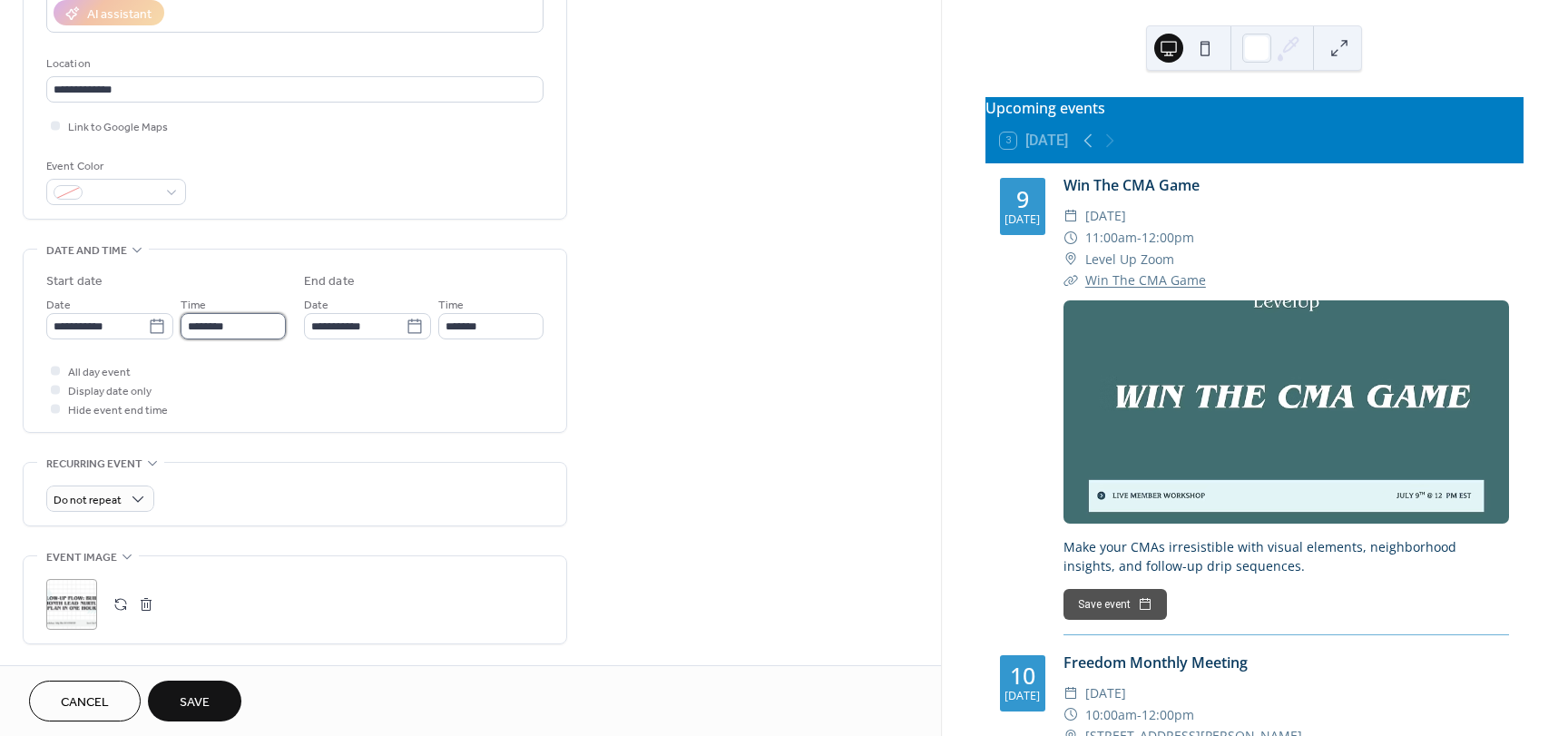 click on "********" at bounding box center (233, 326) 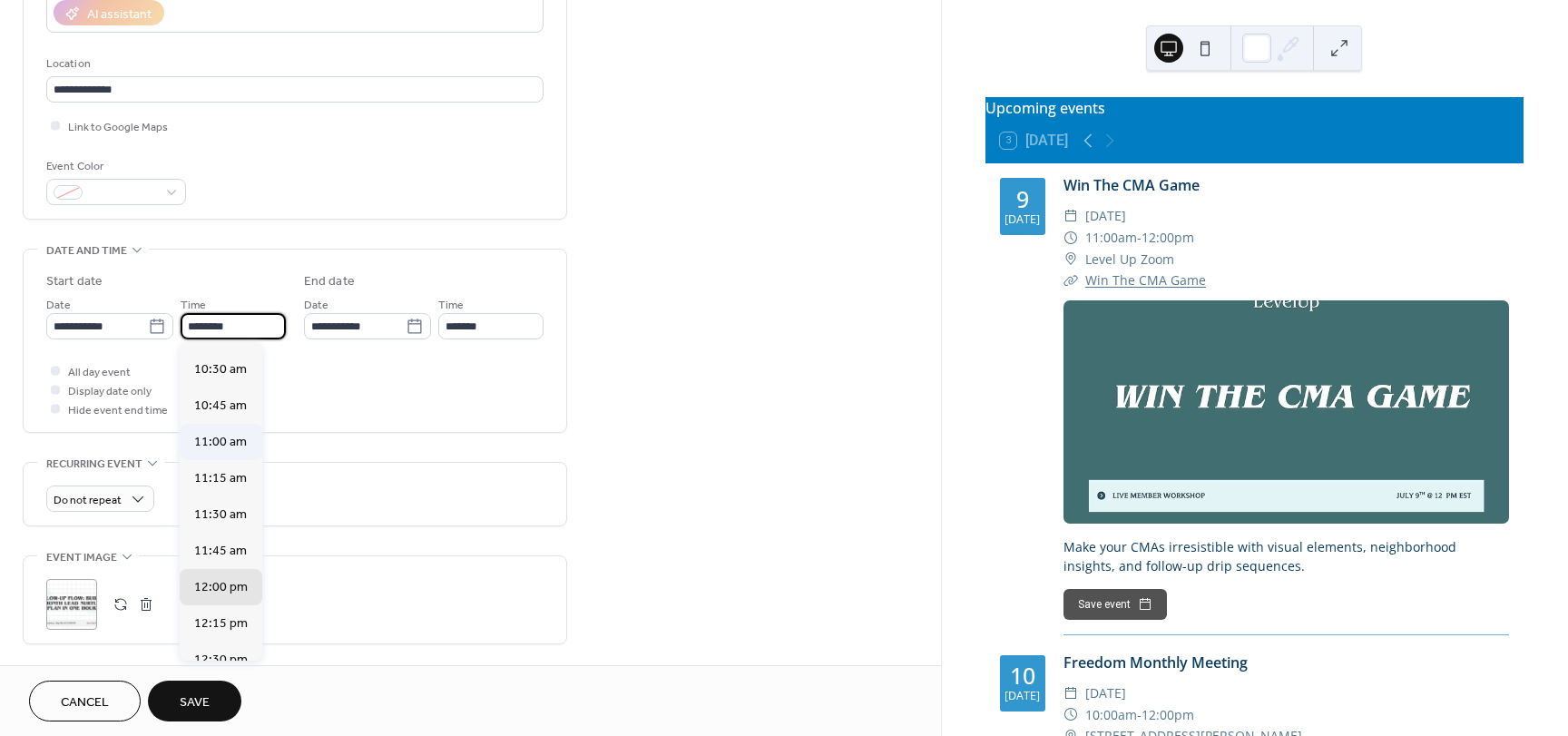 scroll, scrollTop: 1516, scrollLeft: 0, axis: vertical 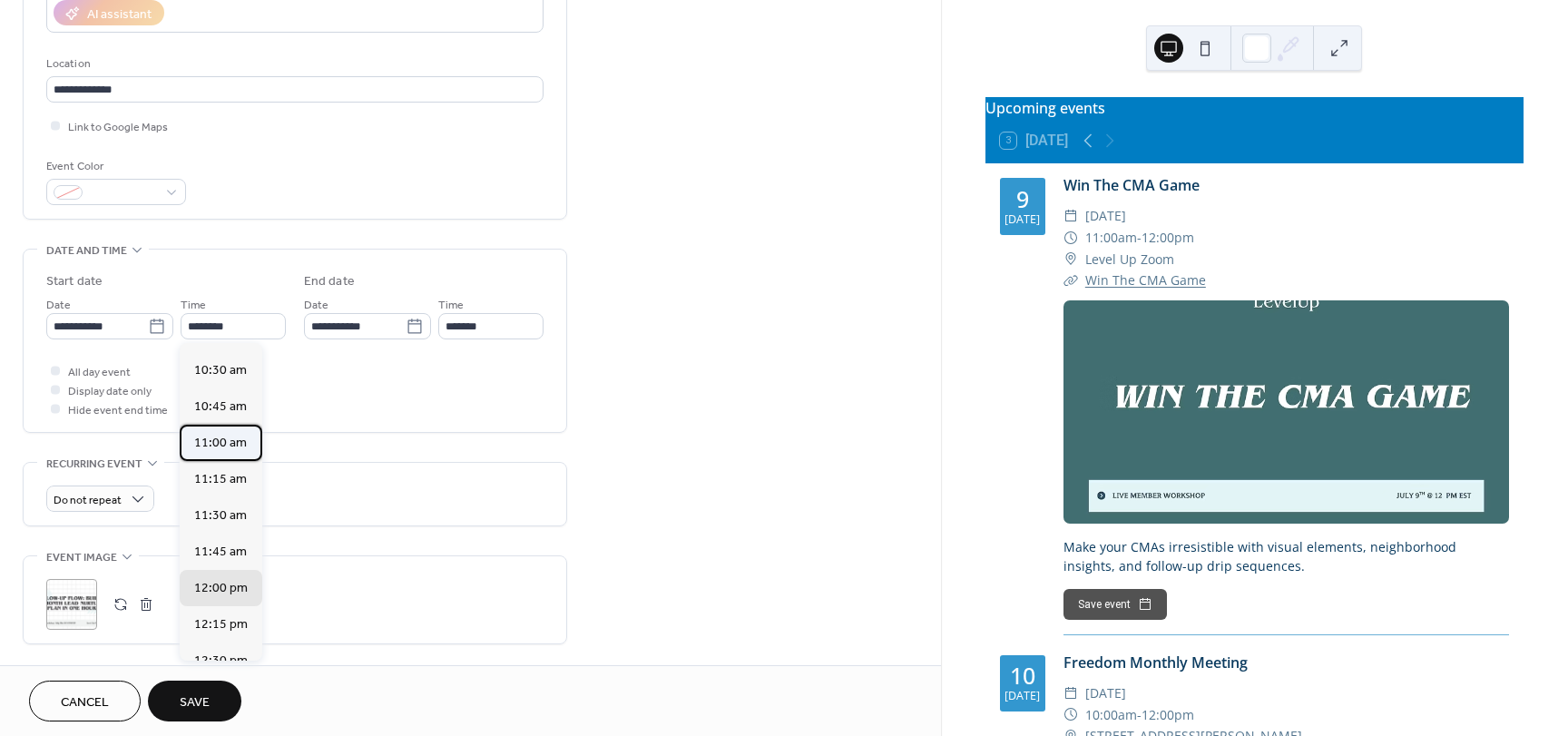 click on "11:00 am" at bounding box center [220, 443] 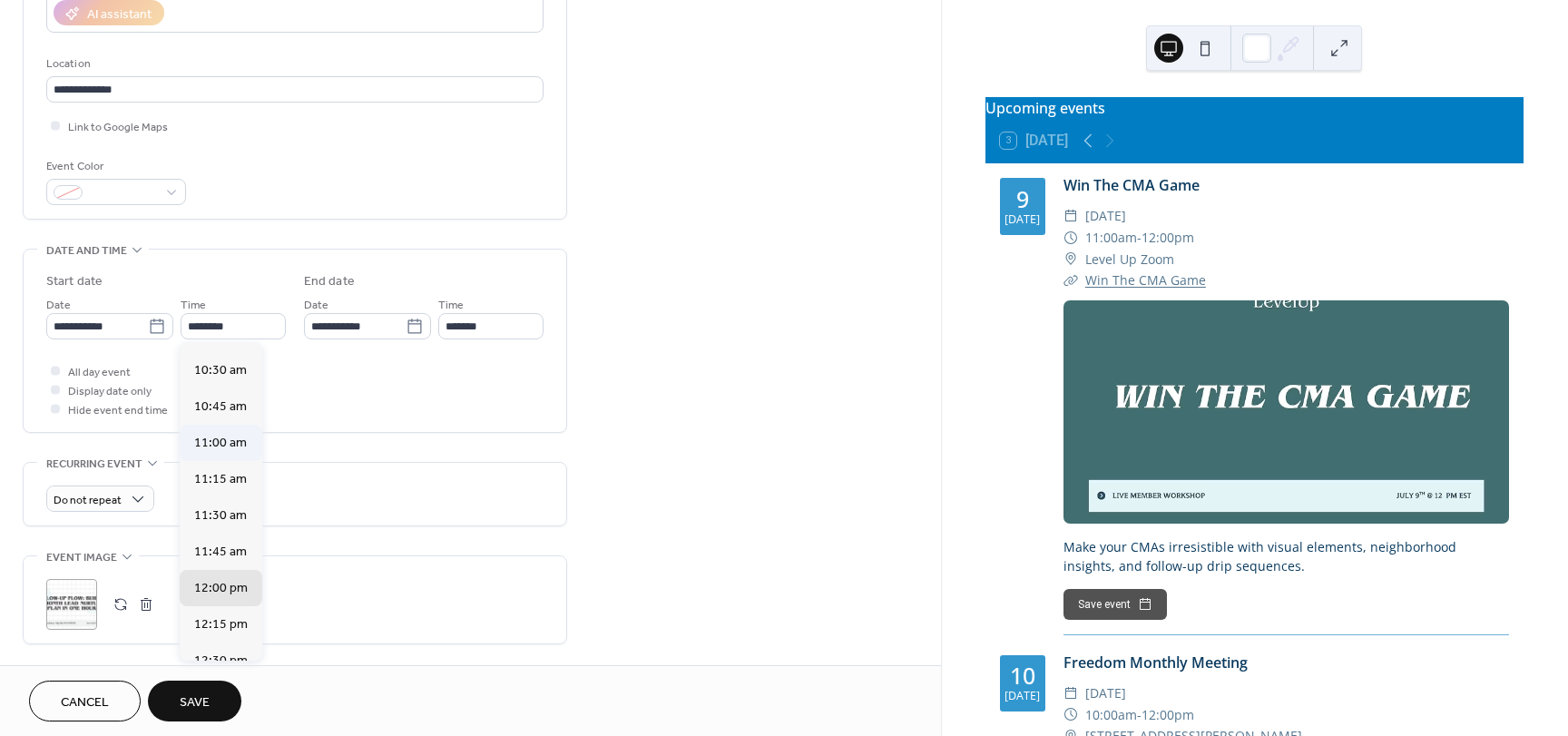 type on "********" 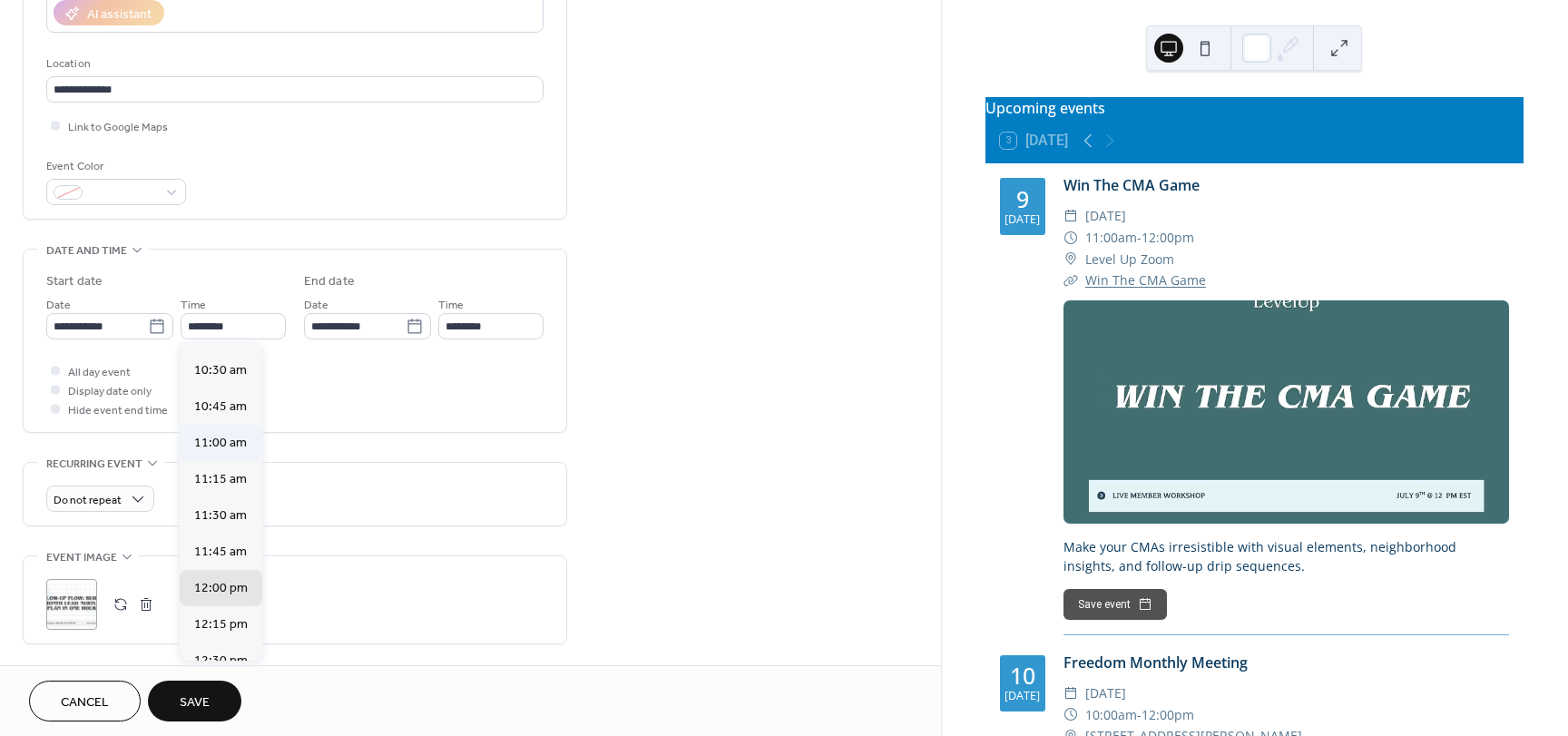scroll, scrollTop: 0, scrollLeft: 0, axis: both 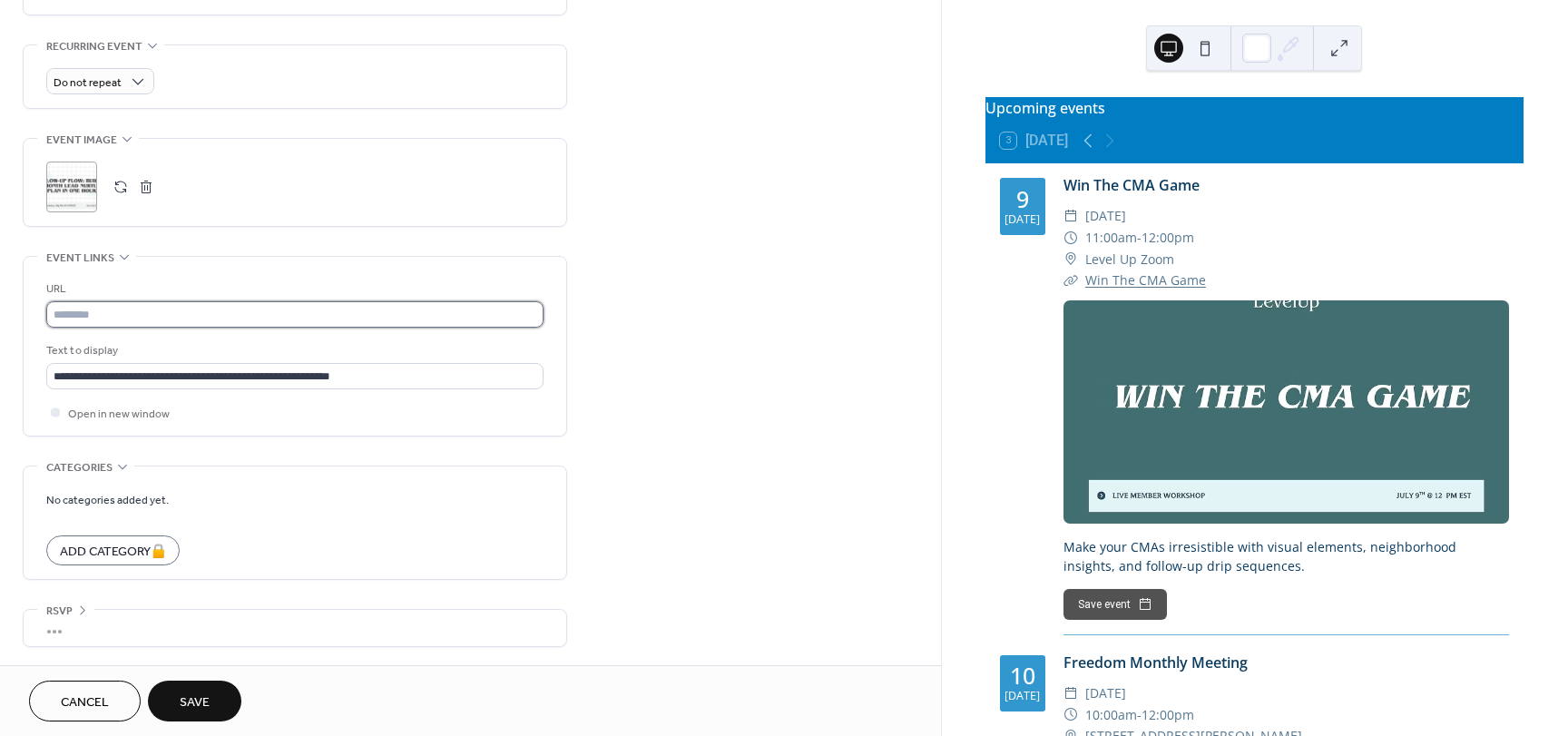 click at bounding box center (295, 314) 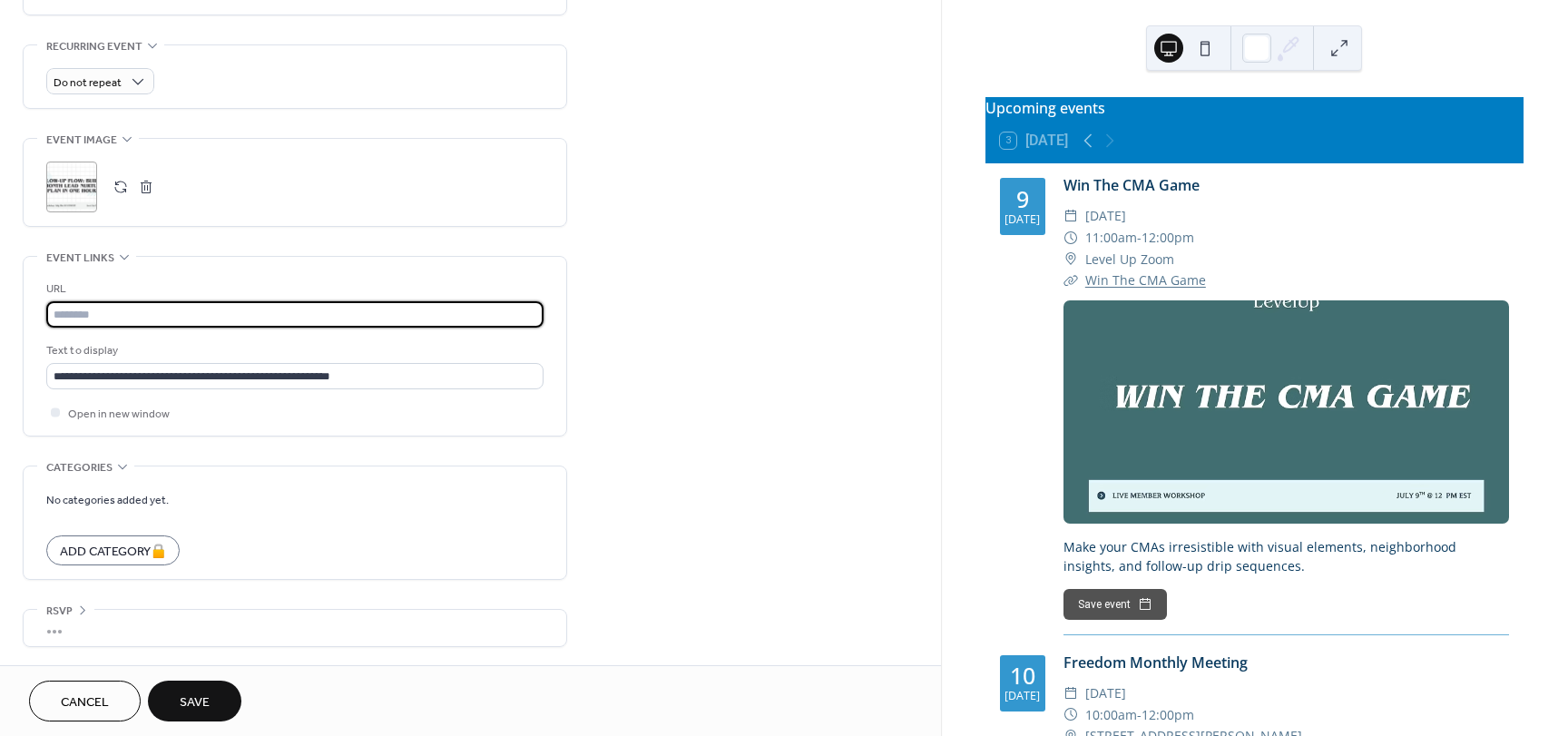 paste on "**********" 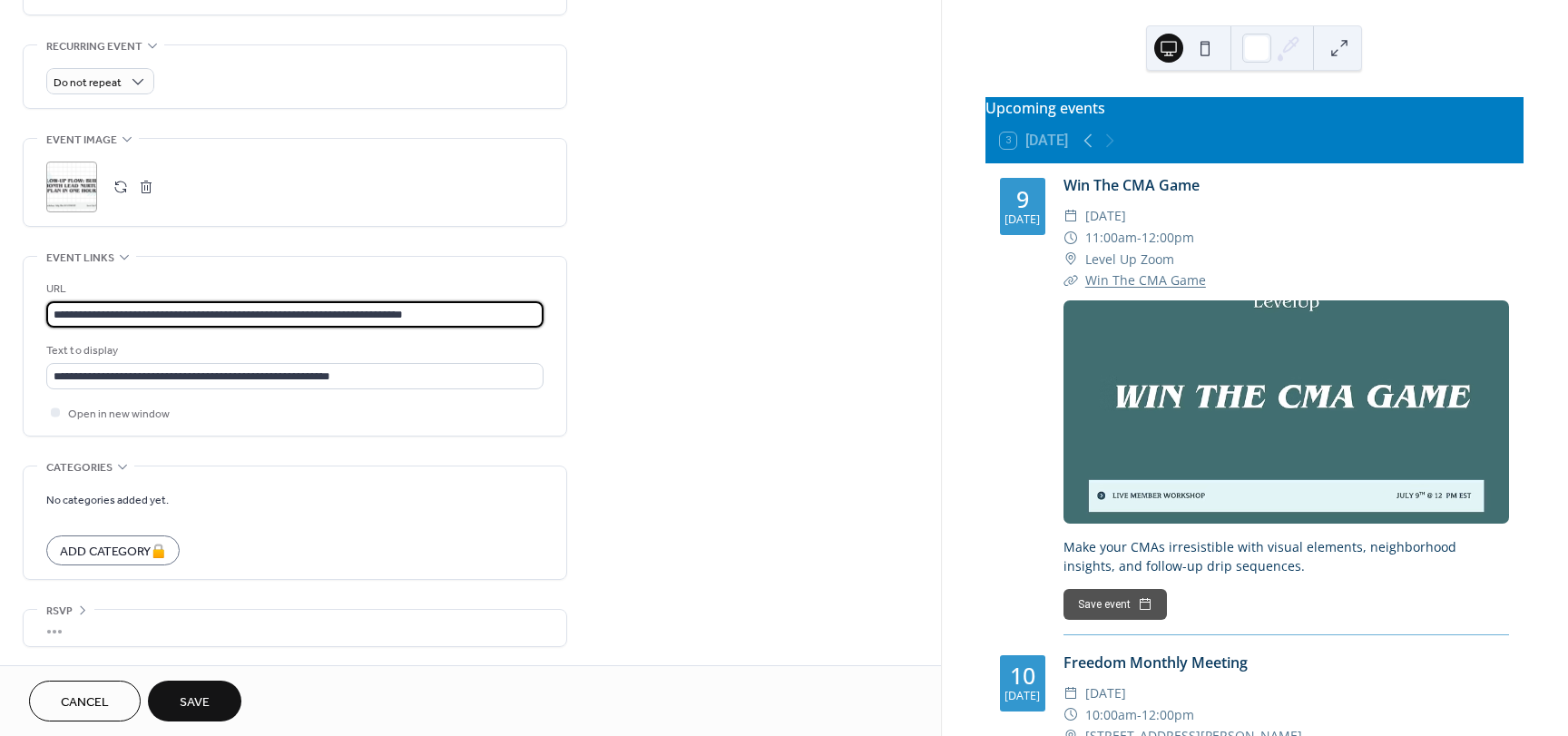 type on "**********" 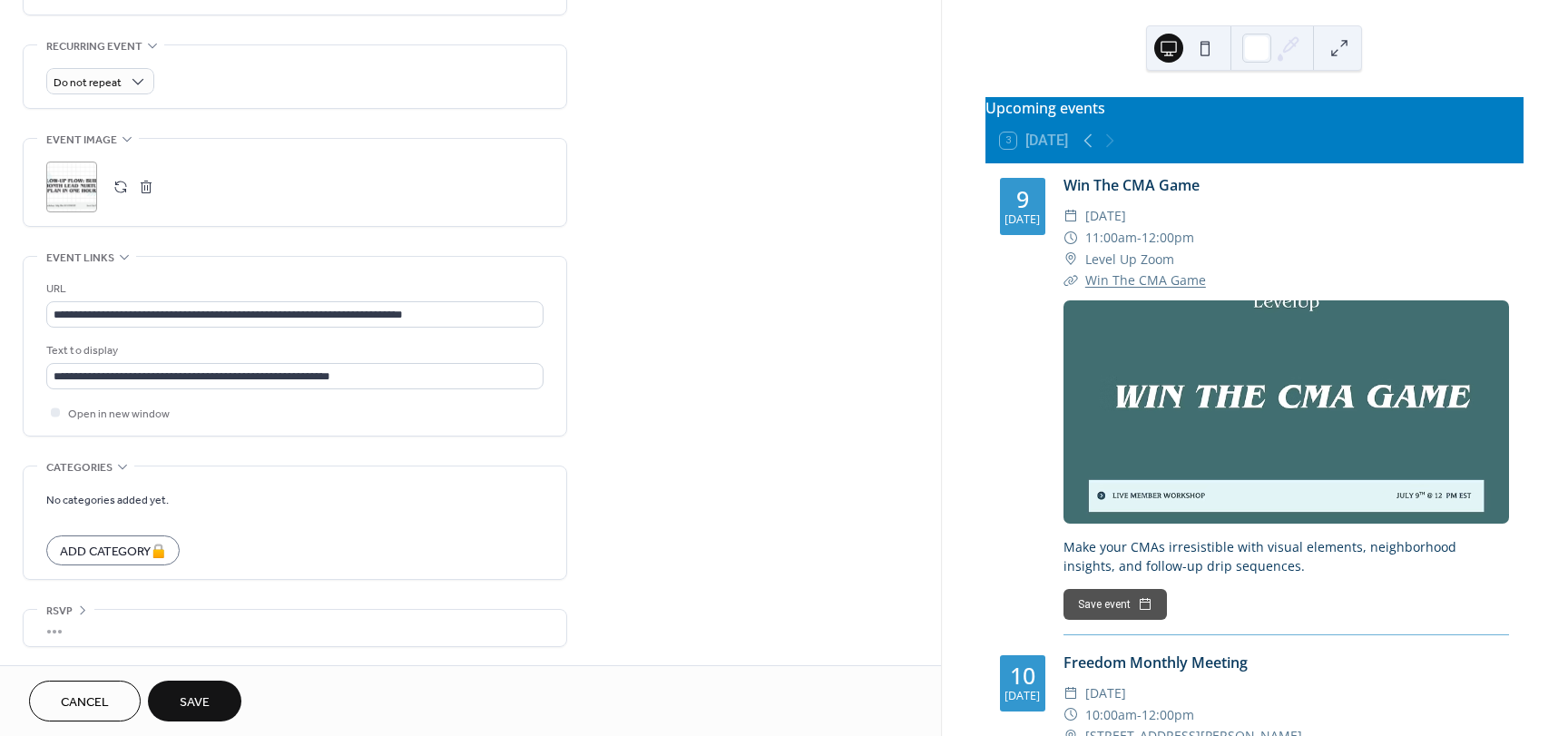 click on "Save" at bounding box center (194, 702) 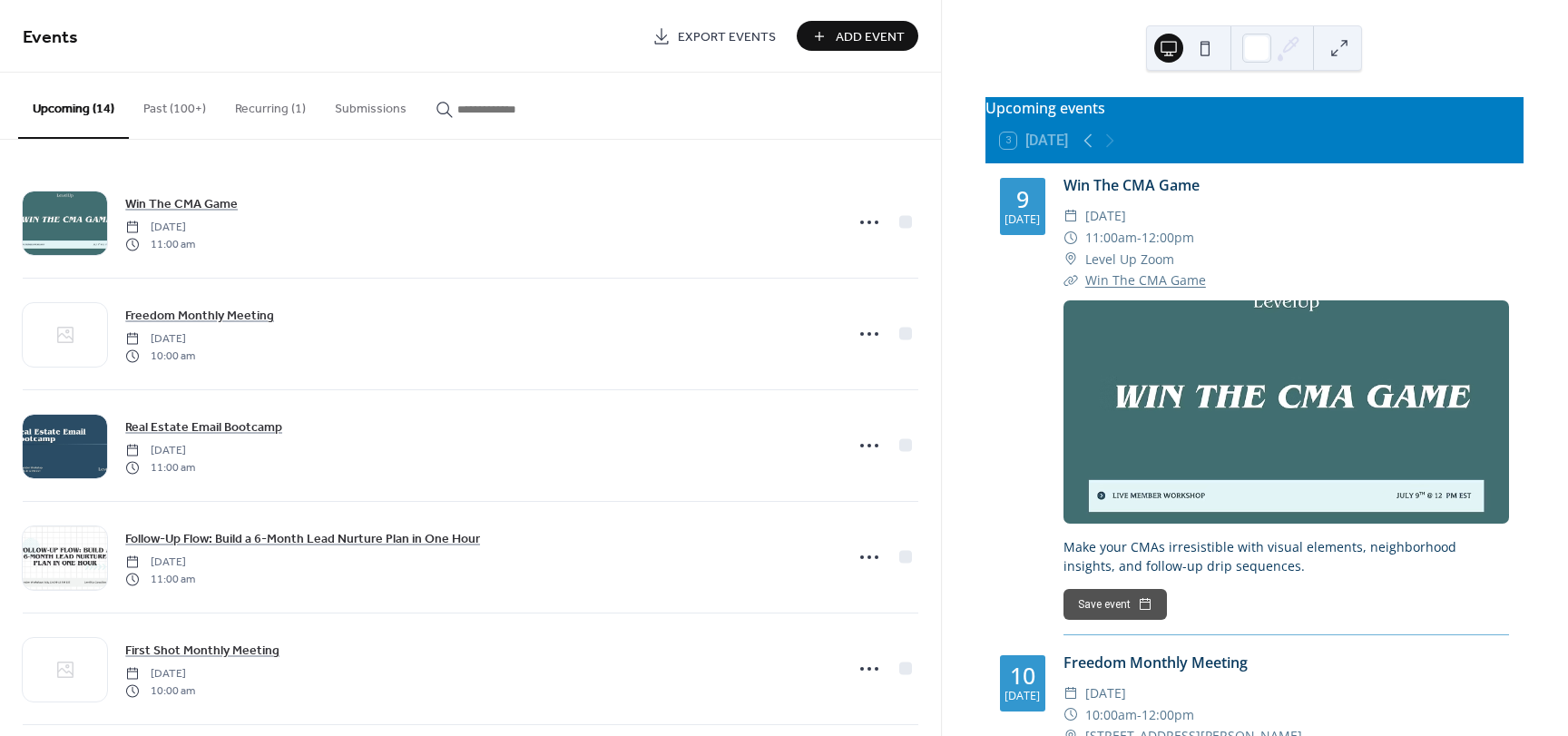 click on "Add Event" at bounding box center [858, 35] 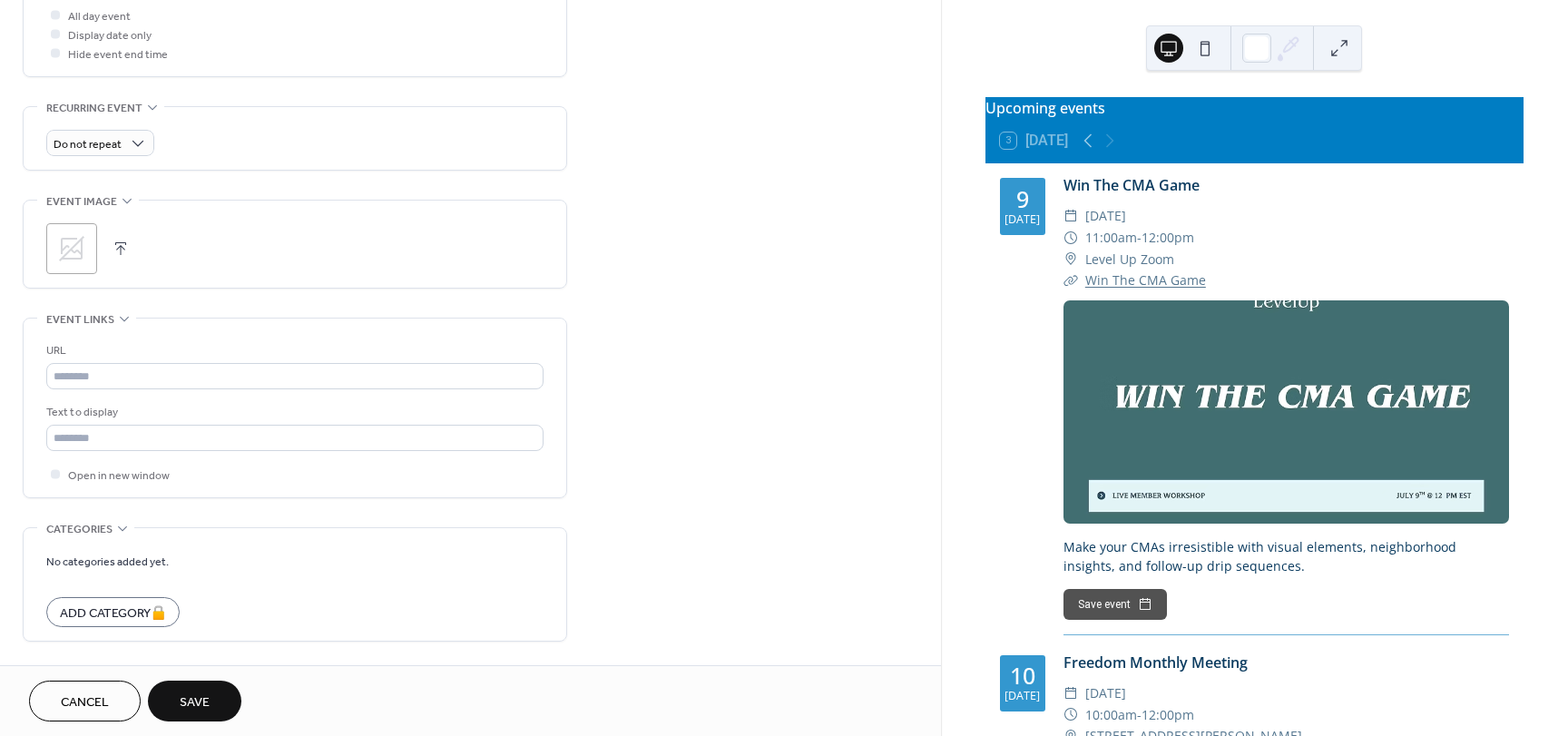 scroll, scrollTop: 759, scrollLeft: 0, axis: vertical 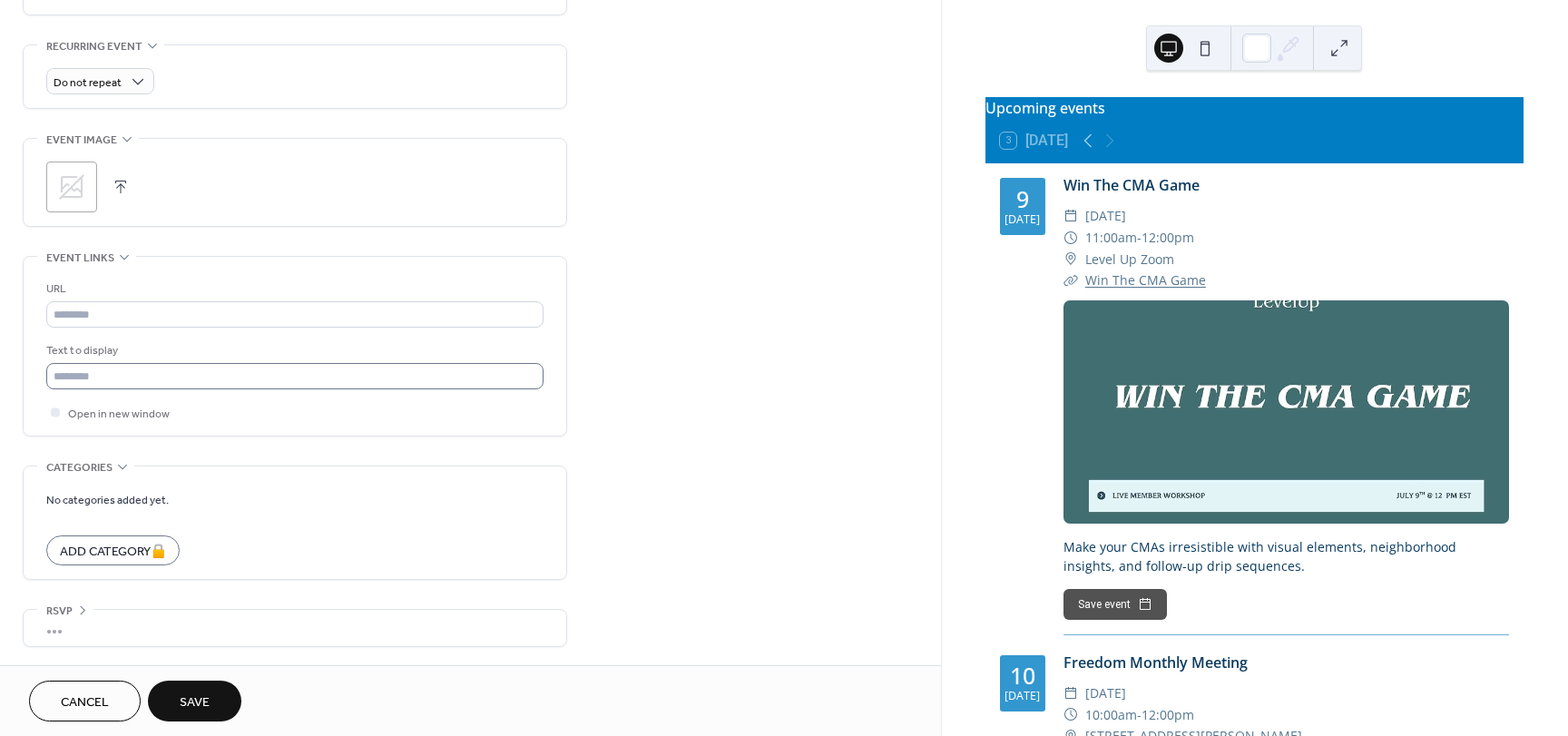 type on "**********" 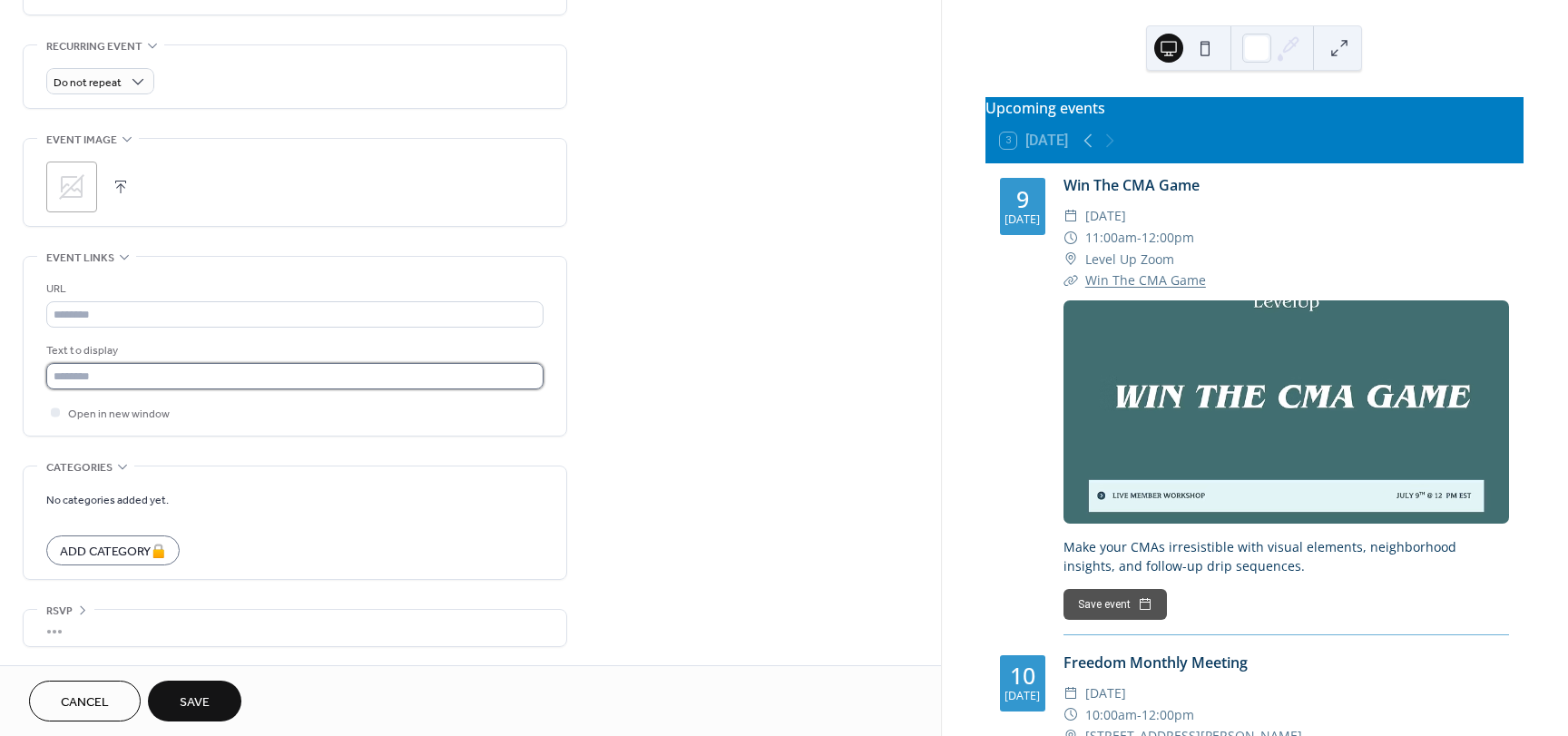 click at bounding box center [295, 376] 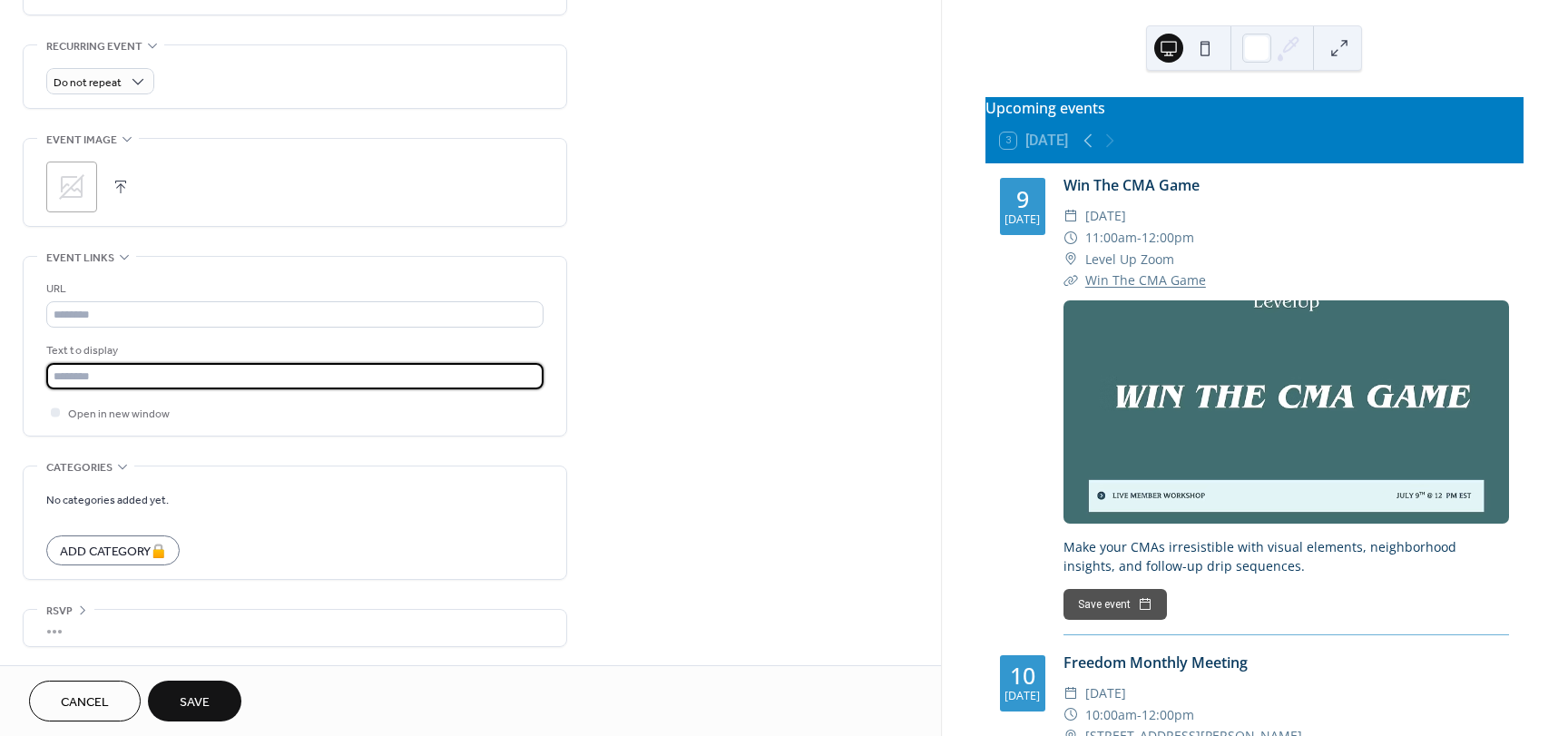 paste on "**********" 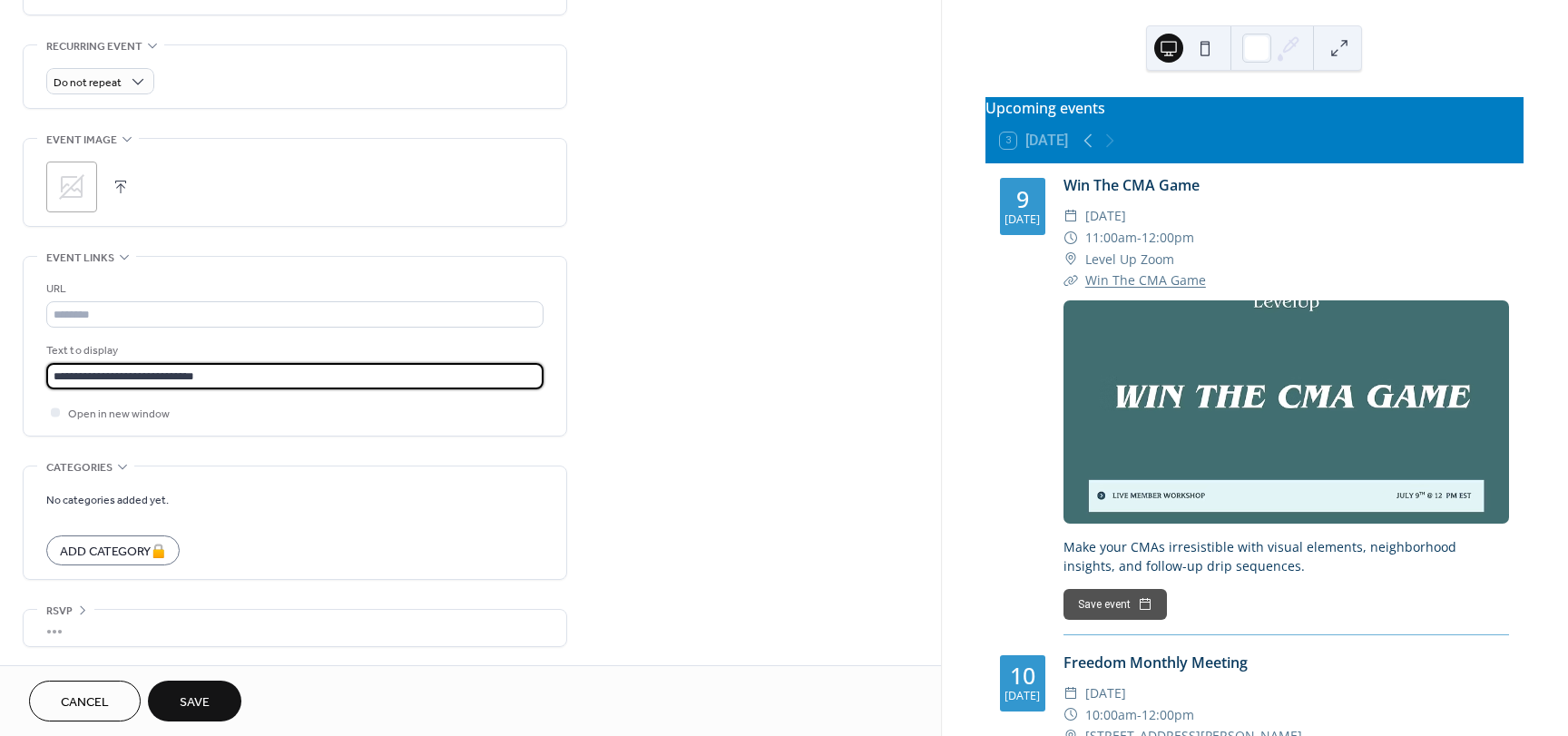 type on "**********" 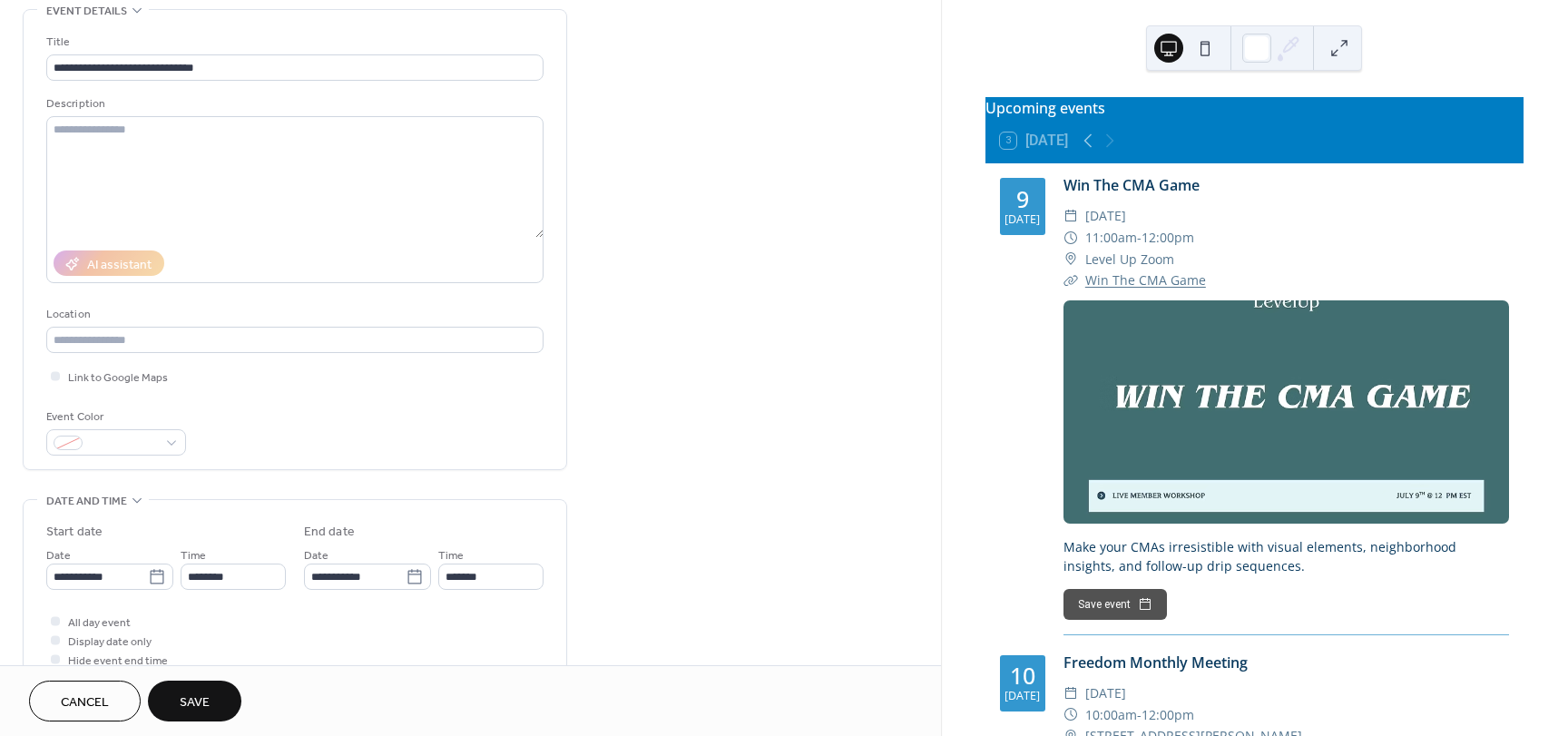scroll, scrollTop: 0, scrollLeft: 0, axis: both 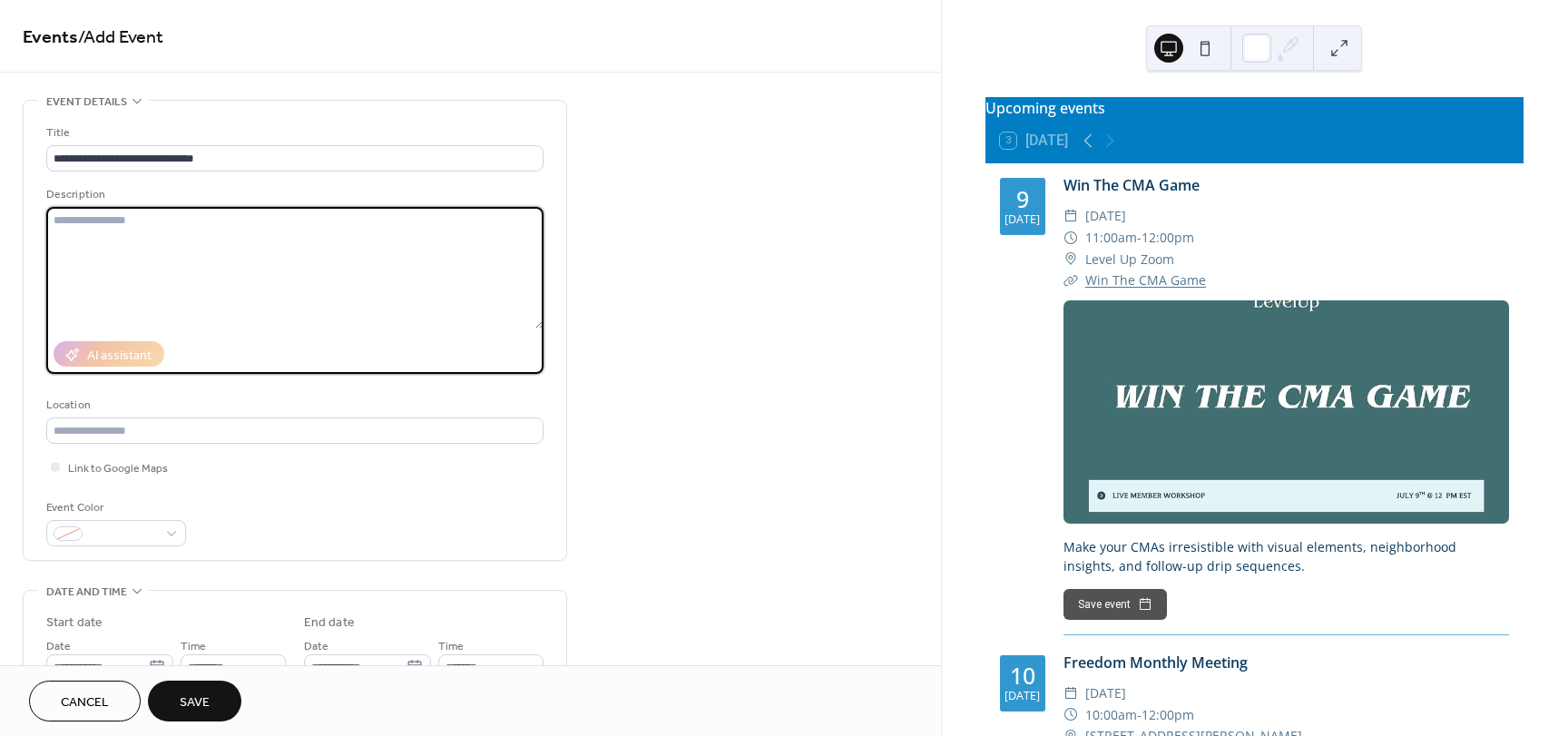 paste on "**********" 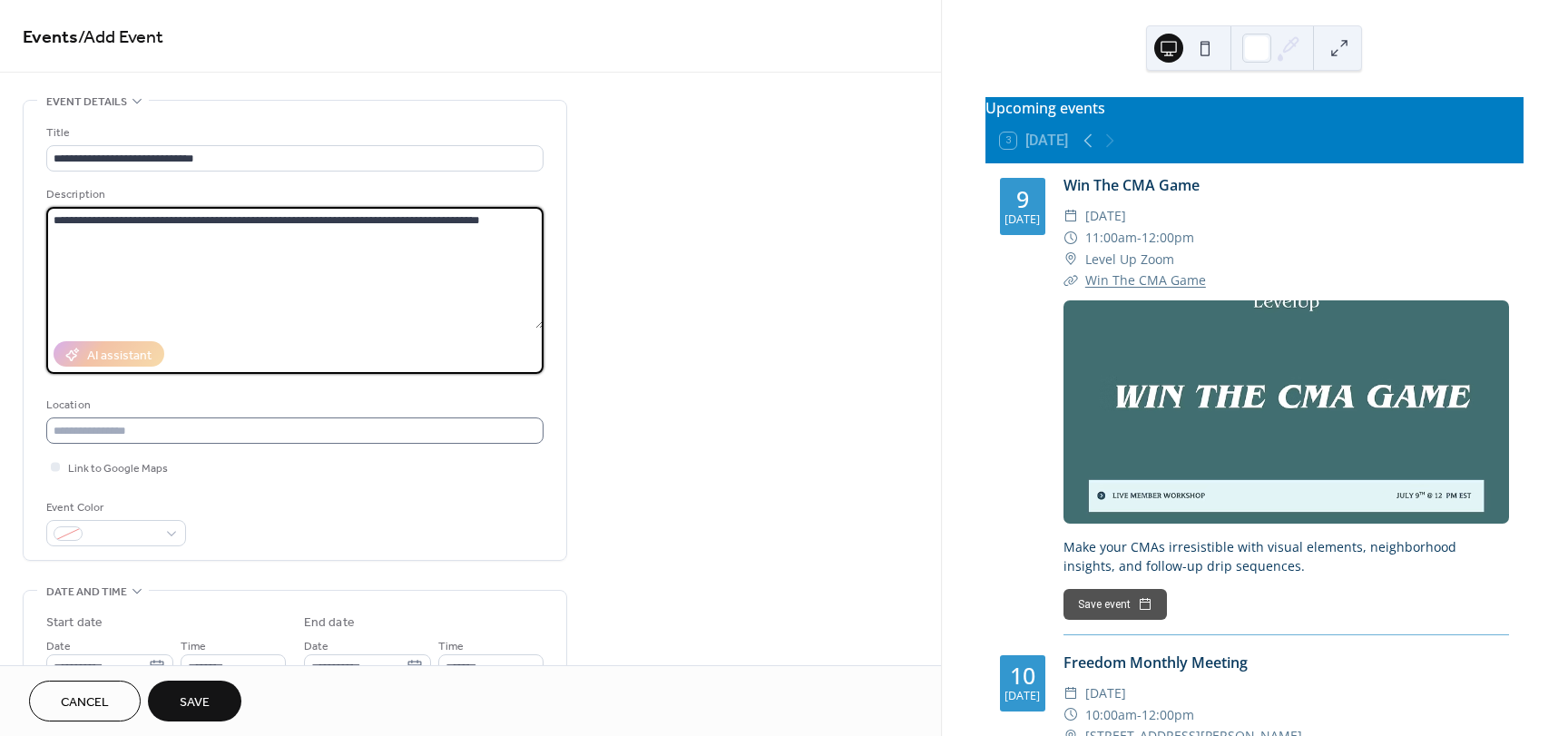 type on "**********" 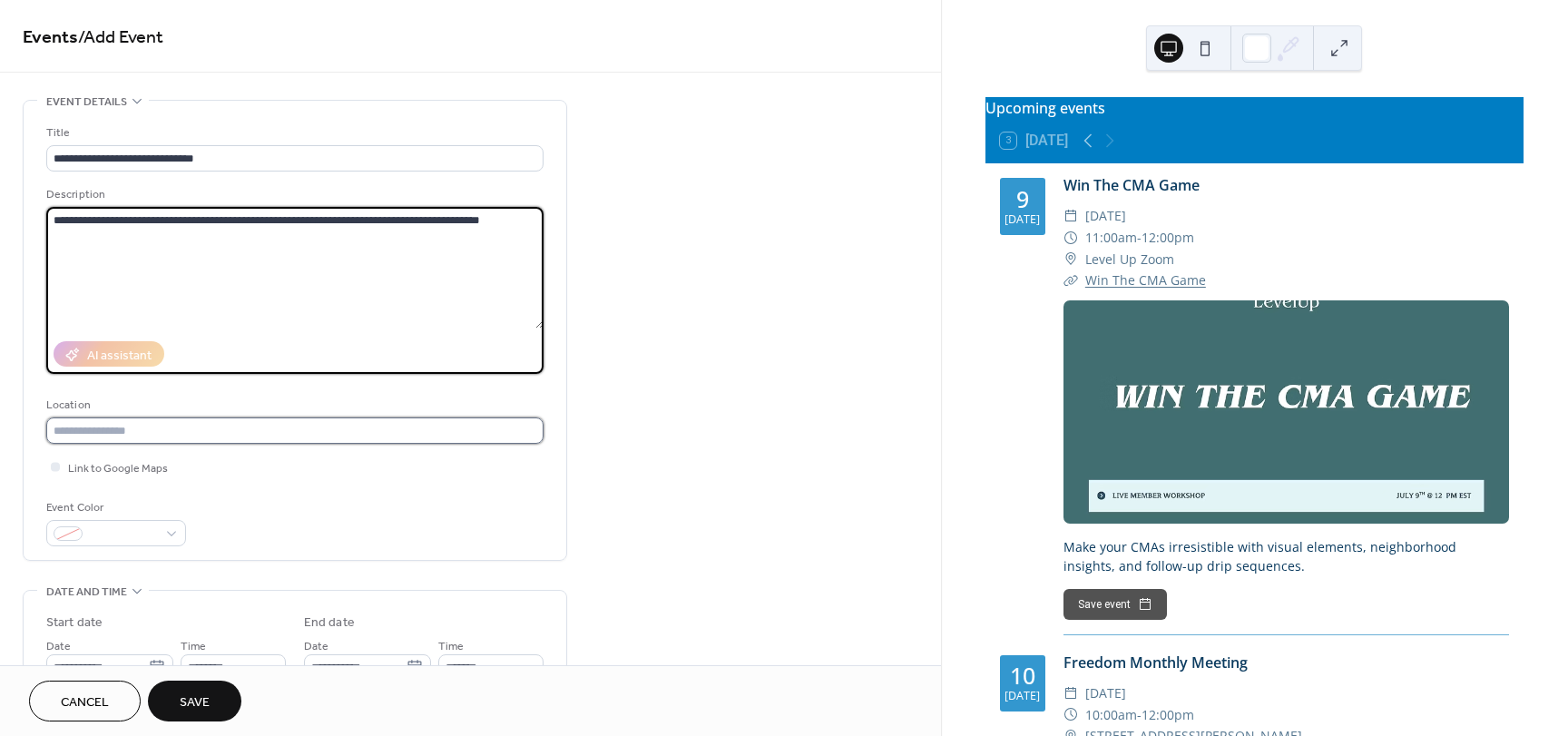 click at bounding box center [295, 430] 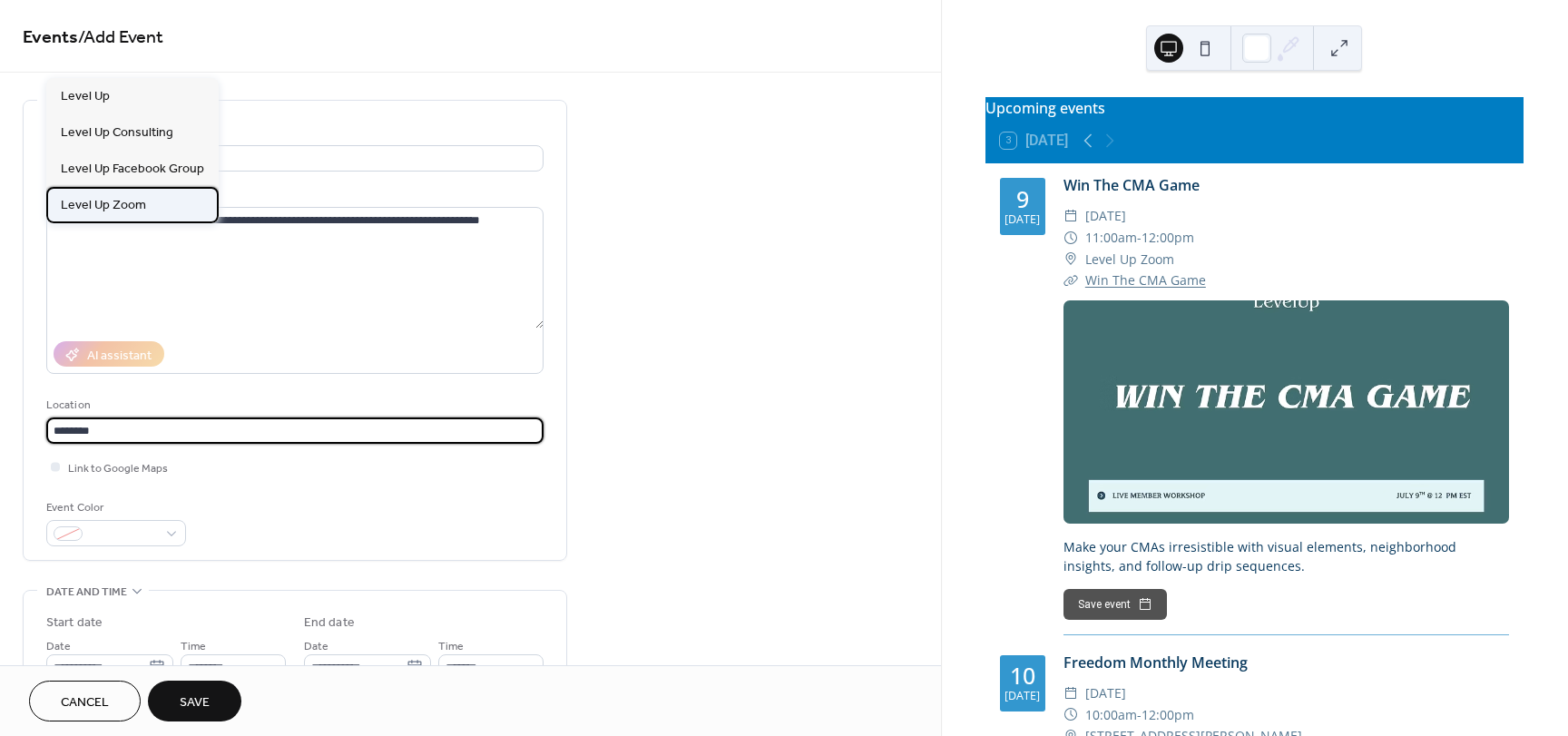 click on "Level Up Zoom" at bounding box center (103, 205) 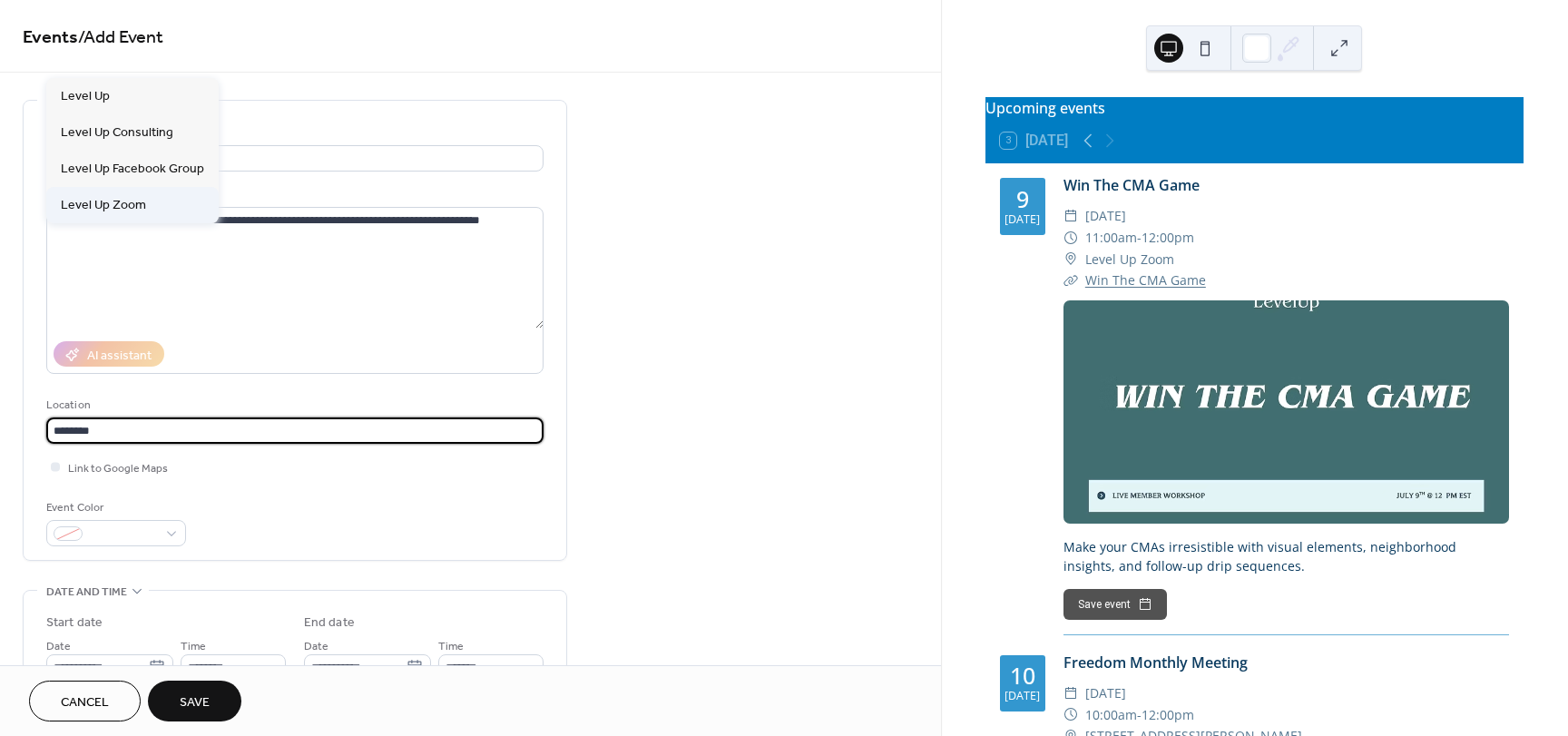 type on "**********" 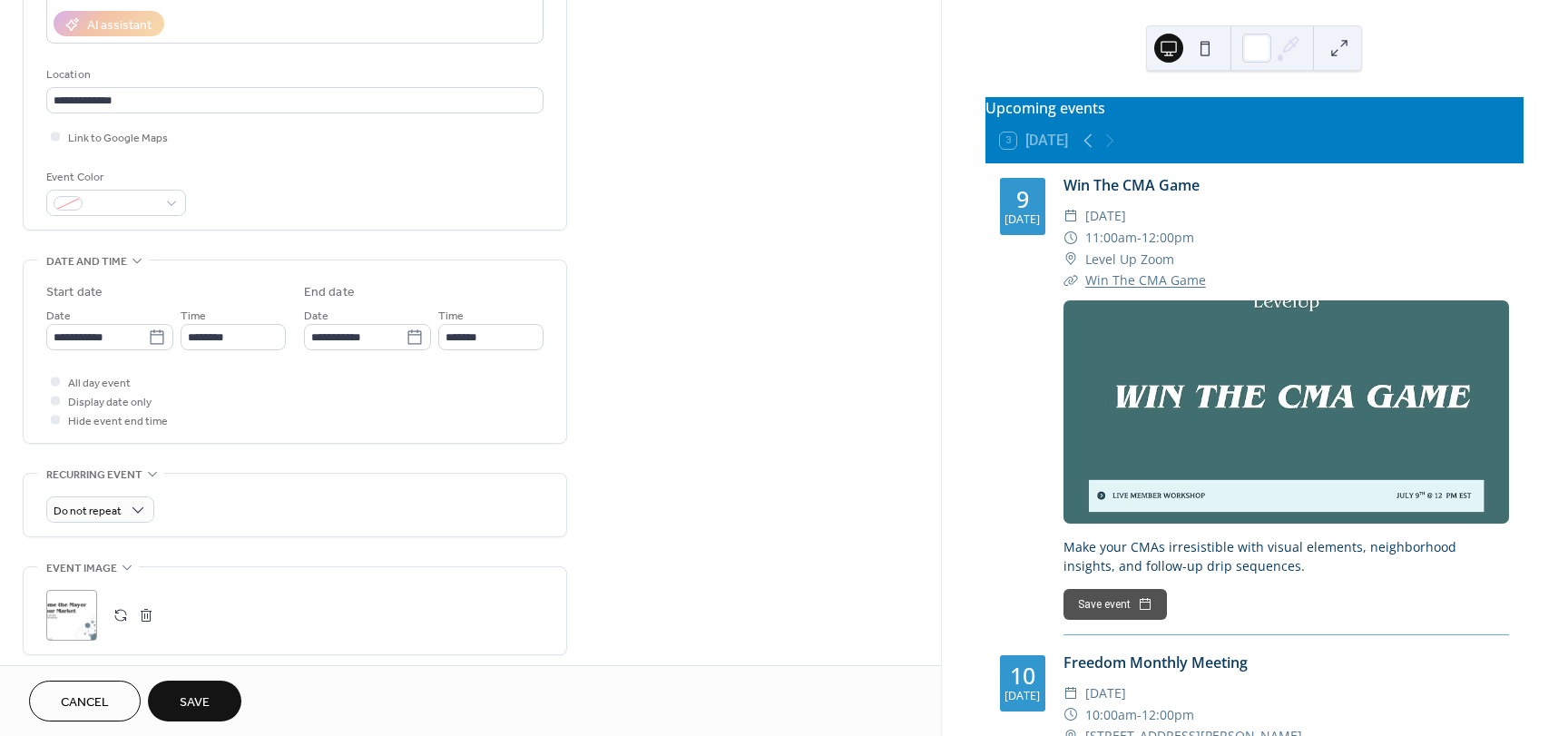 scroll, scrollTop: 337, scrollLeft: 0, axis: vertical 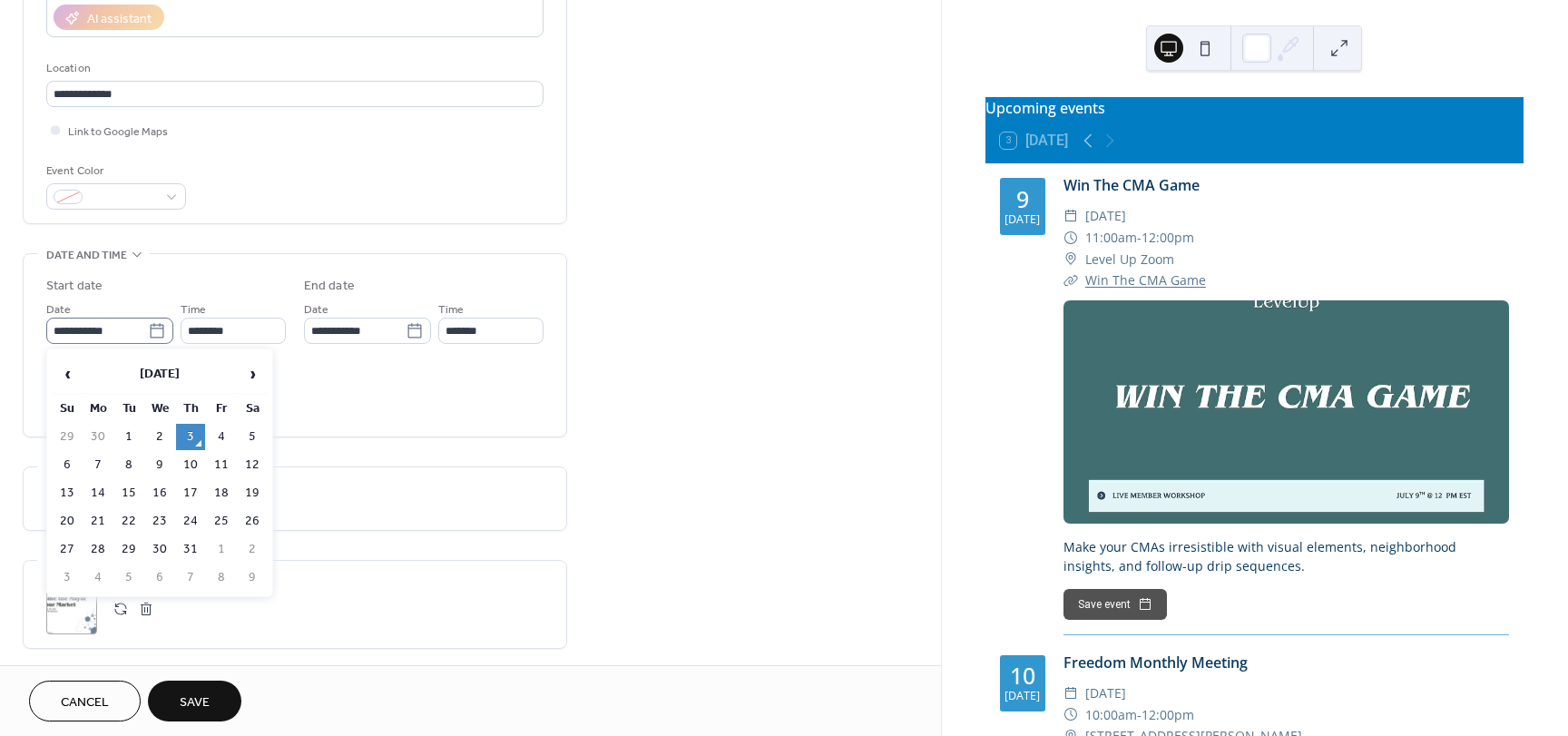 click 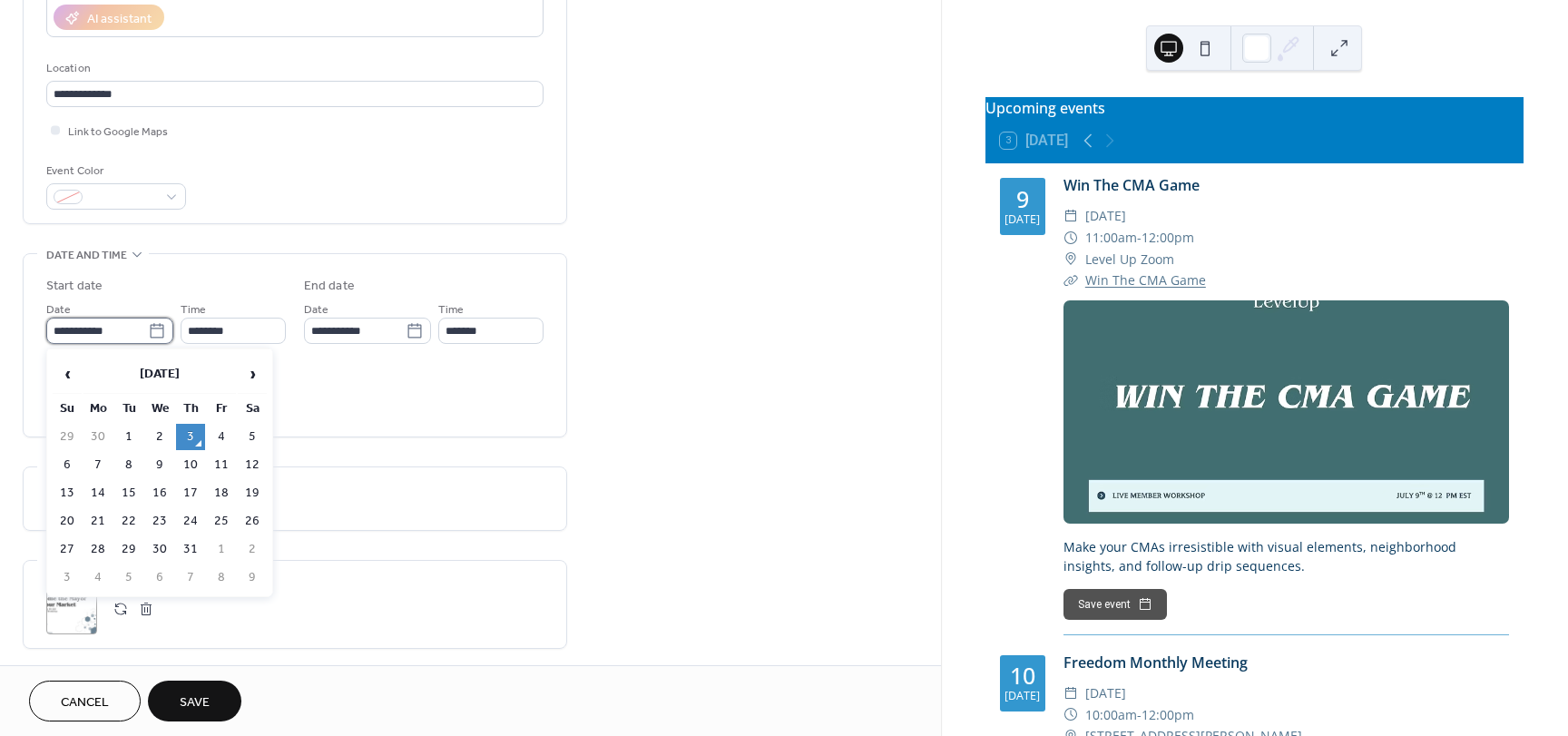 click on "**********" at bounding box center (97, 330) 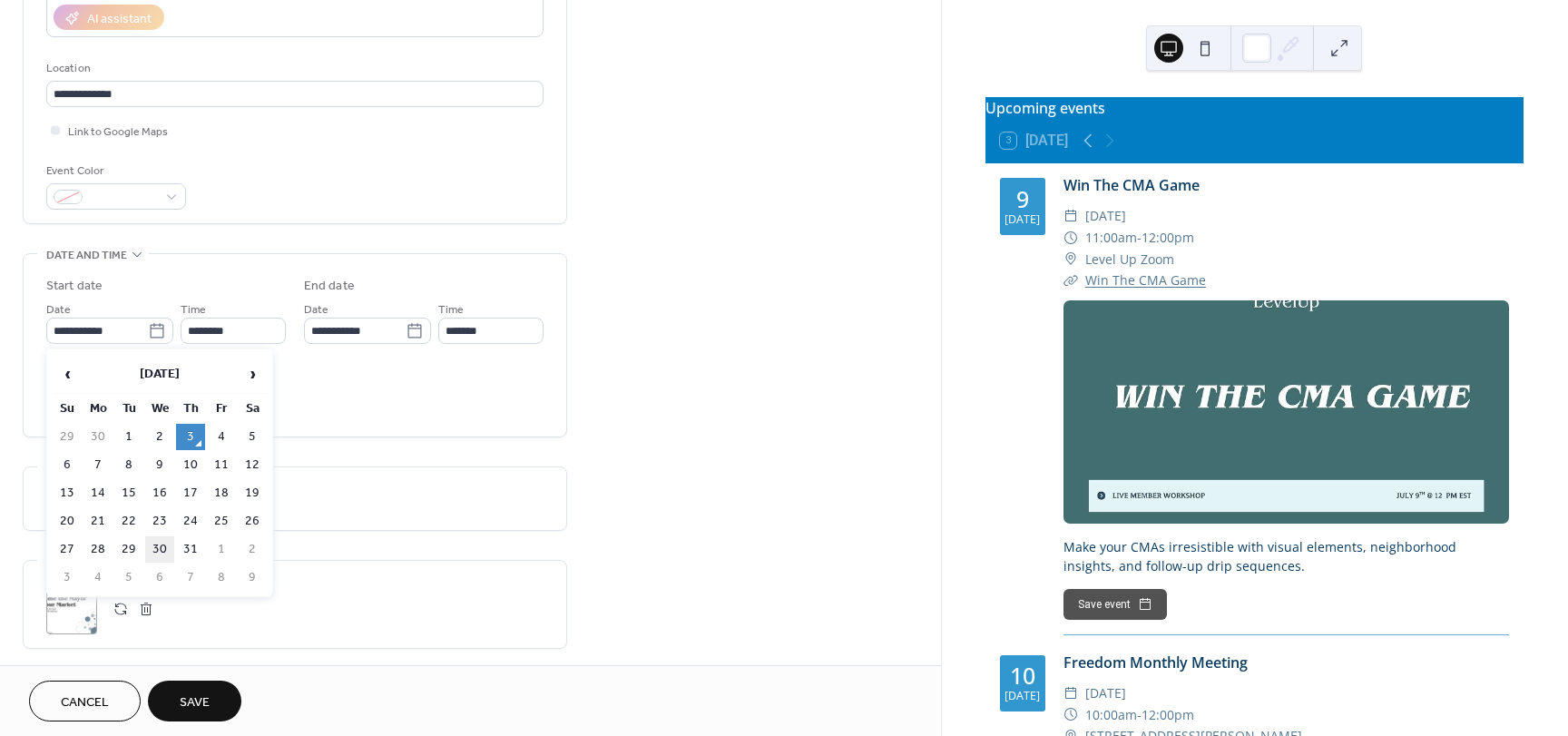 click on "30" at bounding box center (160, 549) 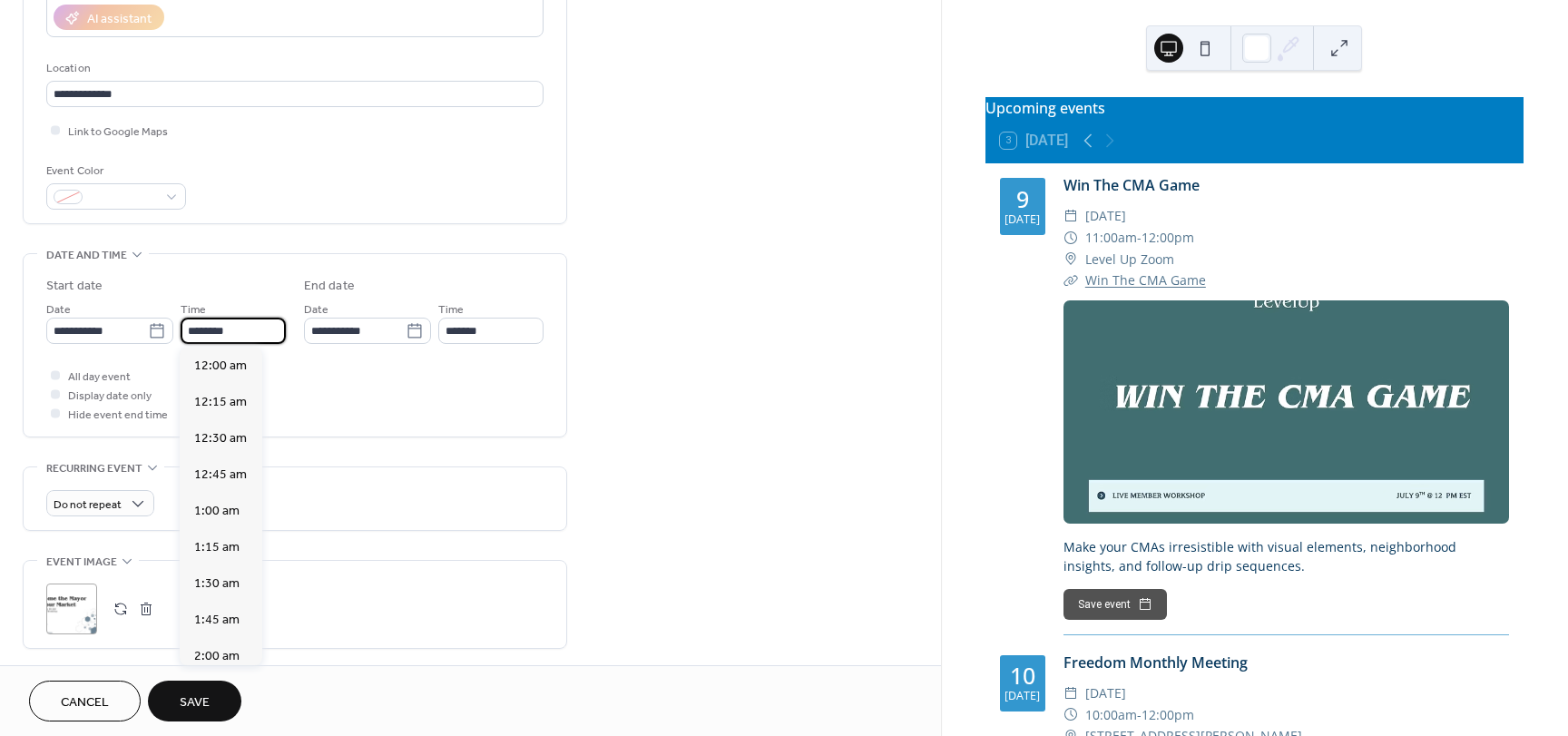 click on "********" at bounding box center (233, 330) 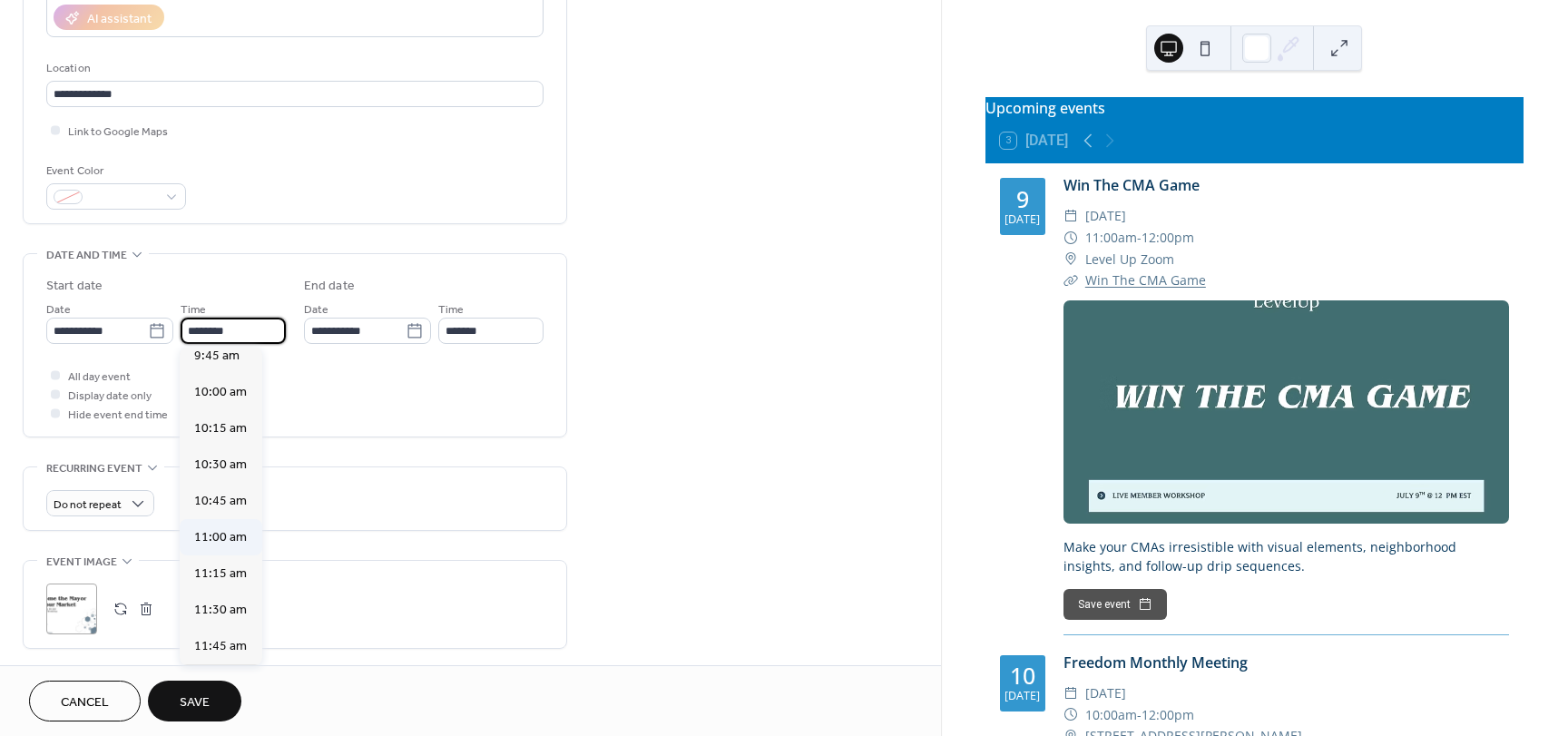 scroll, scrollTop: 1425, scrollLeft: 0, axis: vertical 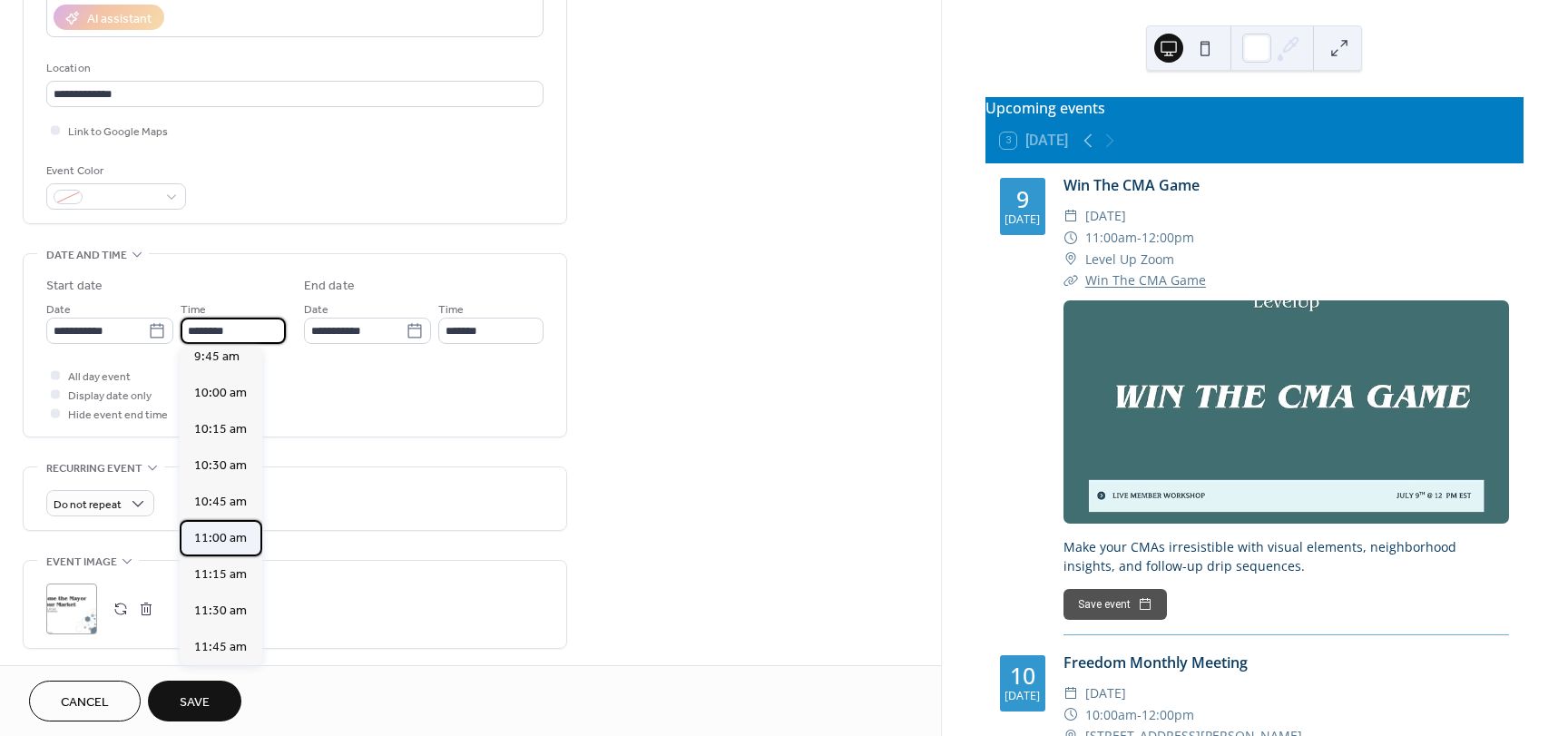 click on "11:00 am" at bounding box center (220, 538) 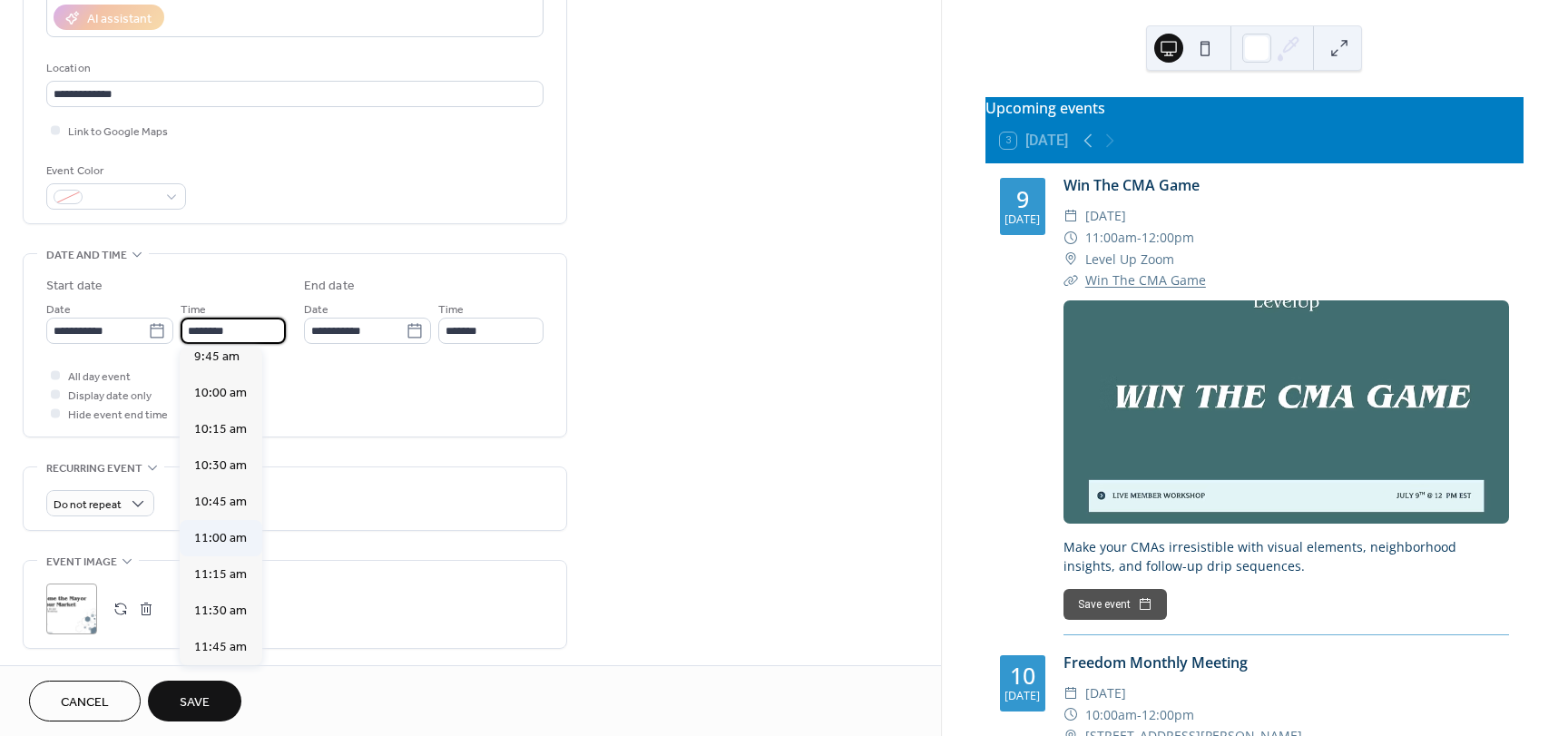 type on "********" 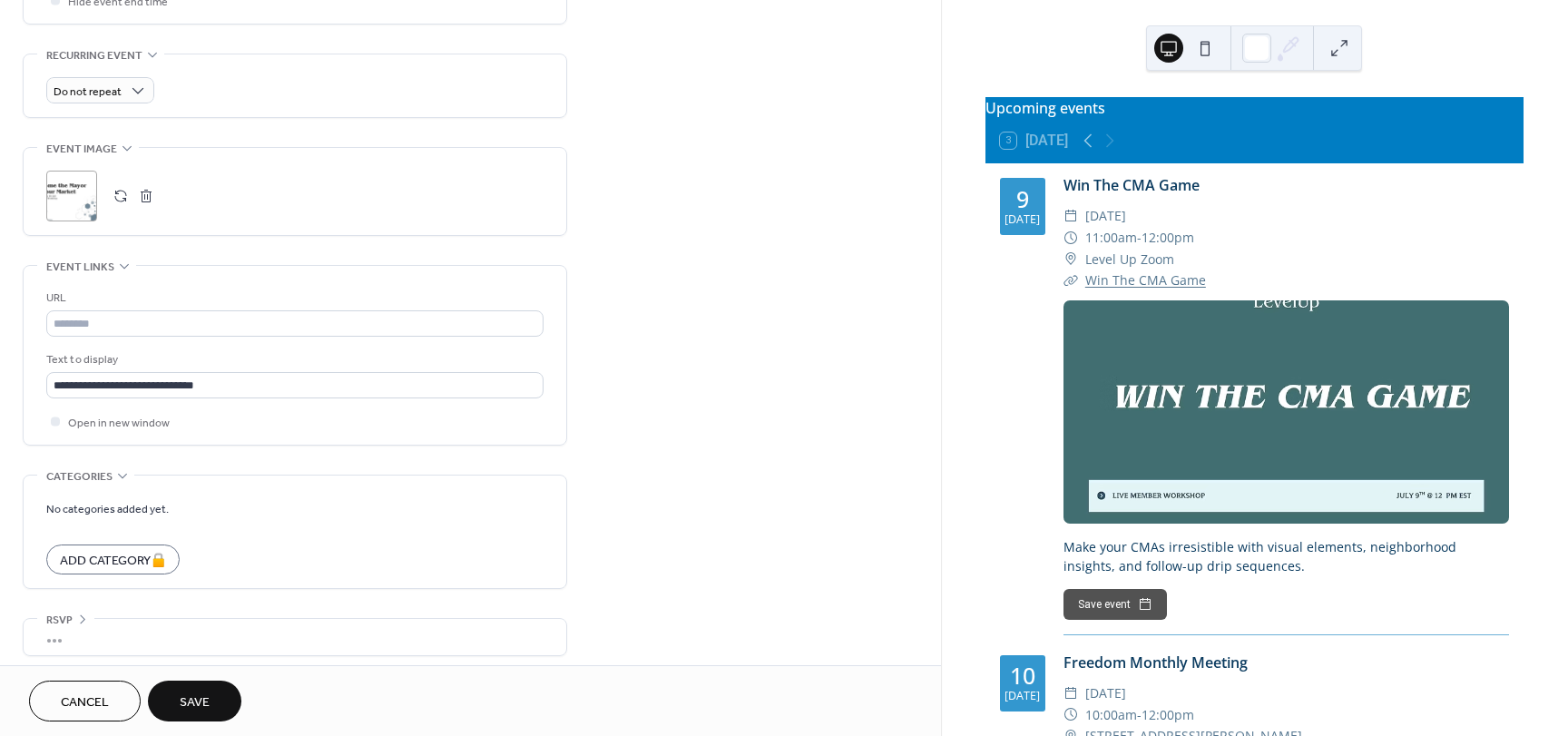 scroll, scrollTop: 759, scrollLeft: 0, axis: vertical 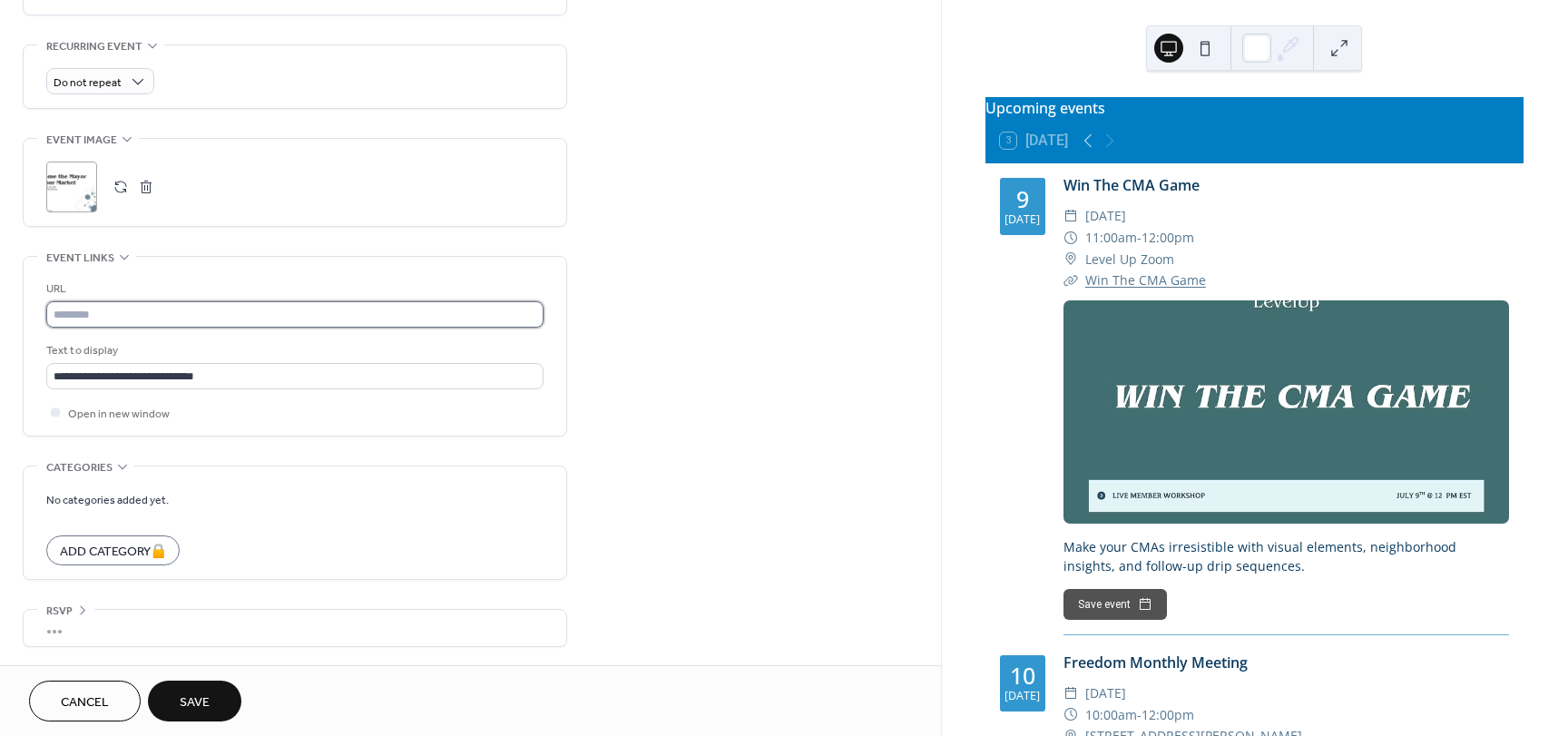 click at bounding box center [295, 314] 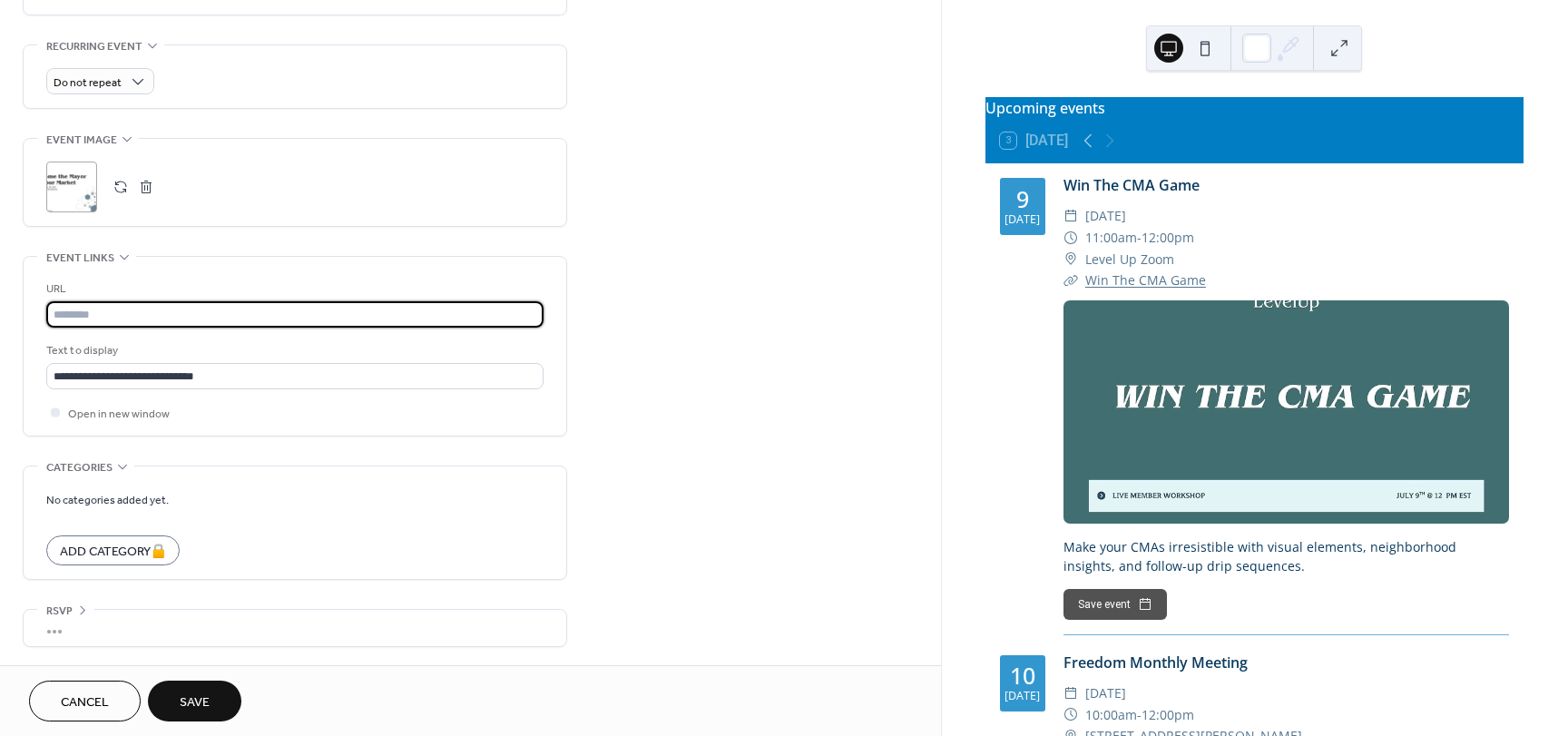 paste on "**********" 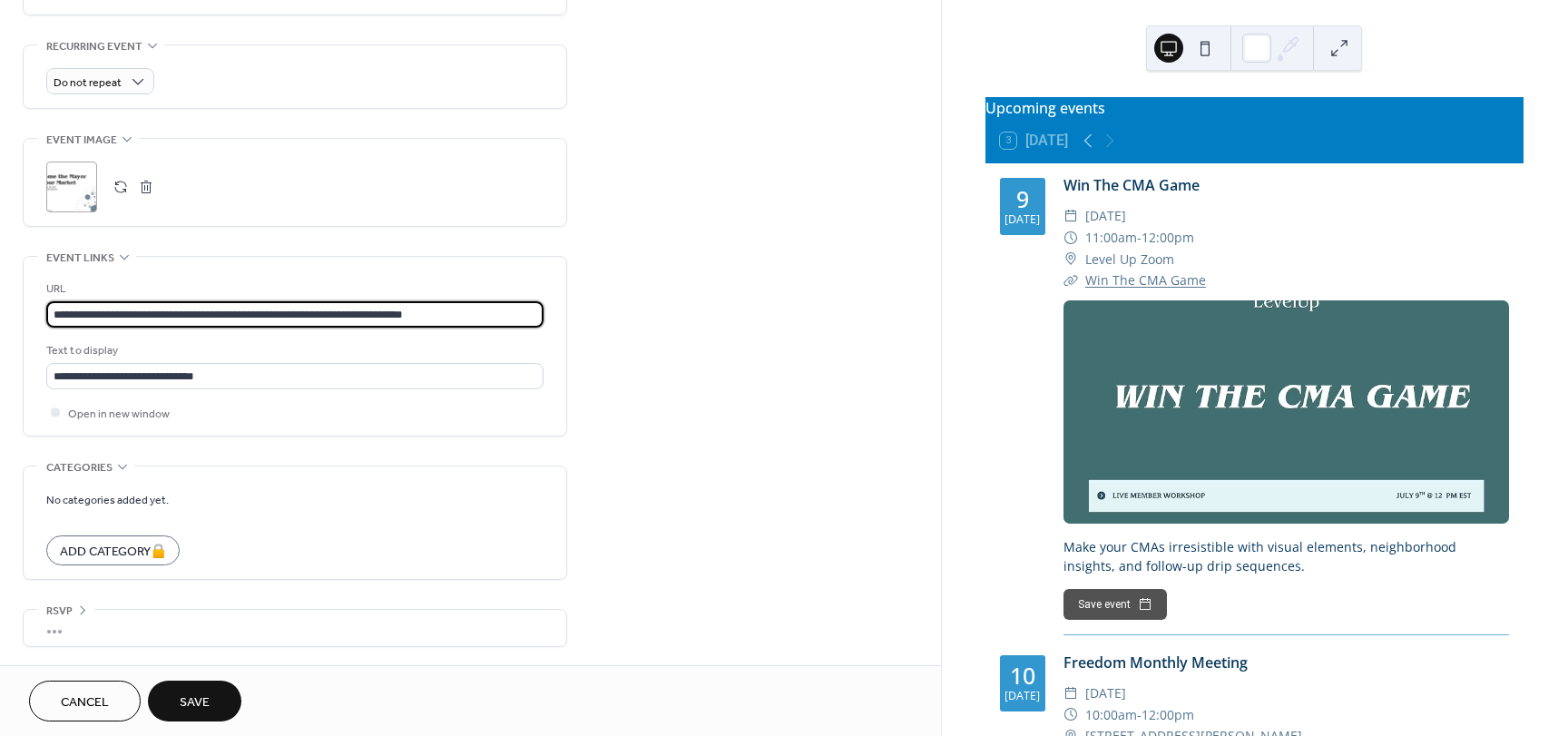 type on "**********" 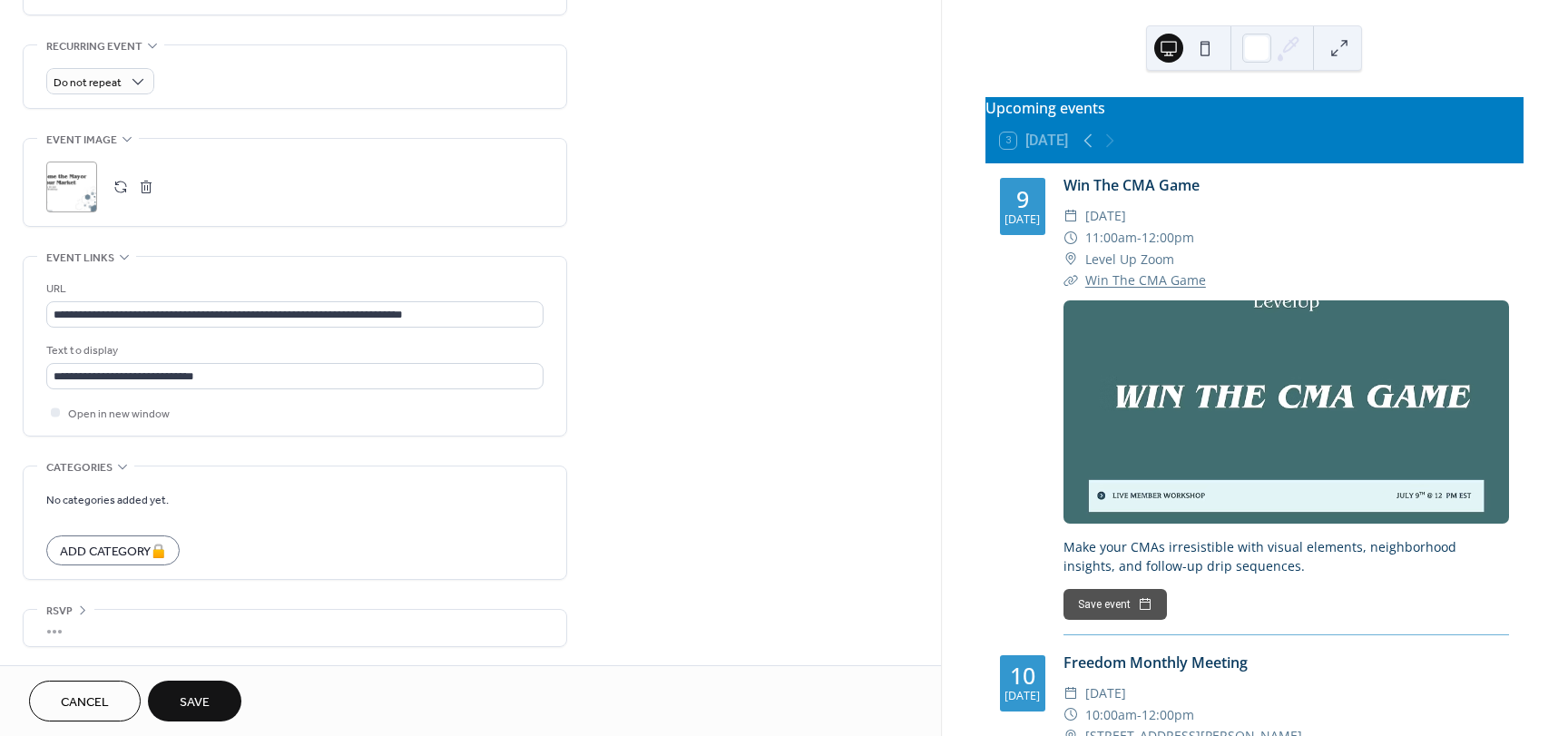click on "Save" at bounding box center (194, 702) 